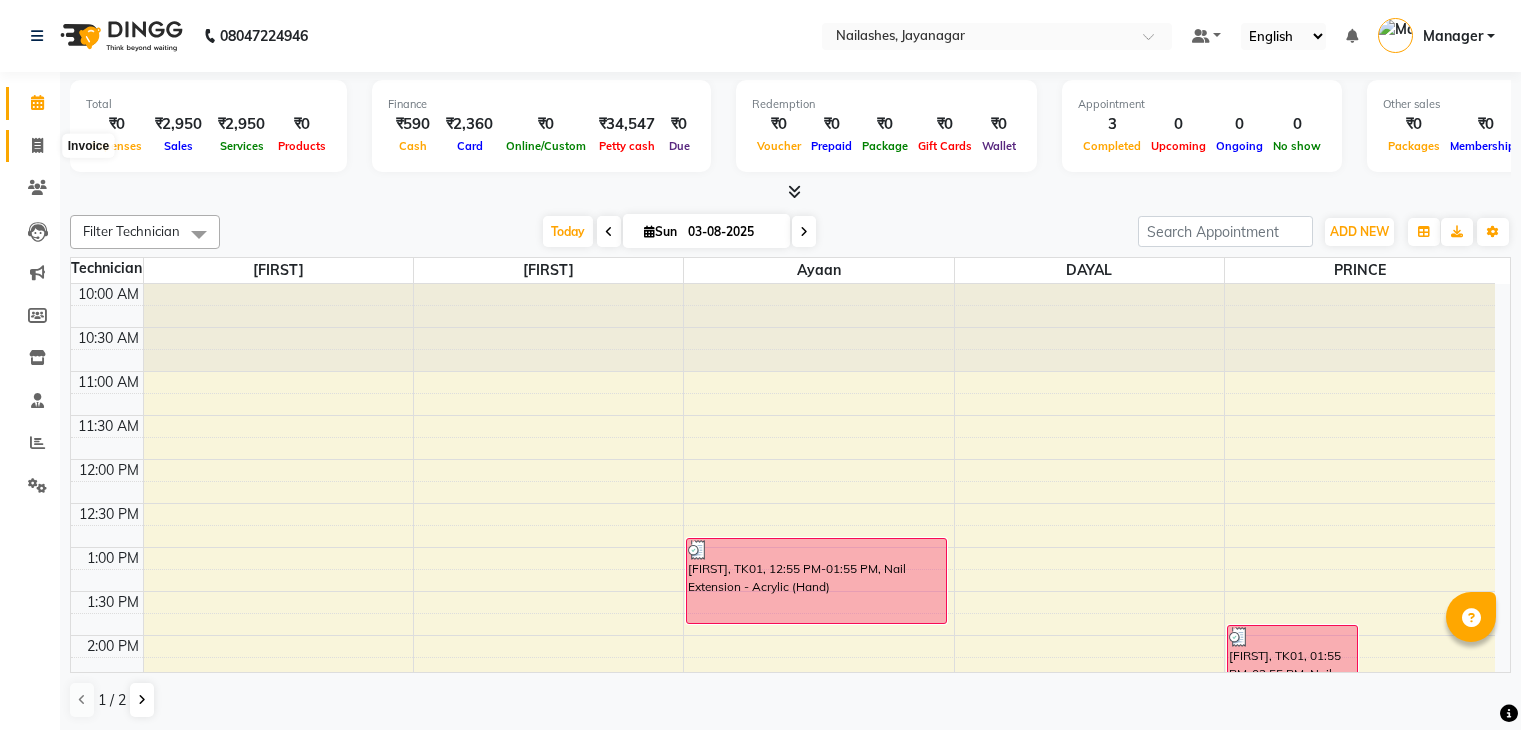 scroll, scrollTop: 0, scrollLeft: 0, axis: both 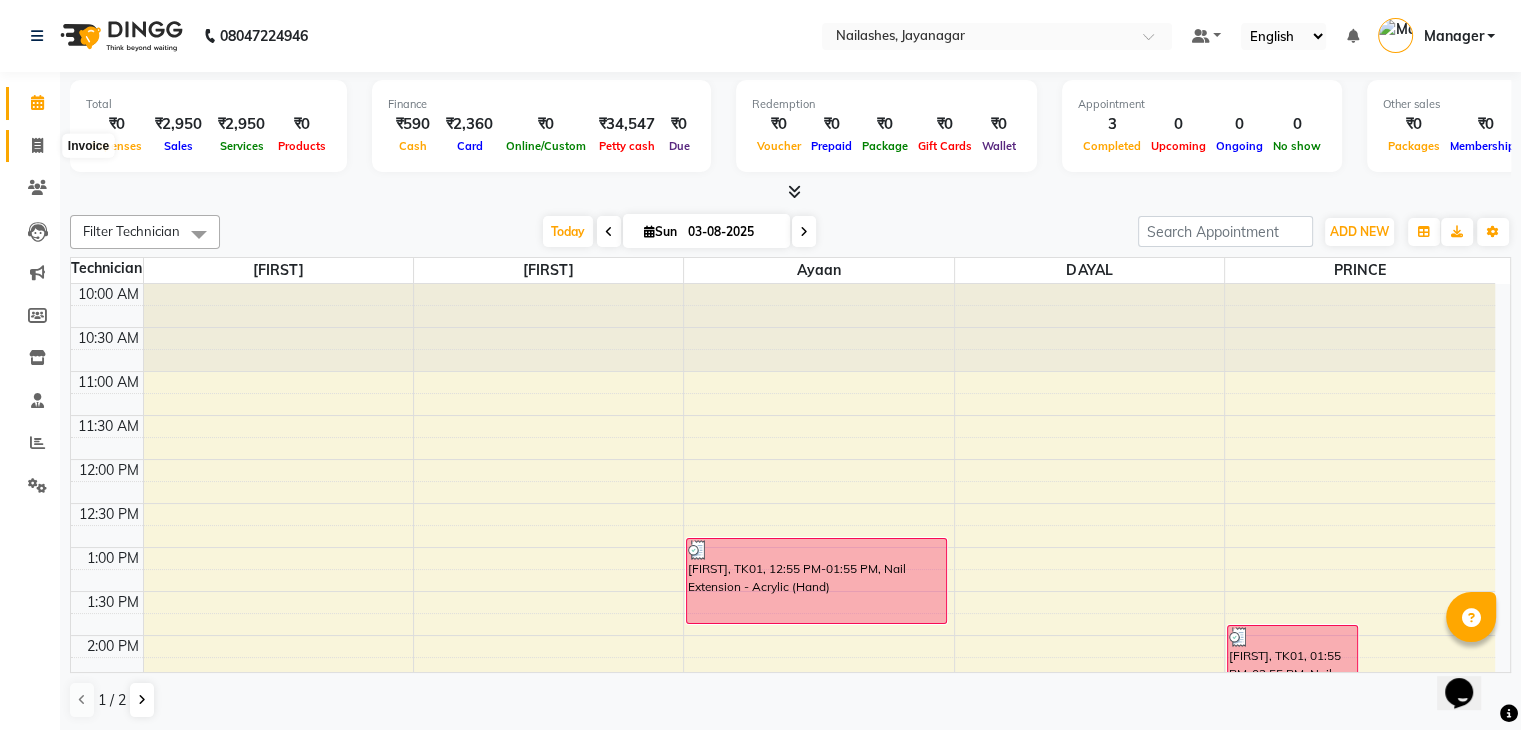 click 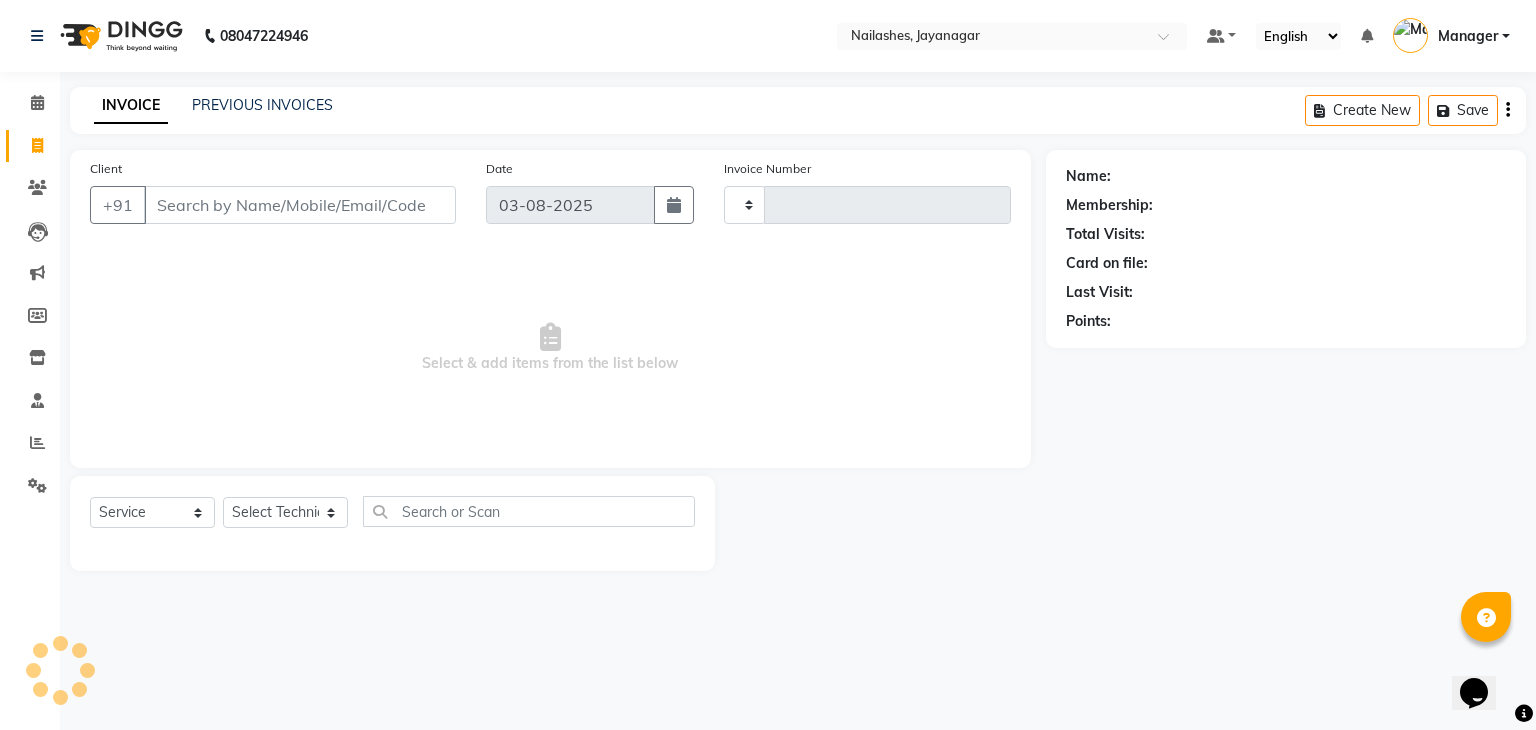 type on "0718" 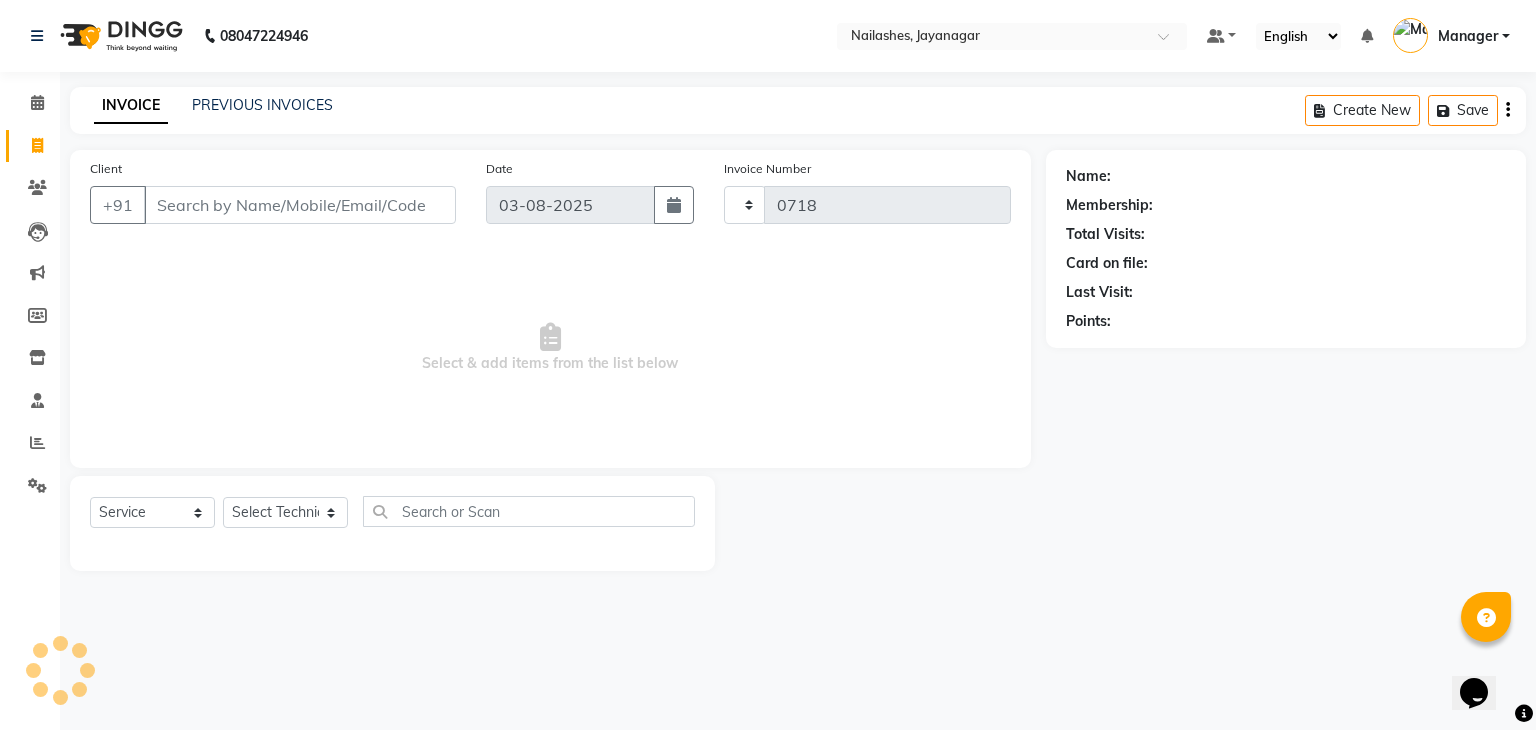 select on "4495" 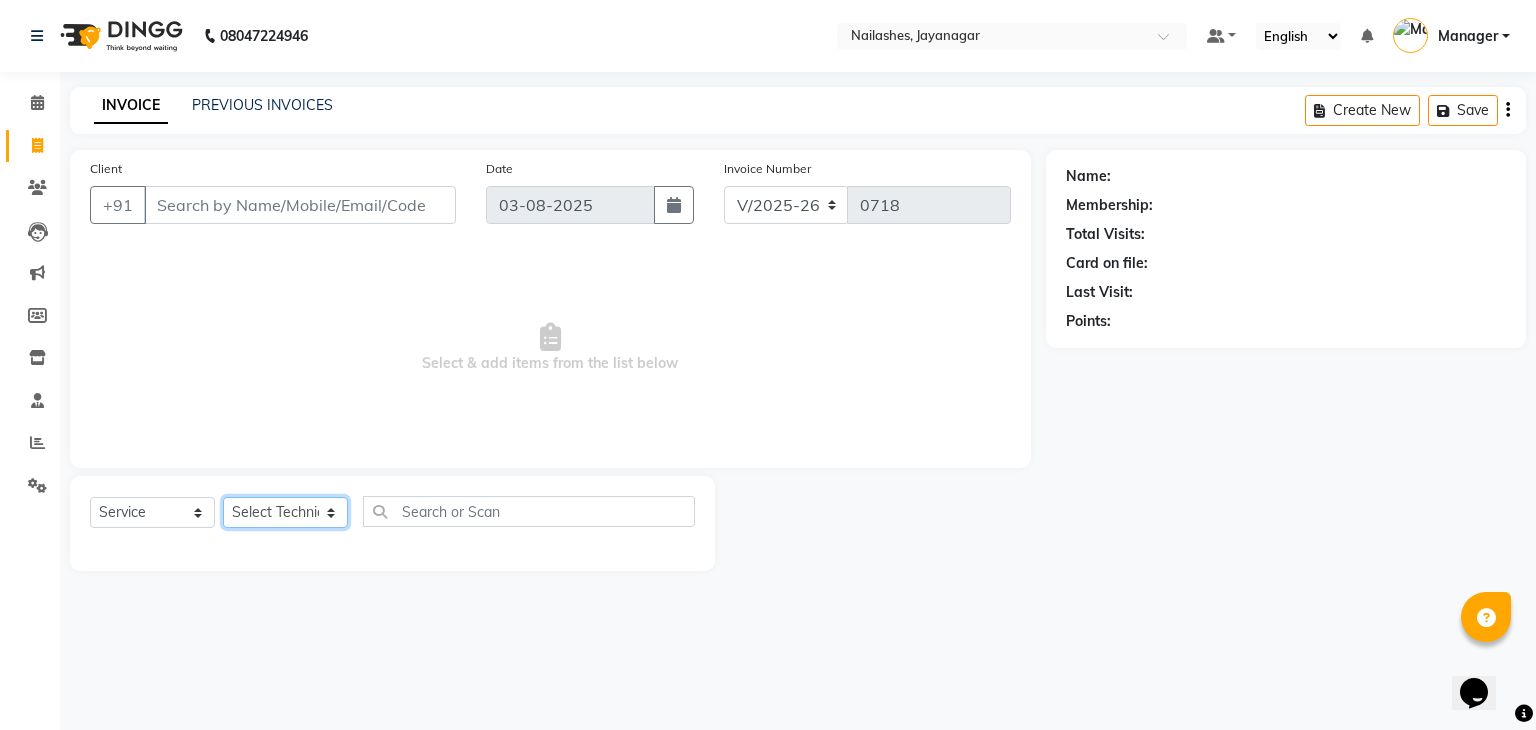 click on "Select Technician Admin [NAME] [LAST] Manager [NAME] [NAME] [NAME] [NAME]" 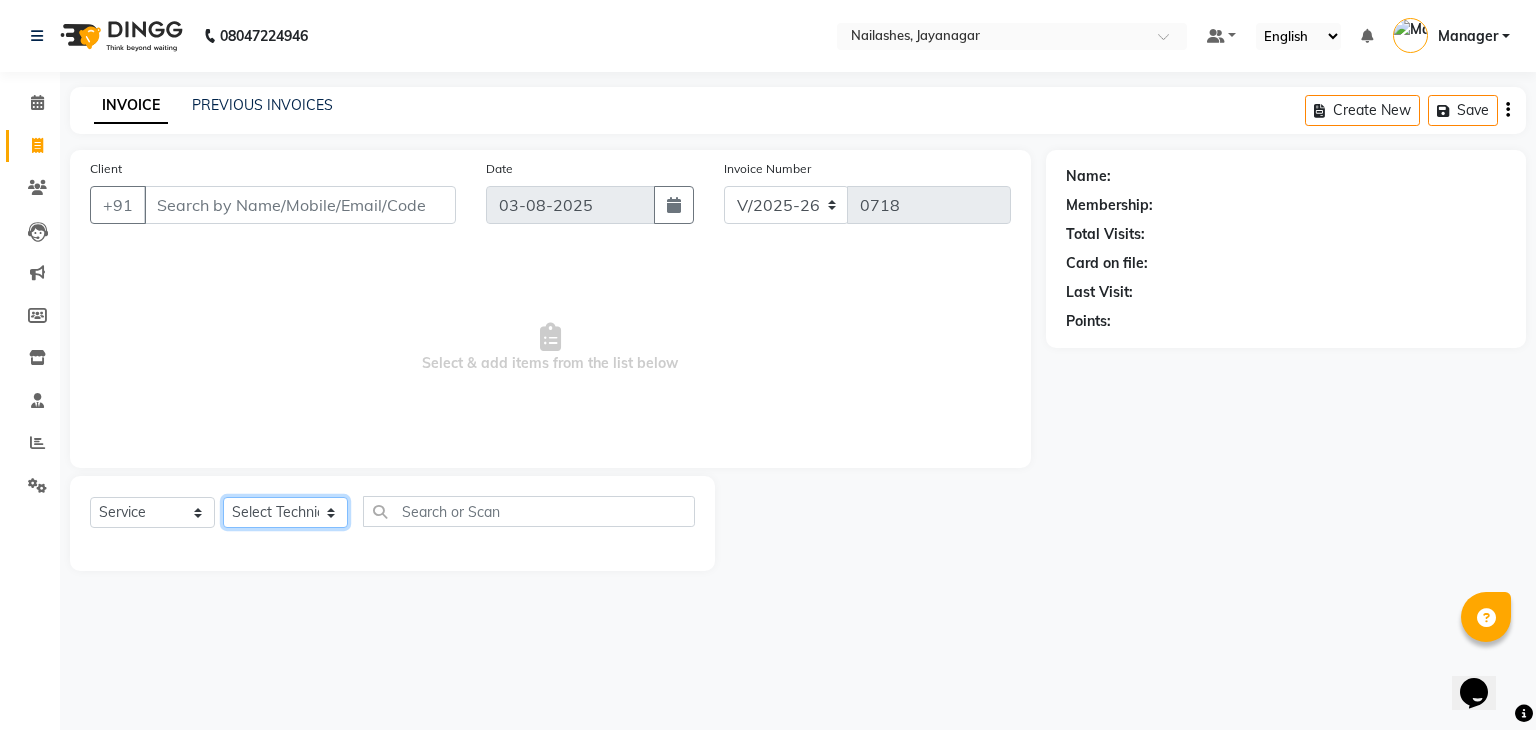 select on "83333" 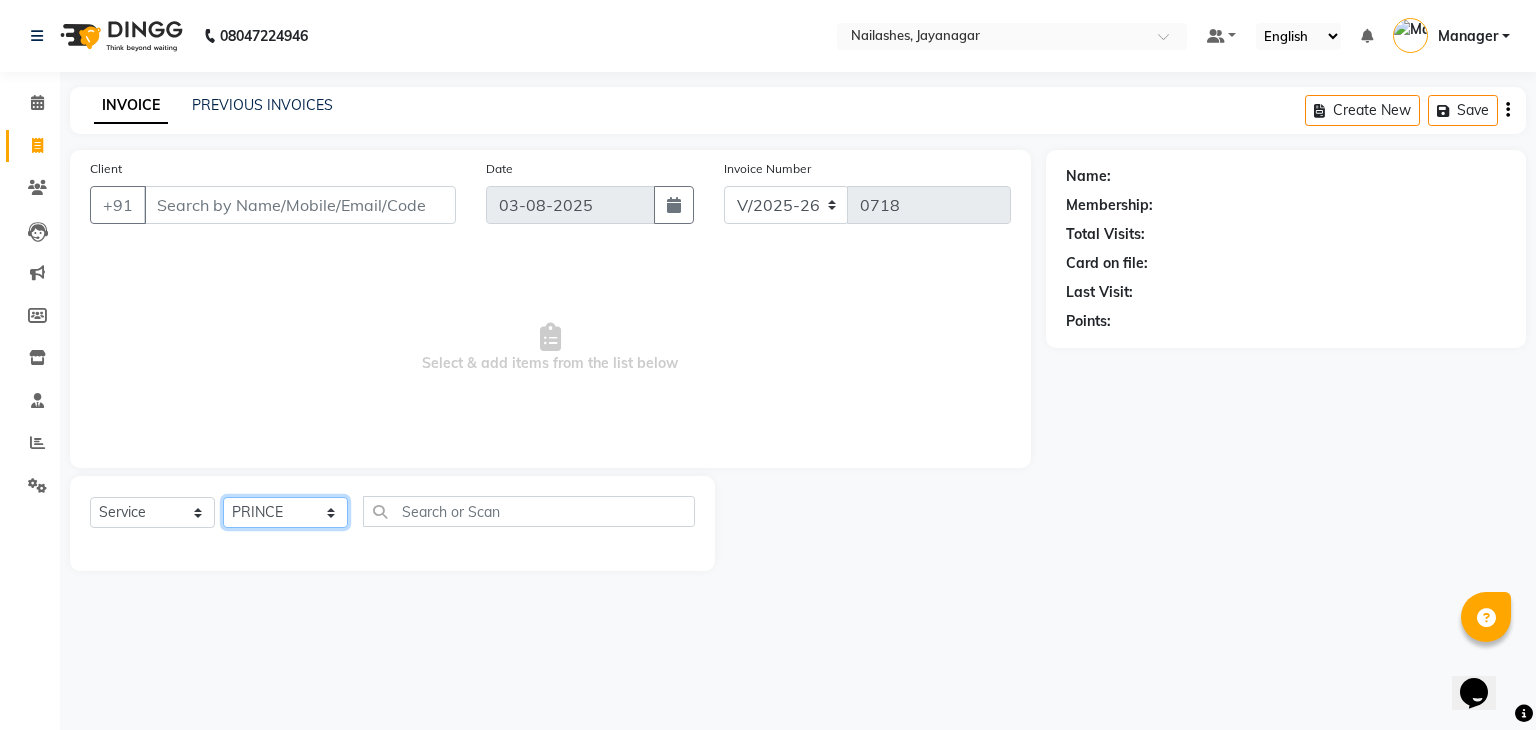 click on "Select Technician Admin [NAME] [LAST] Manager [NAME] [NAME] [NAME] [NAME]" 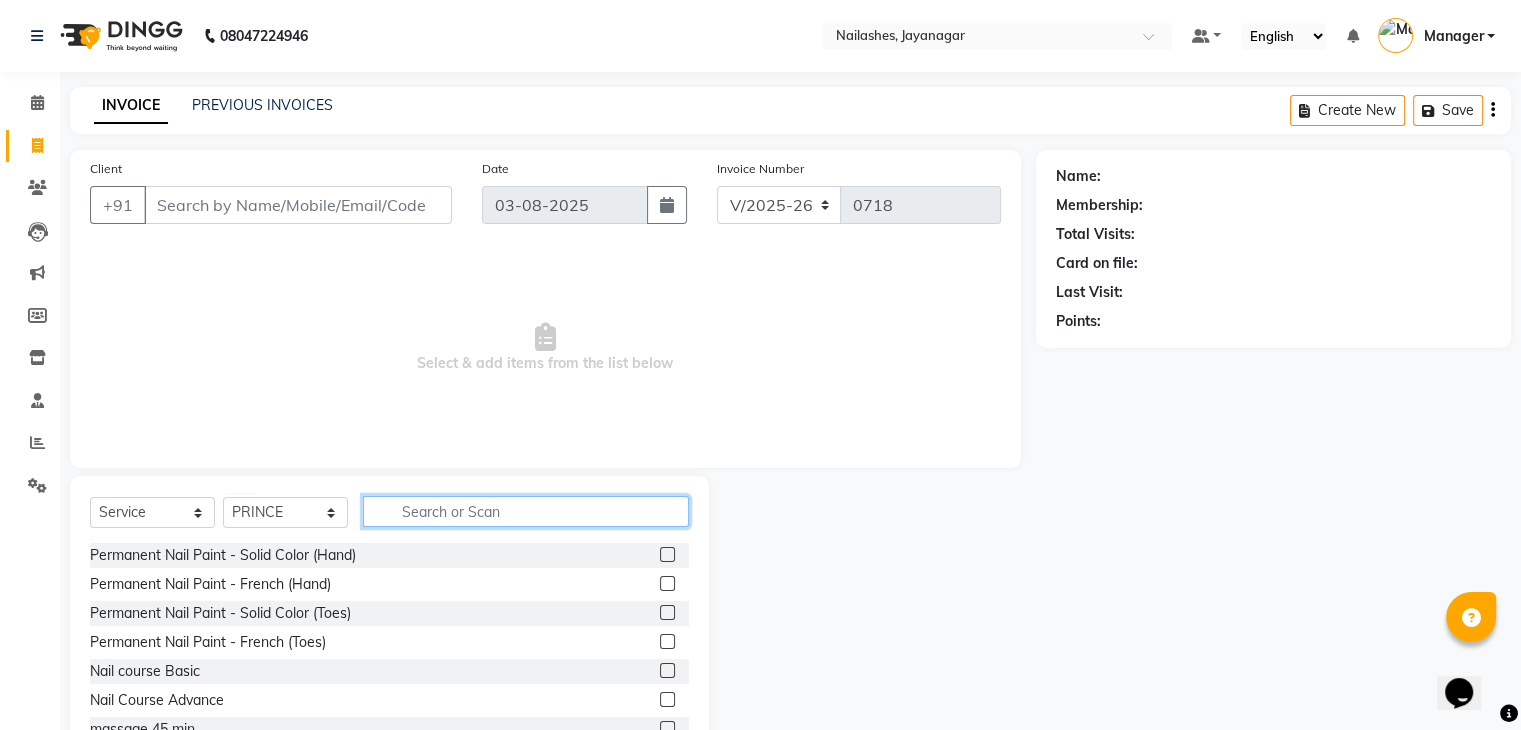 click 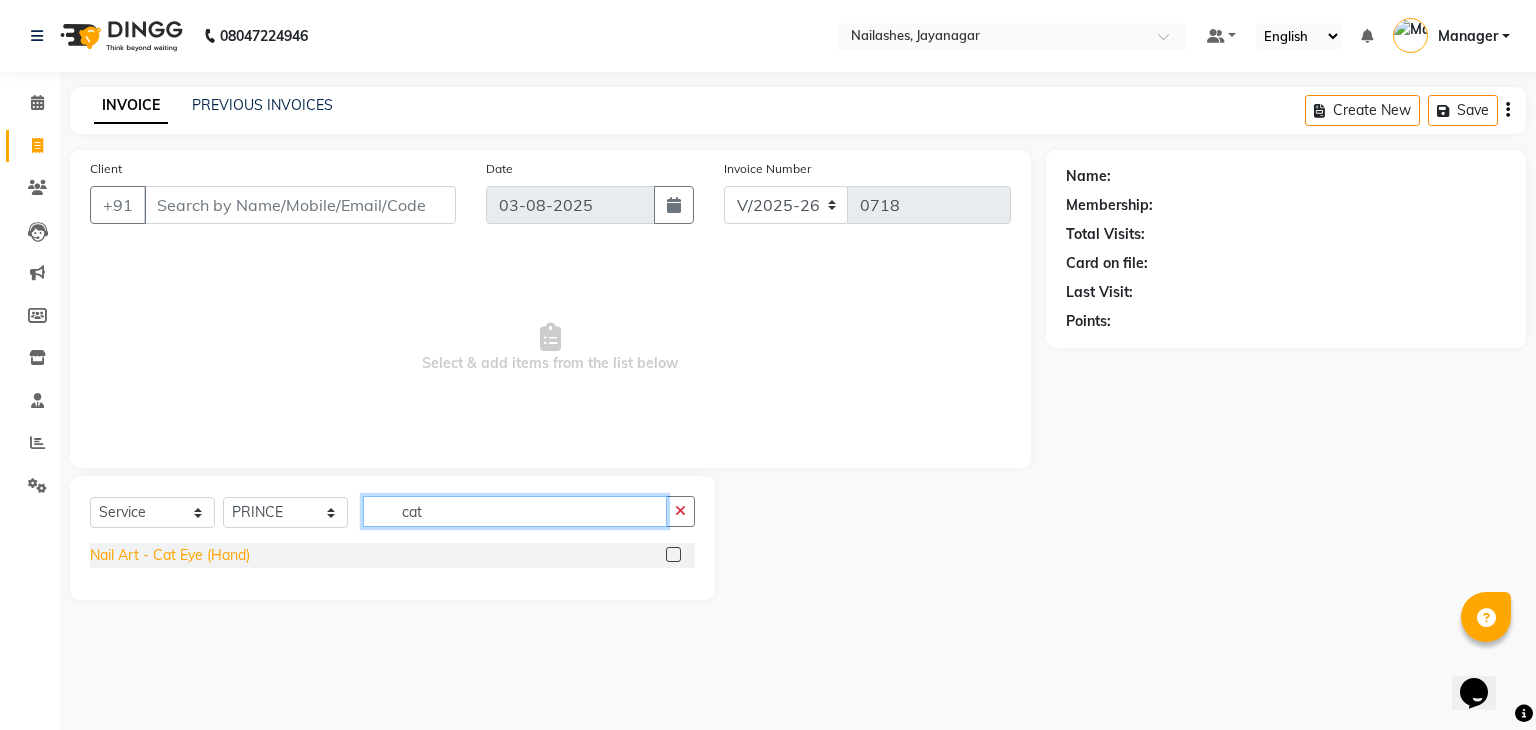 type on "cat" 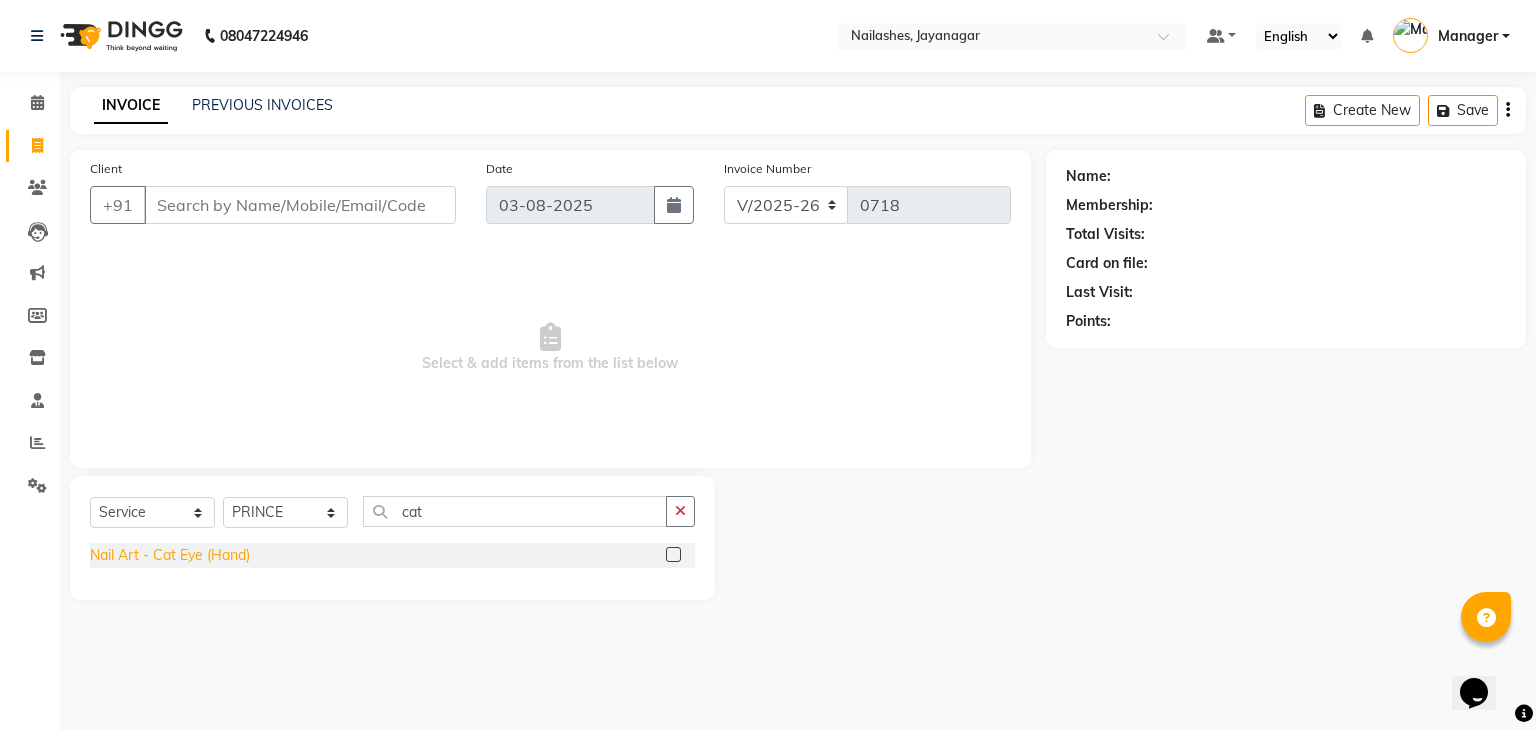 click on "Nail Art - Cat Eye (Hand)" 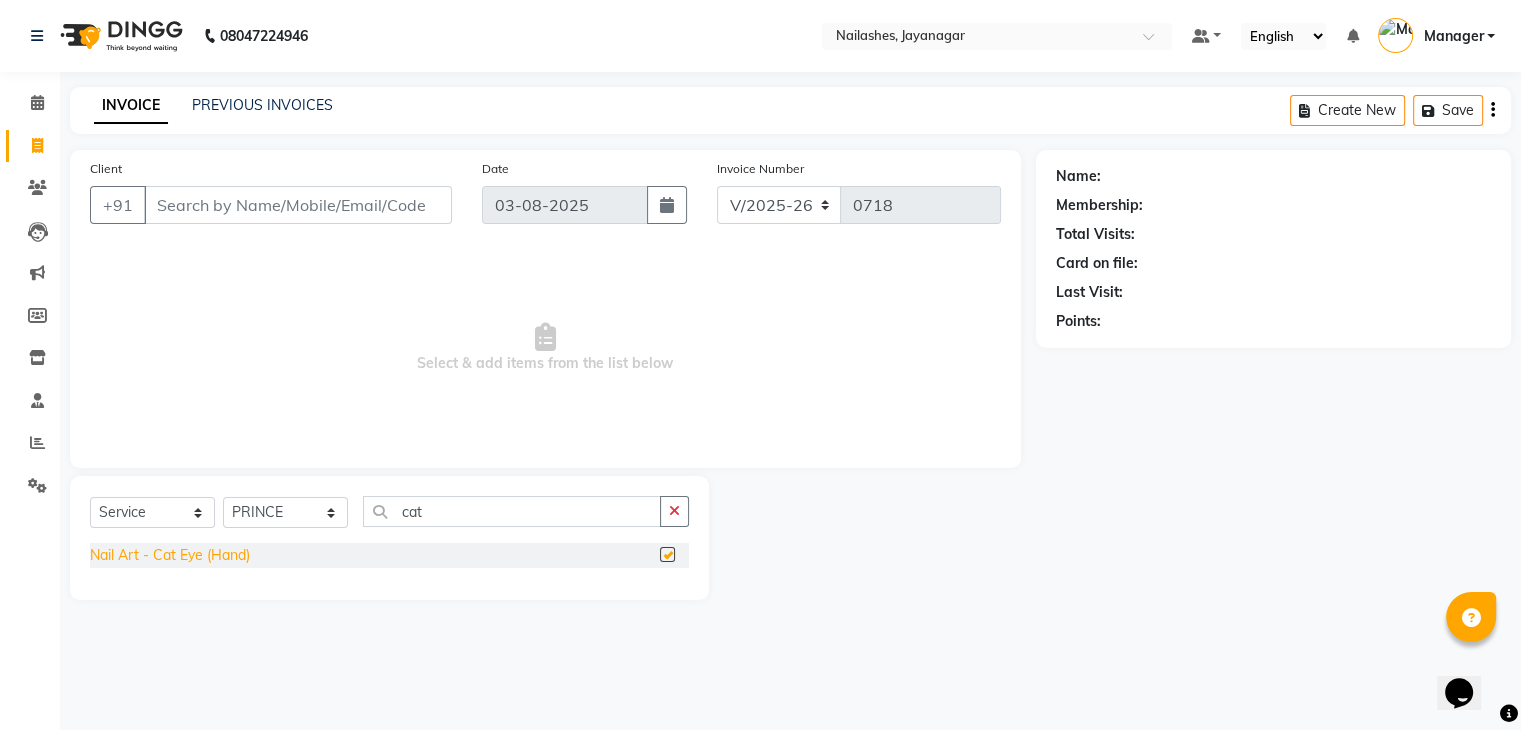 checkbox on "false" 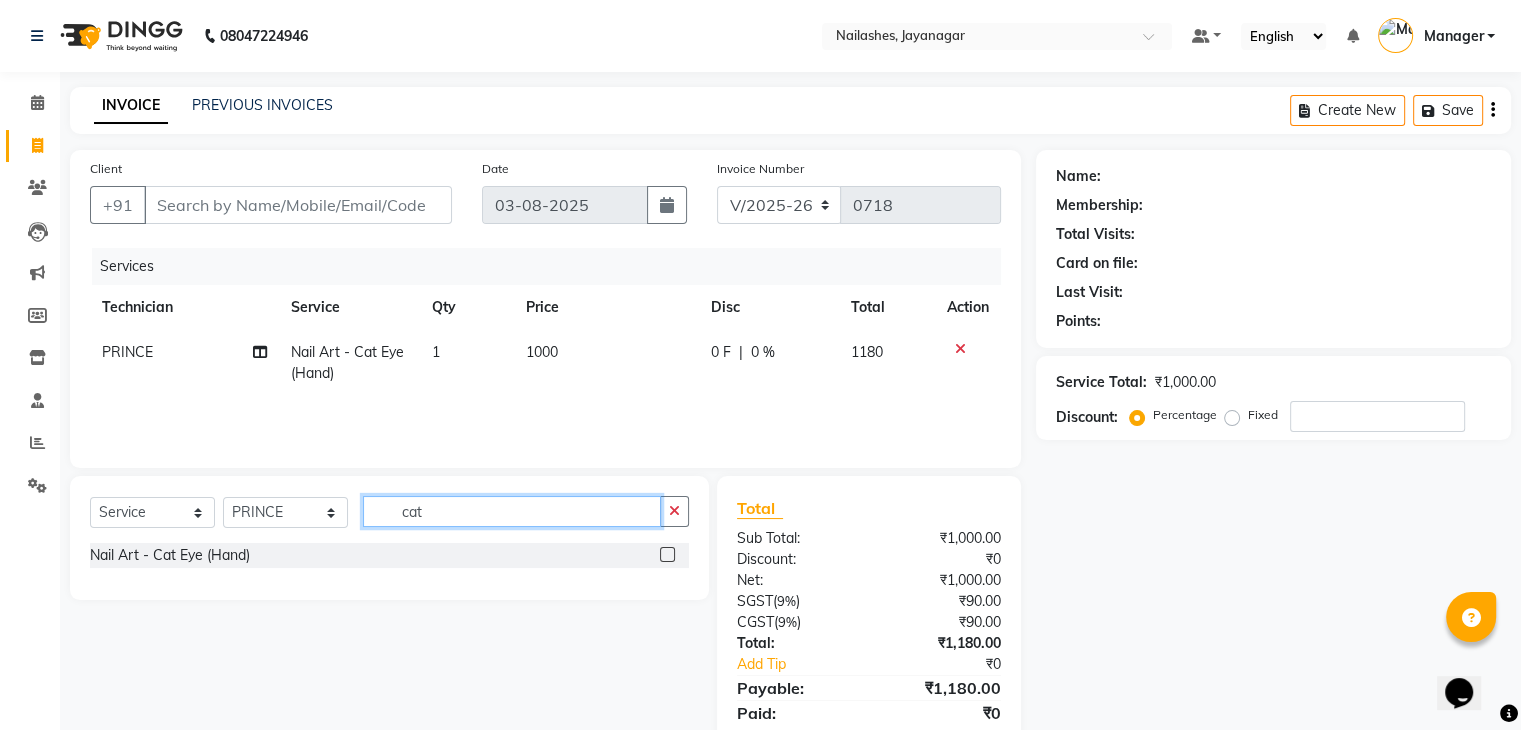 click on "cat" 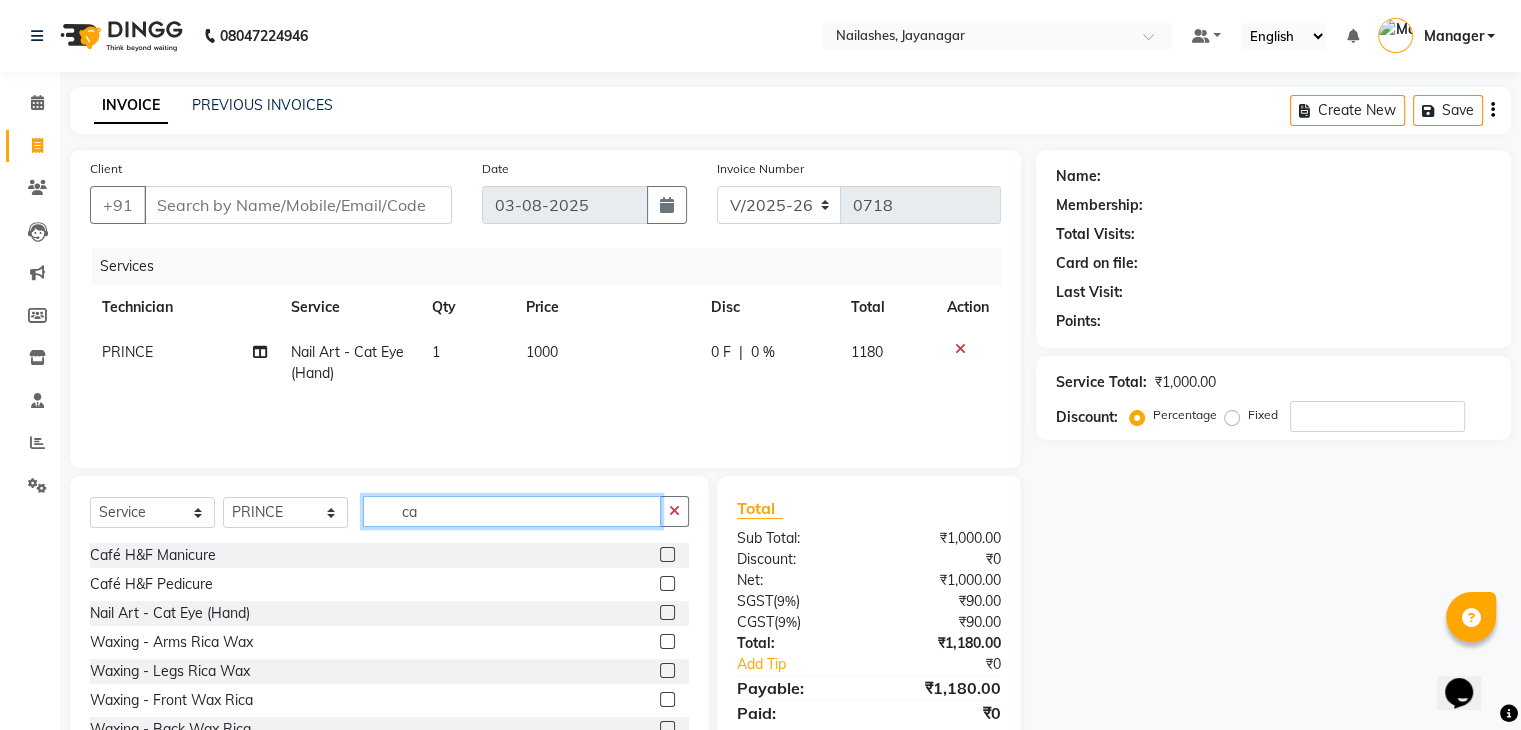 type on "c" 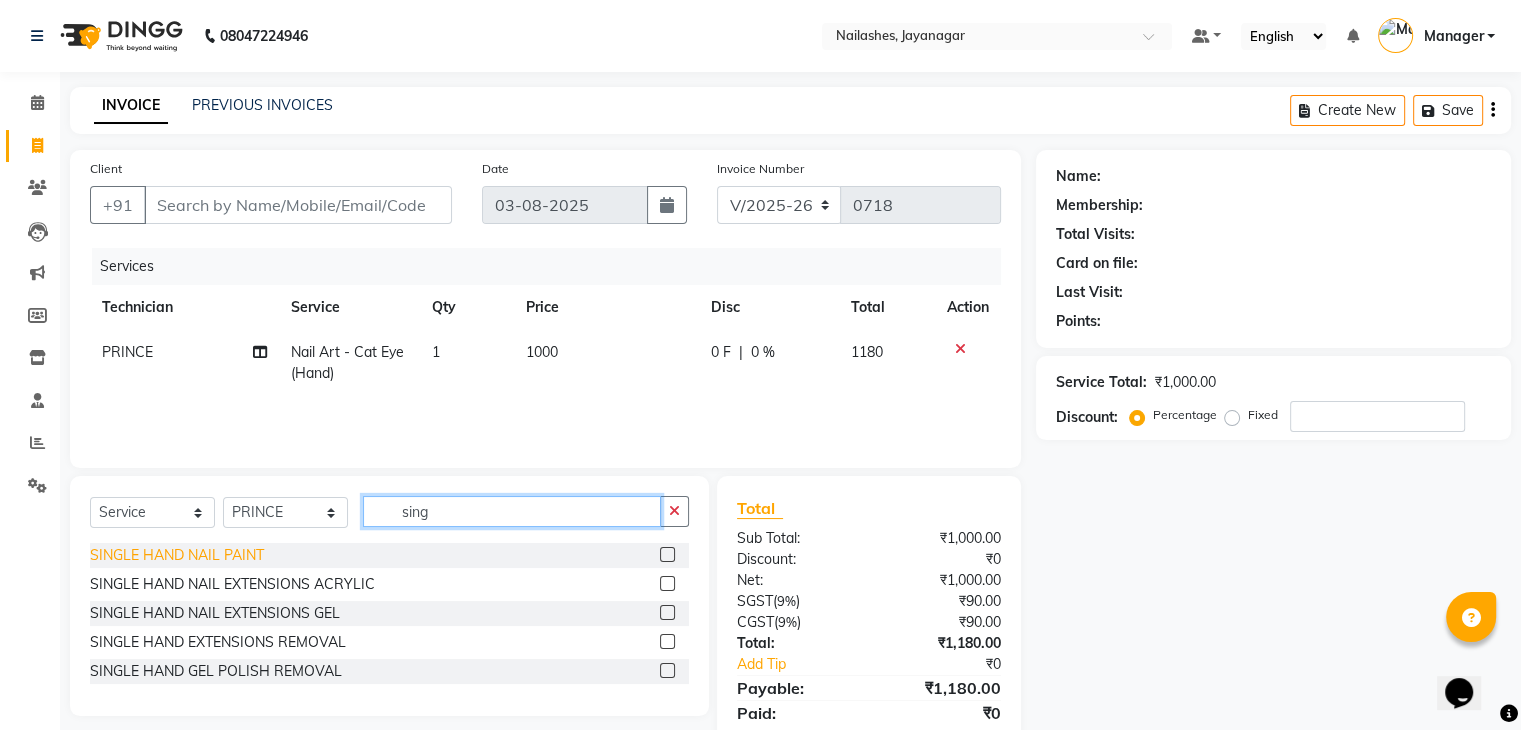 type on "sing" 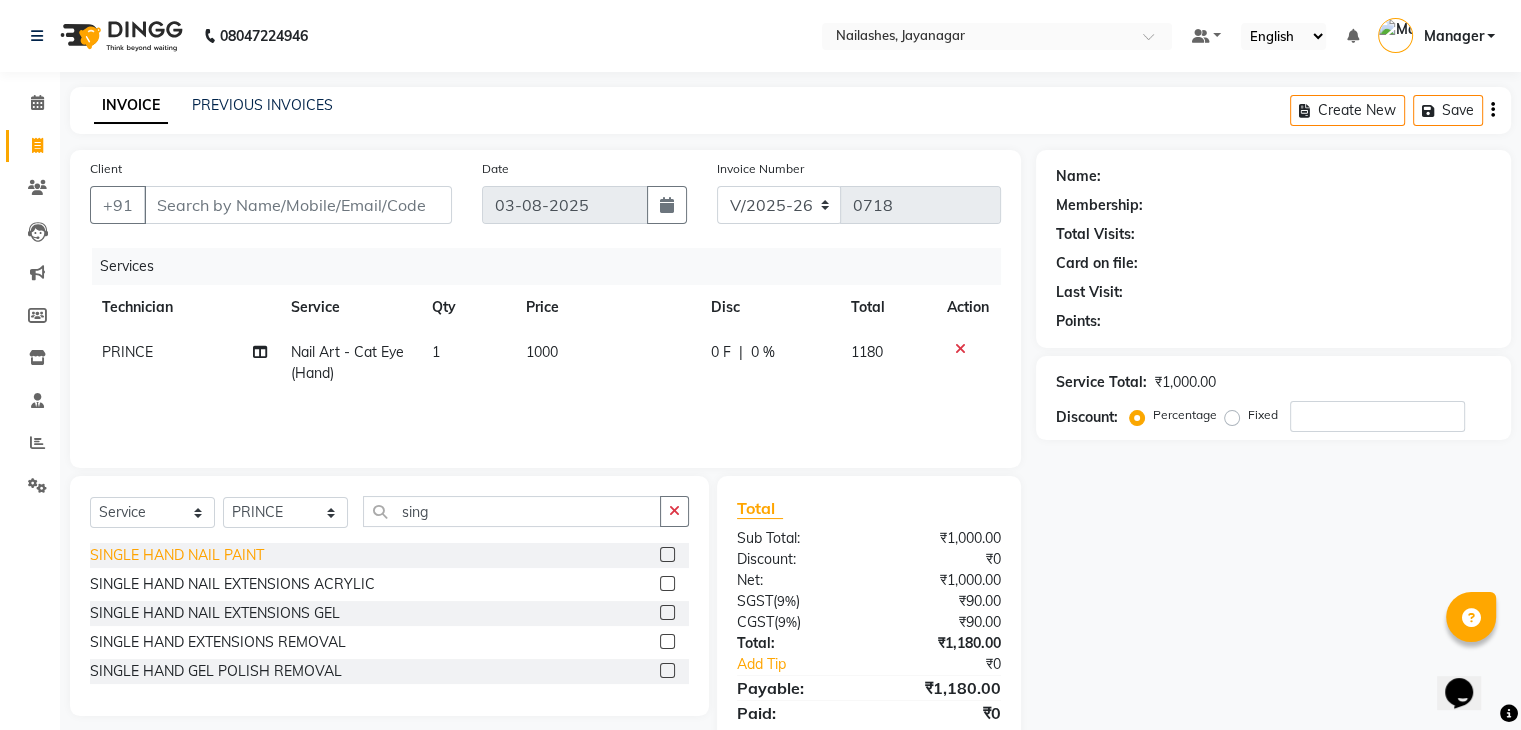 click on "SINGLE  HAND  NAIL PAINT" 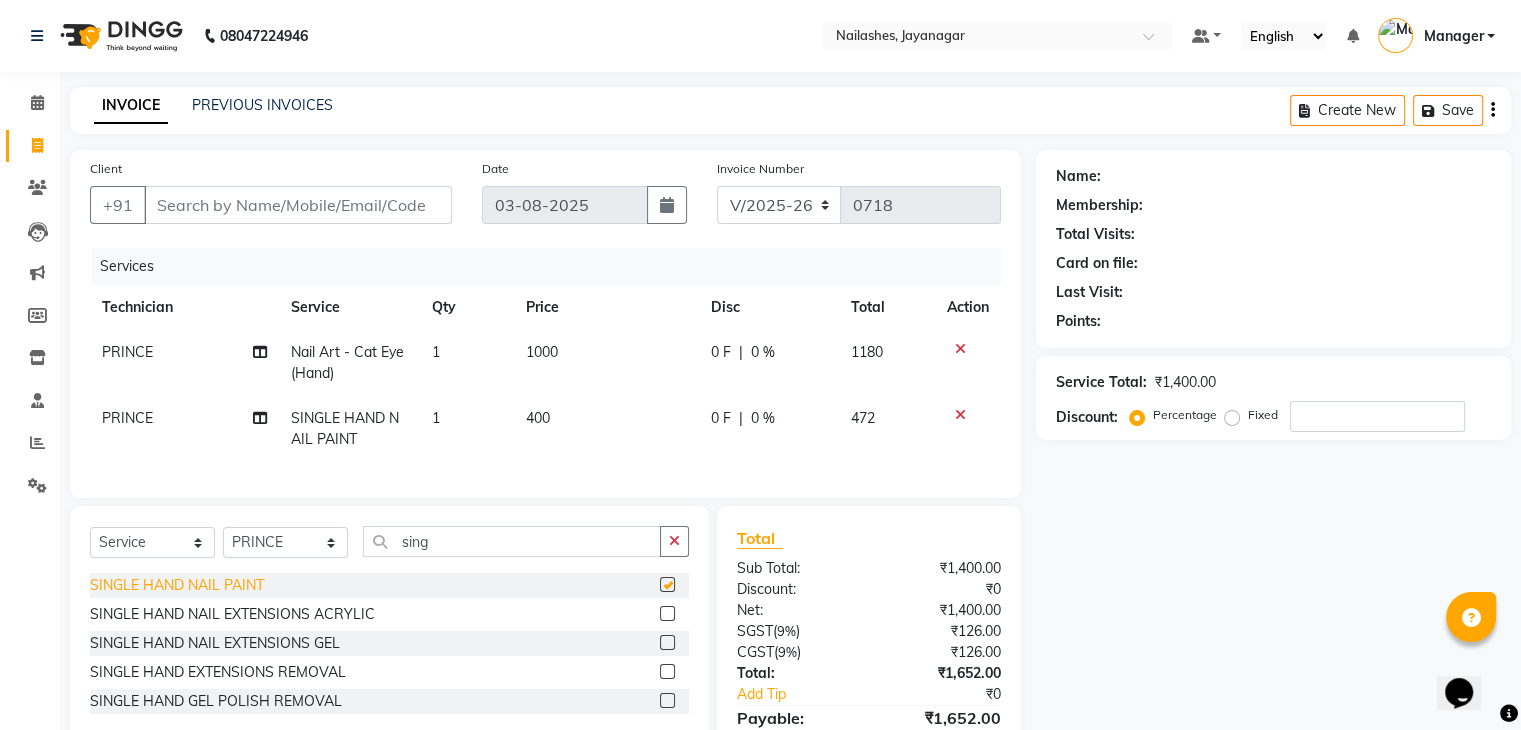 checkbox on "false" 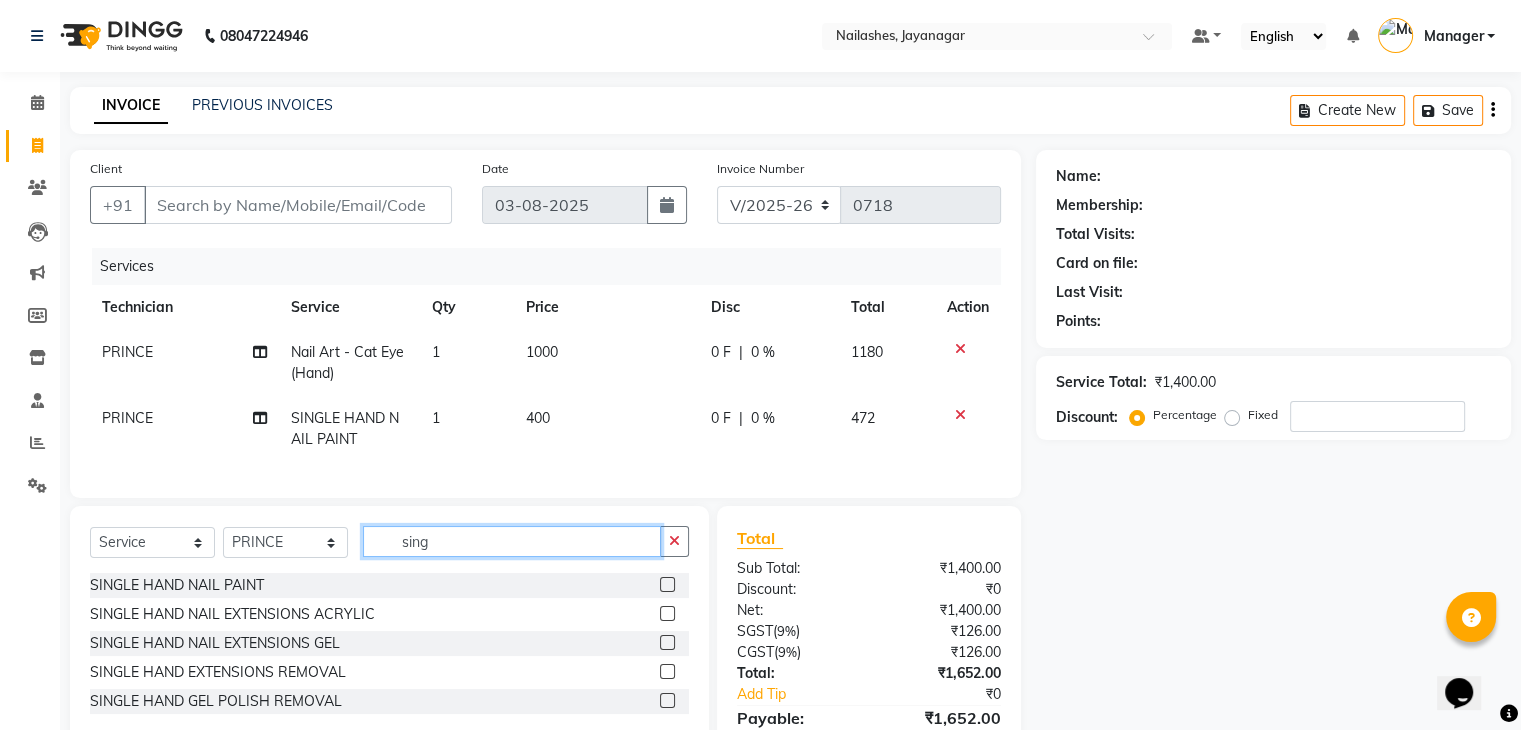 click on "sing" 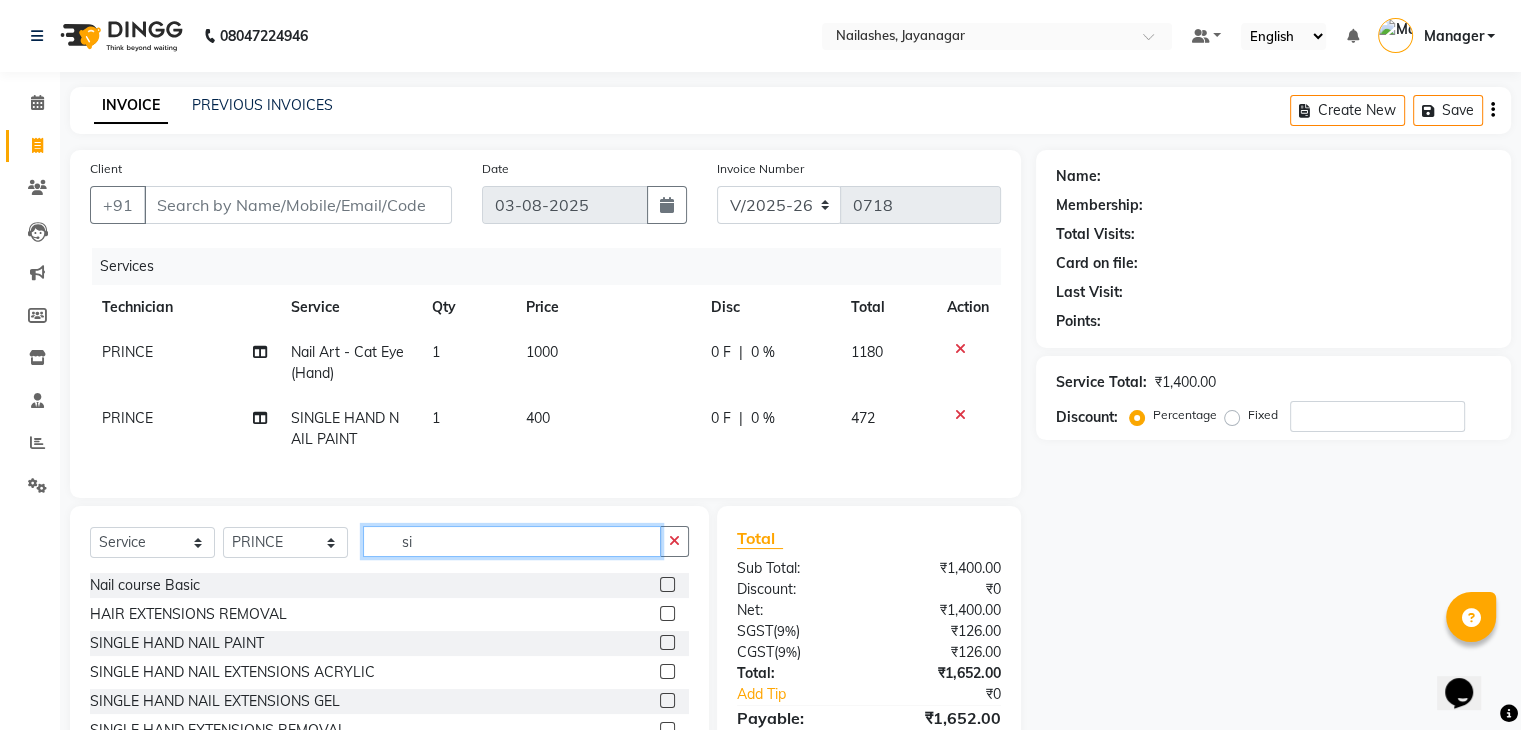 type on "s" 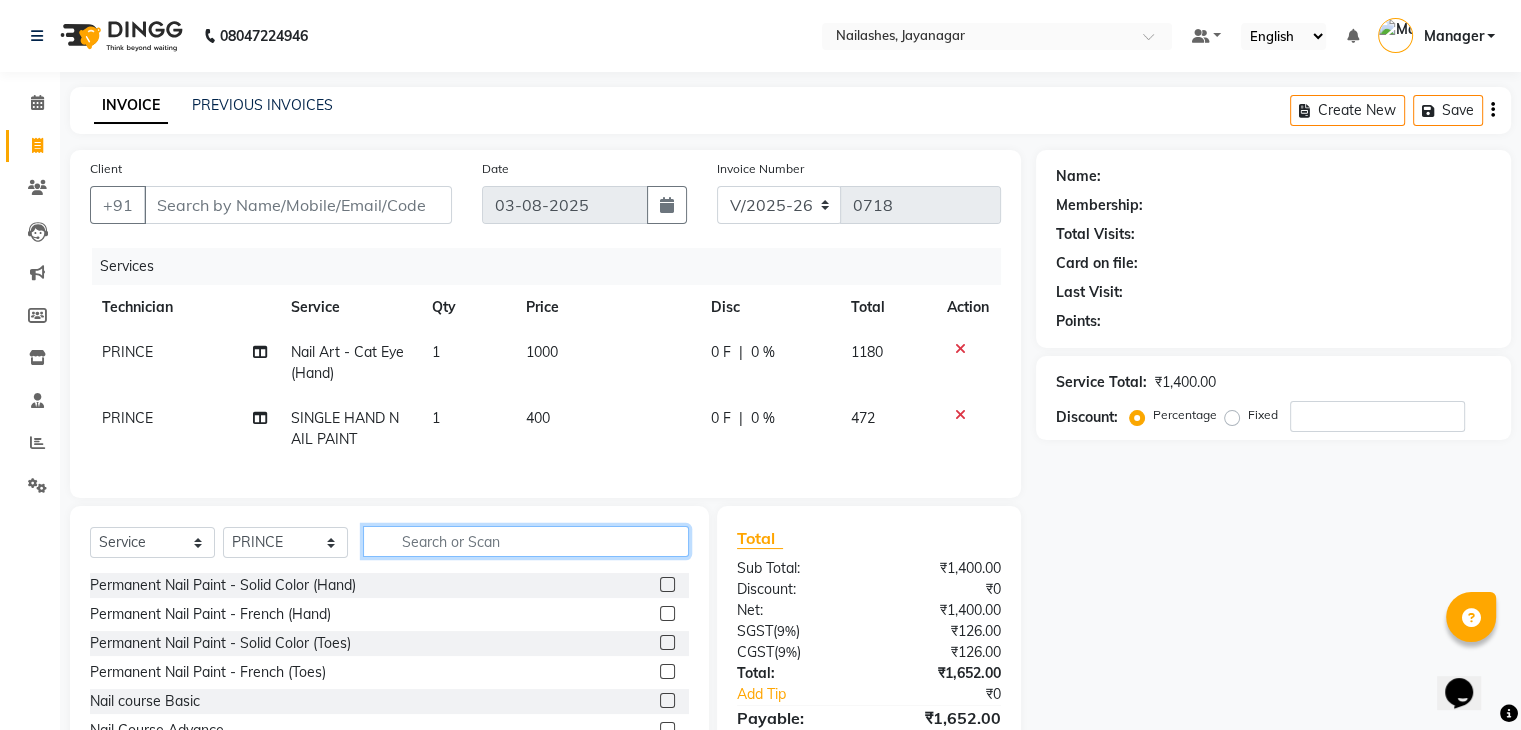 type 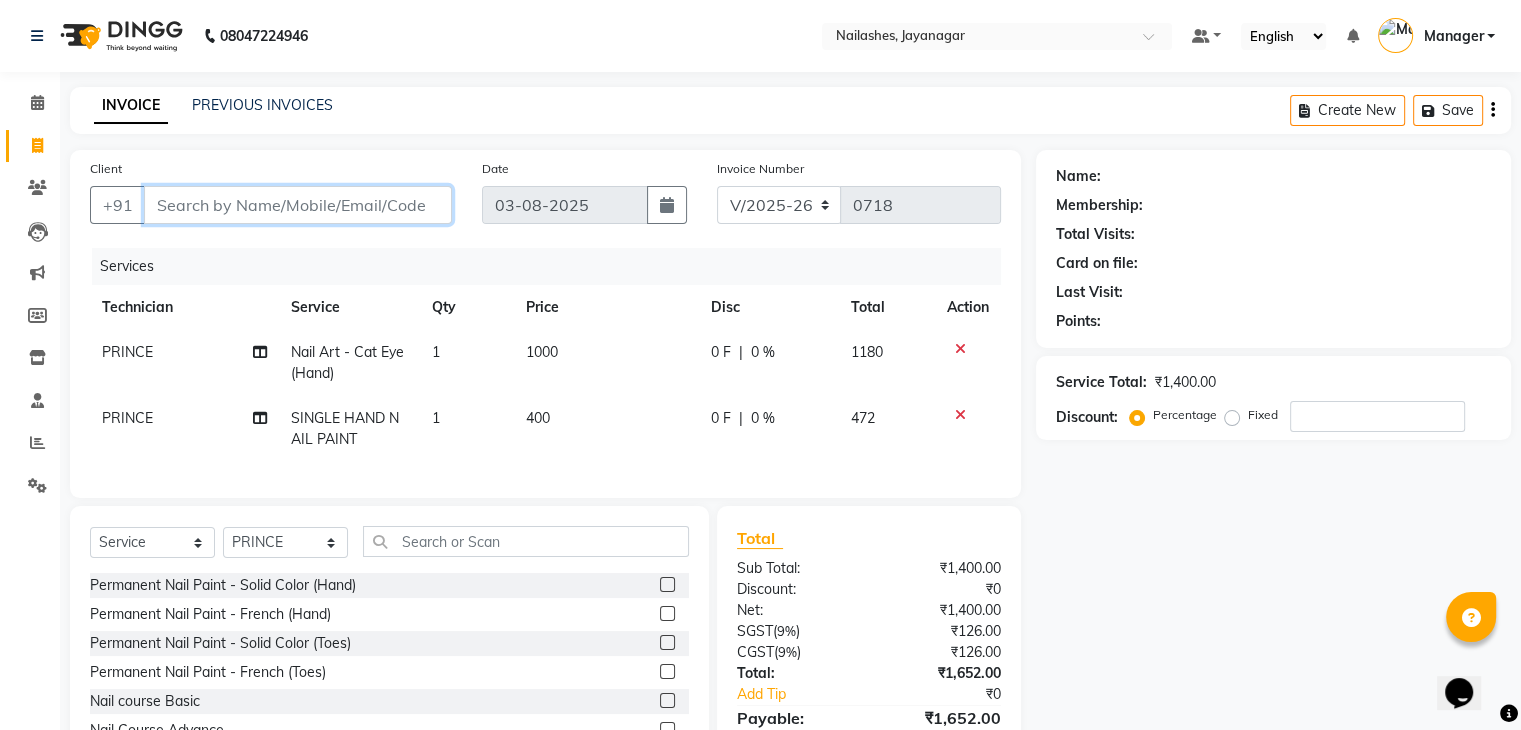 click on "Client" at bounding box center (298, 205) 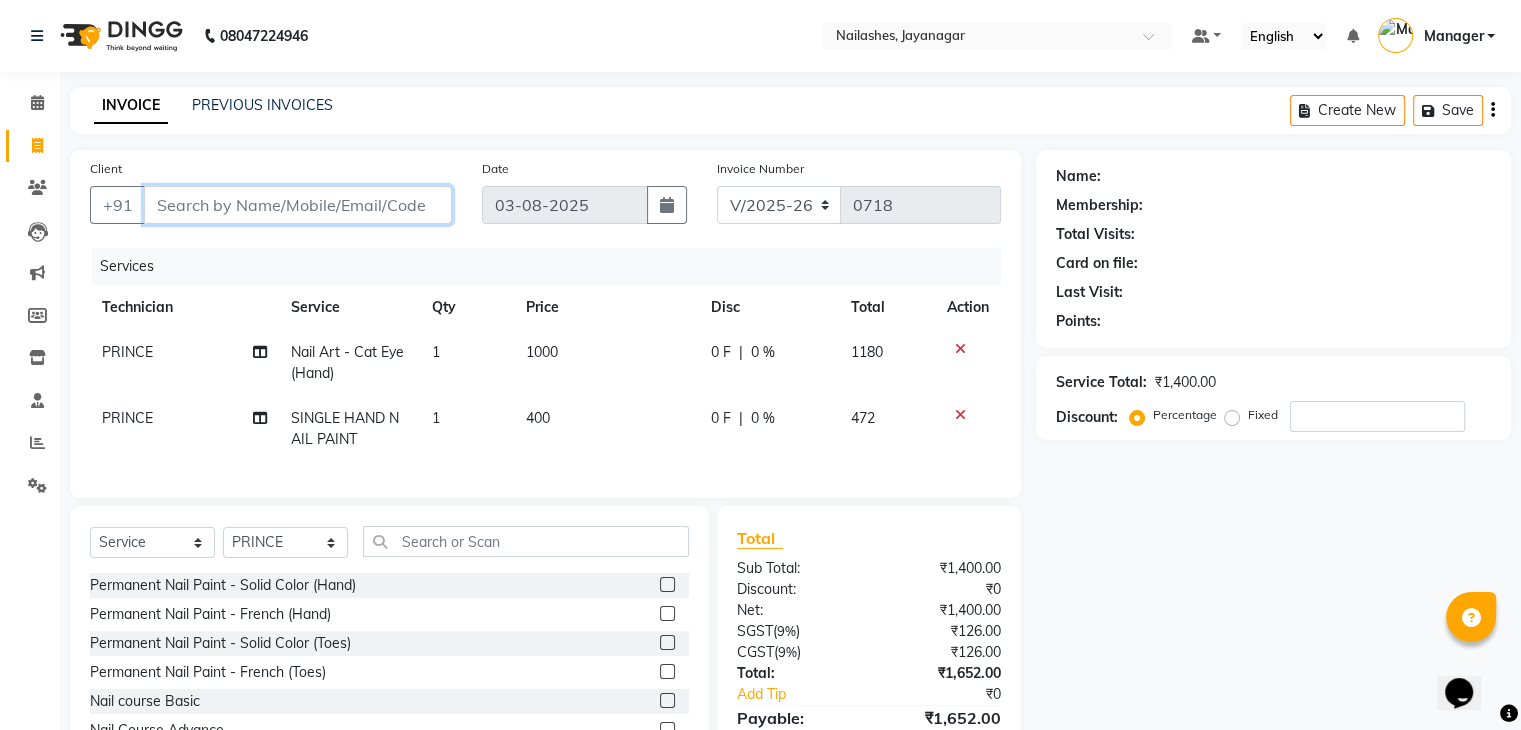 drag, startPoint x: 166, startPoint y: 207, endPoint x: 271, endPoint y: 191, distance: 106.21205 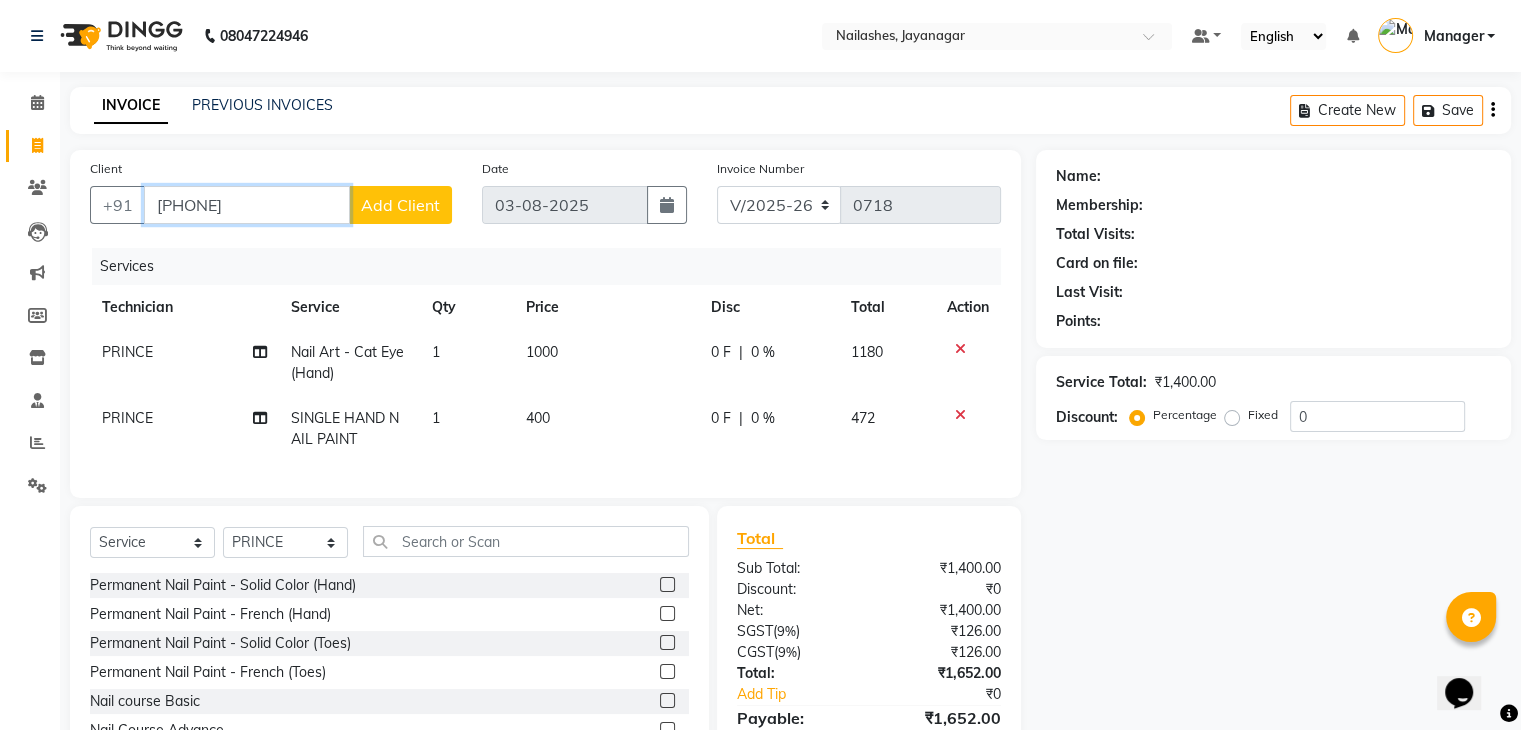 type on "[PHONE]" 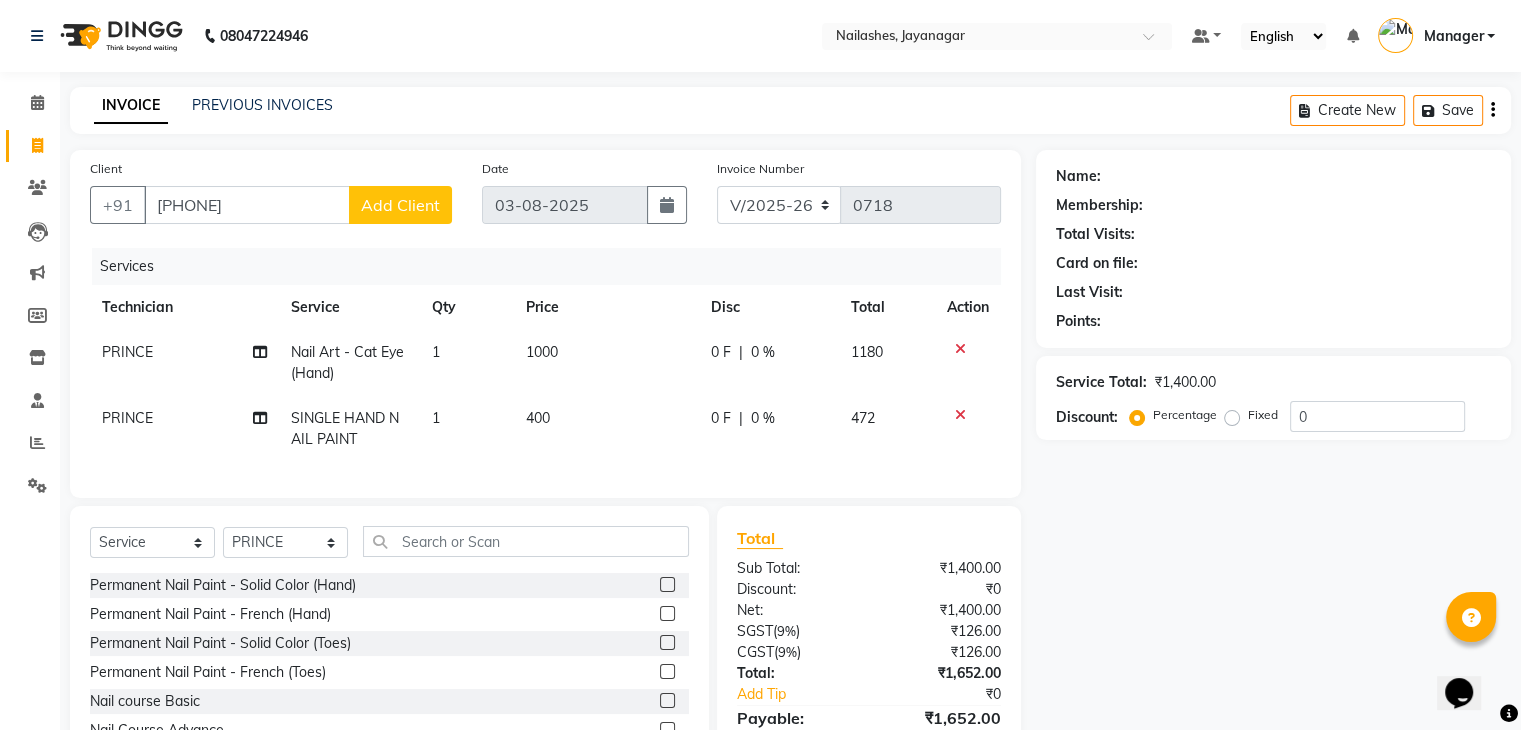 click on "Add Client" 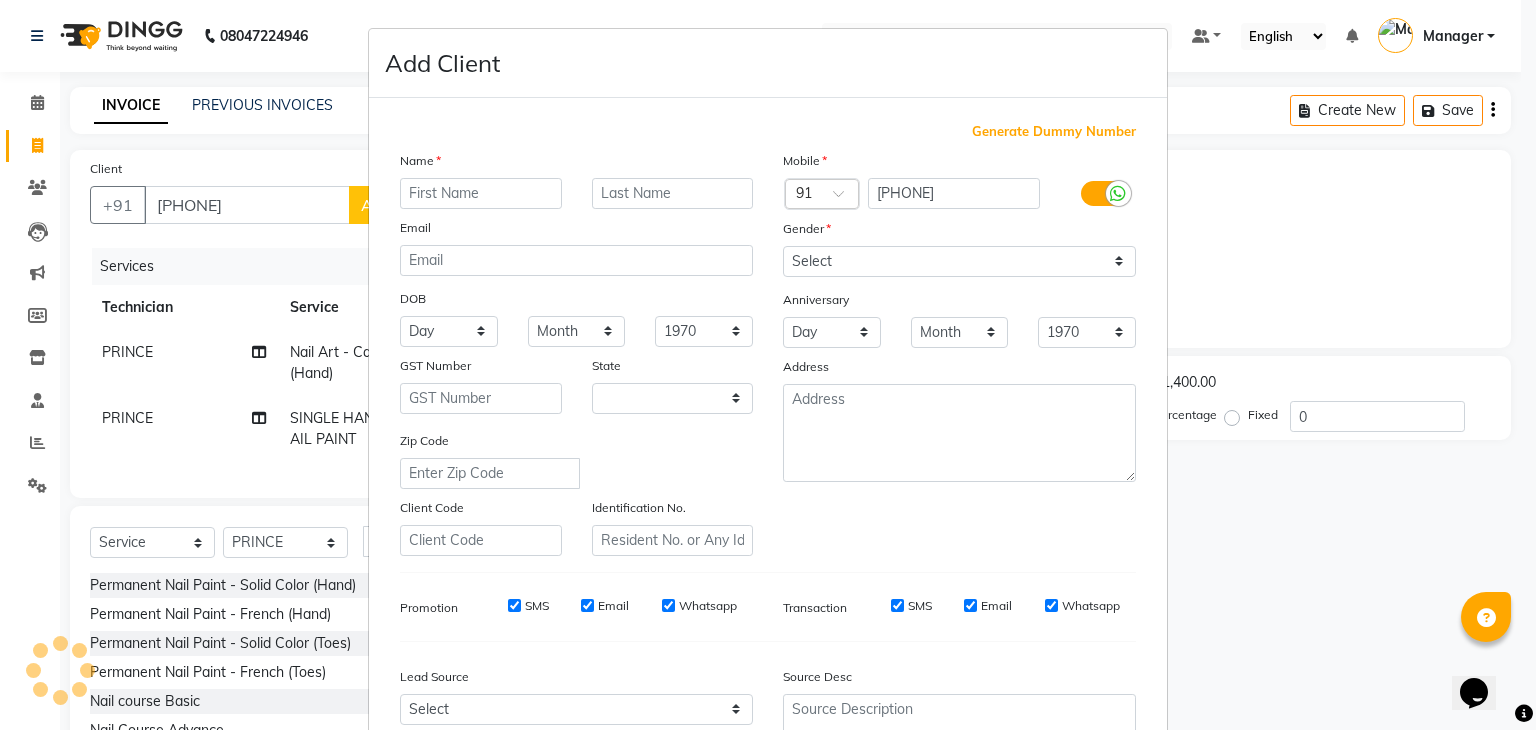 select on "21" 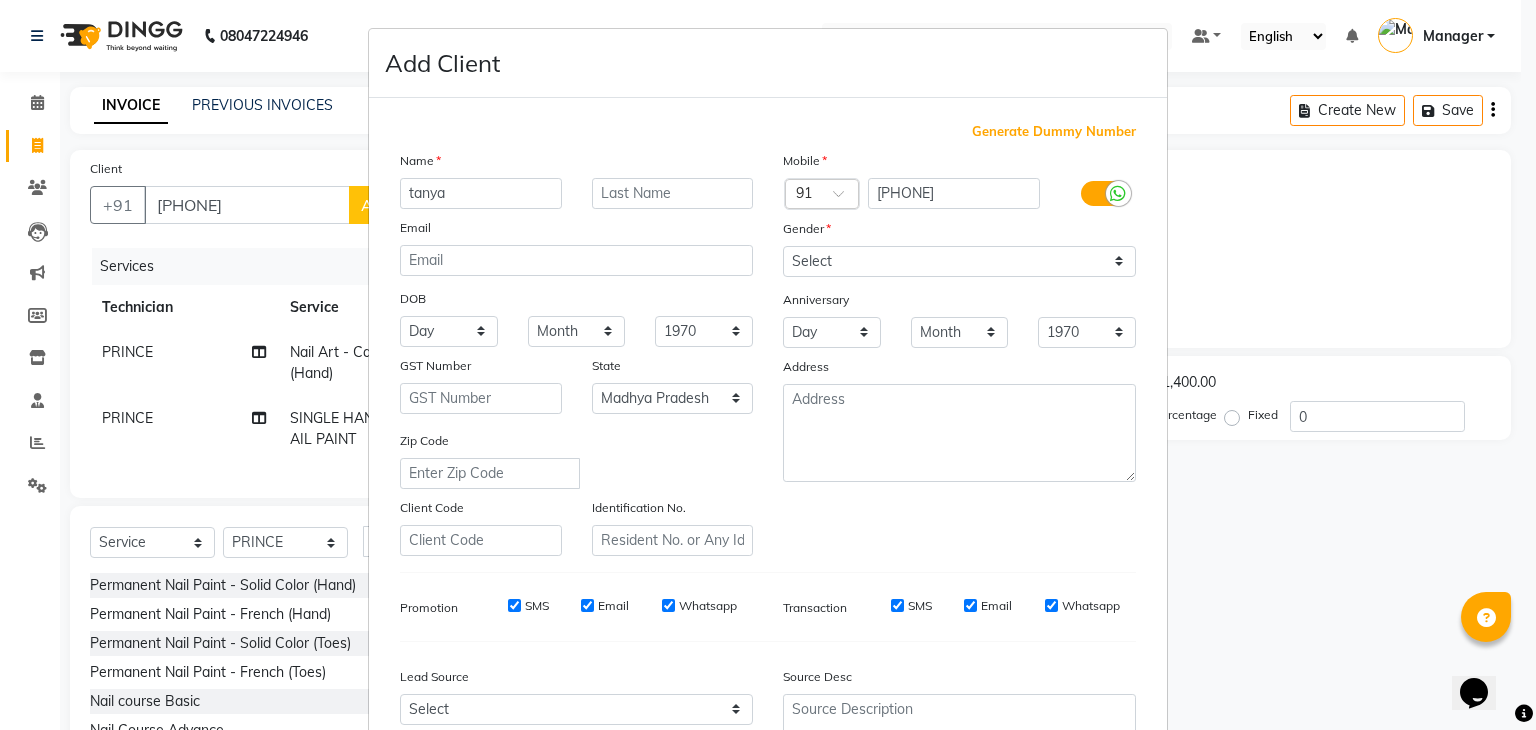 type on "tanya" 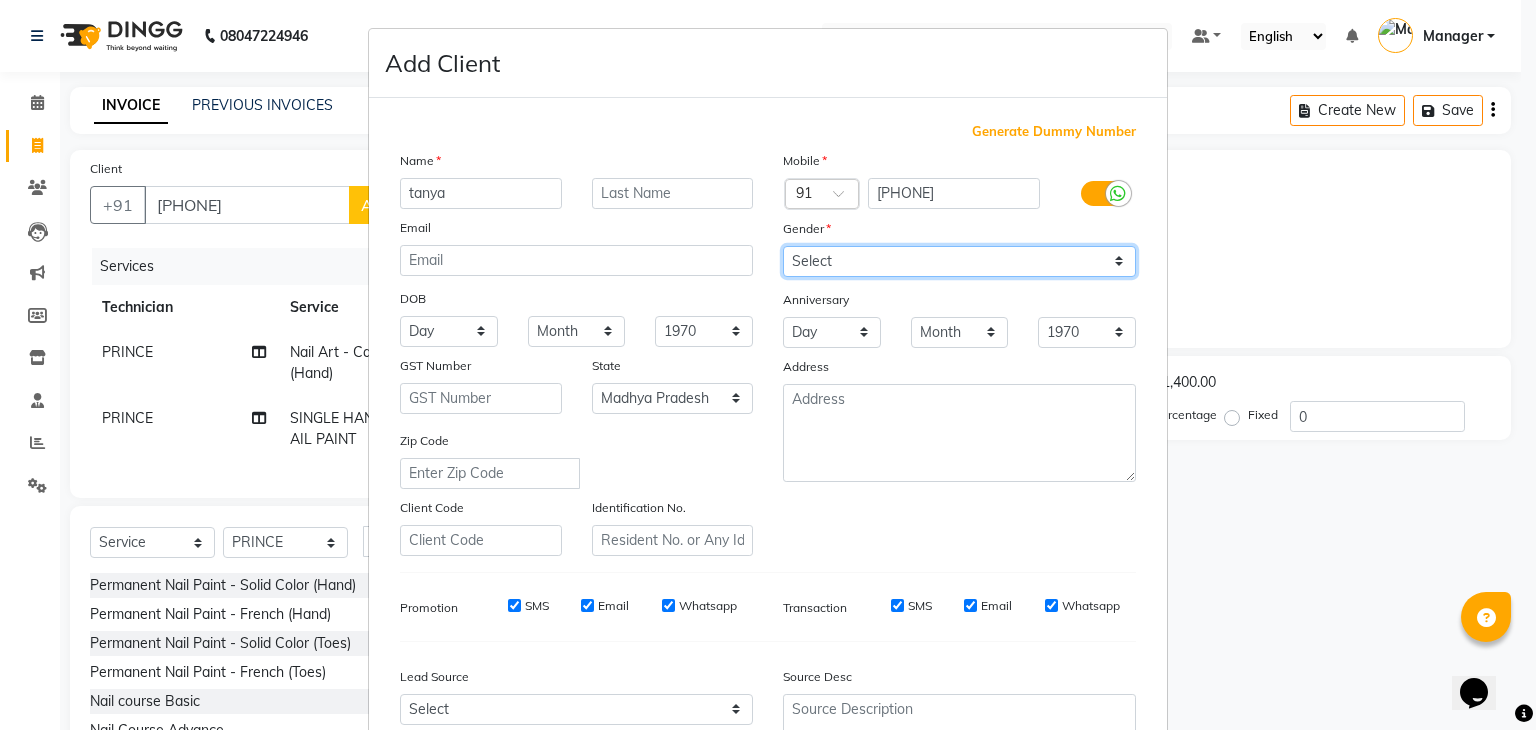 click on "Select Male Female Other Prefer Not To Say" at bounding box center (959, 261) 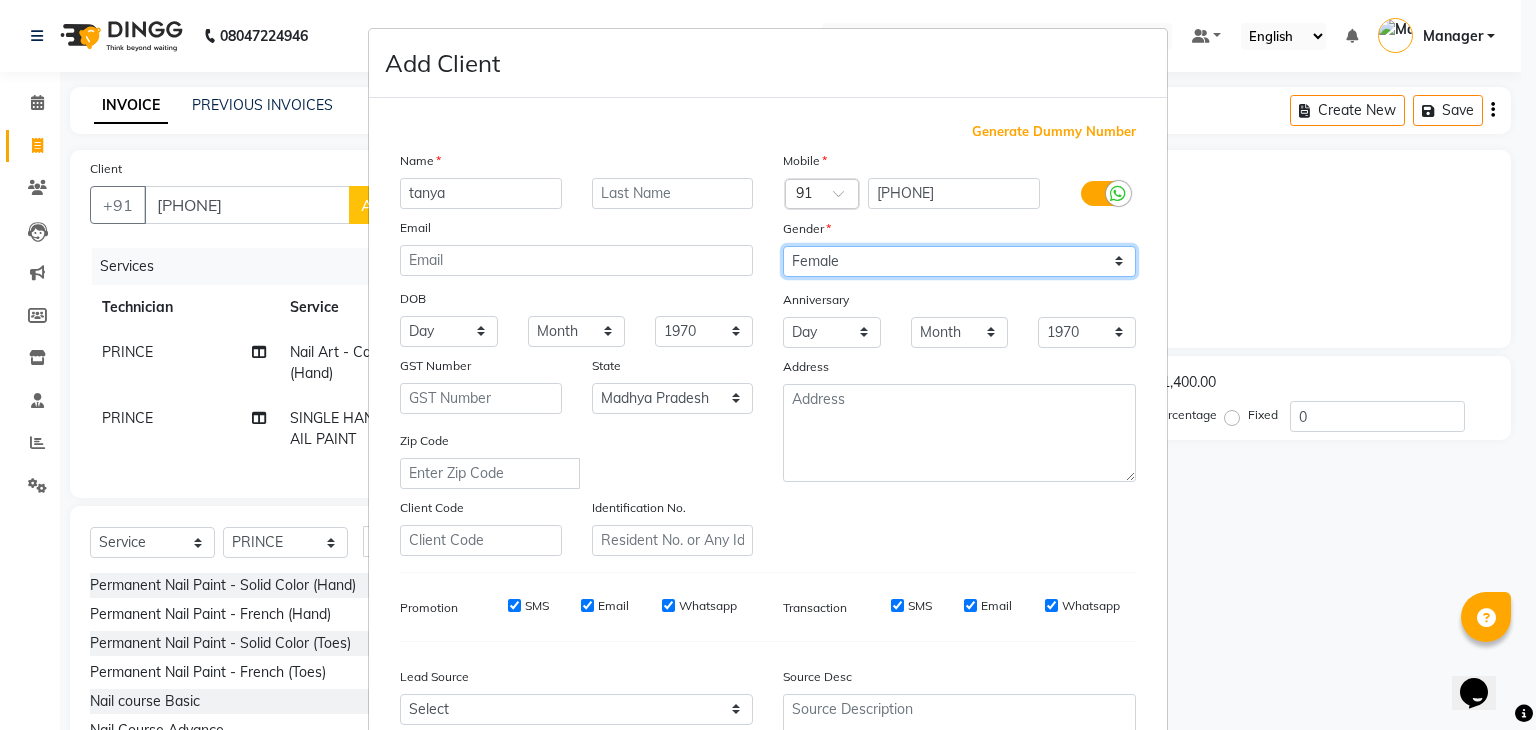 click on "Select Male Female Other Prefer Not To Say" at bounding box center (959, 261) 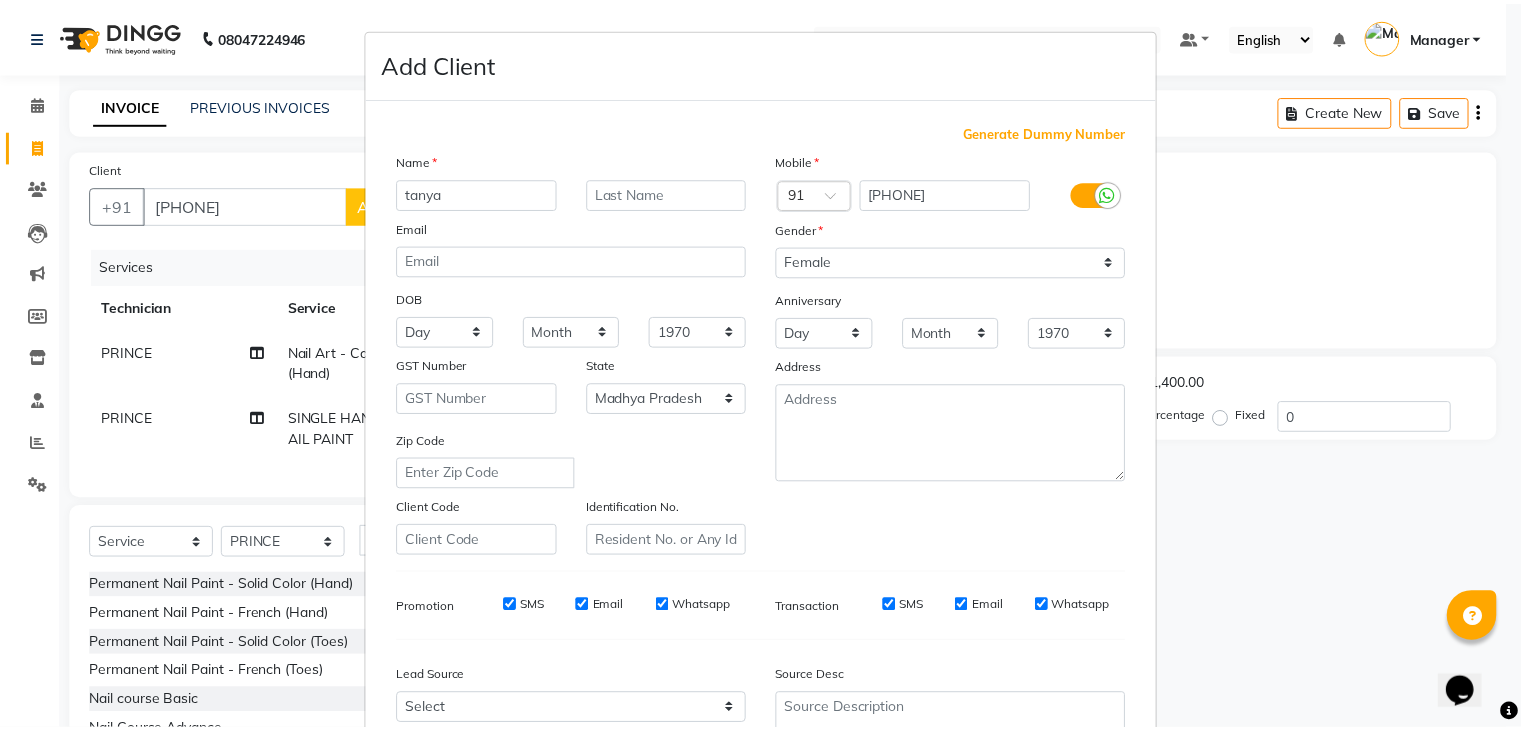 scroll, scrollTop: 203, scrollLeft: 0, axis: vertical 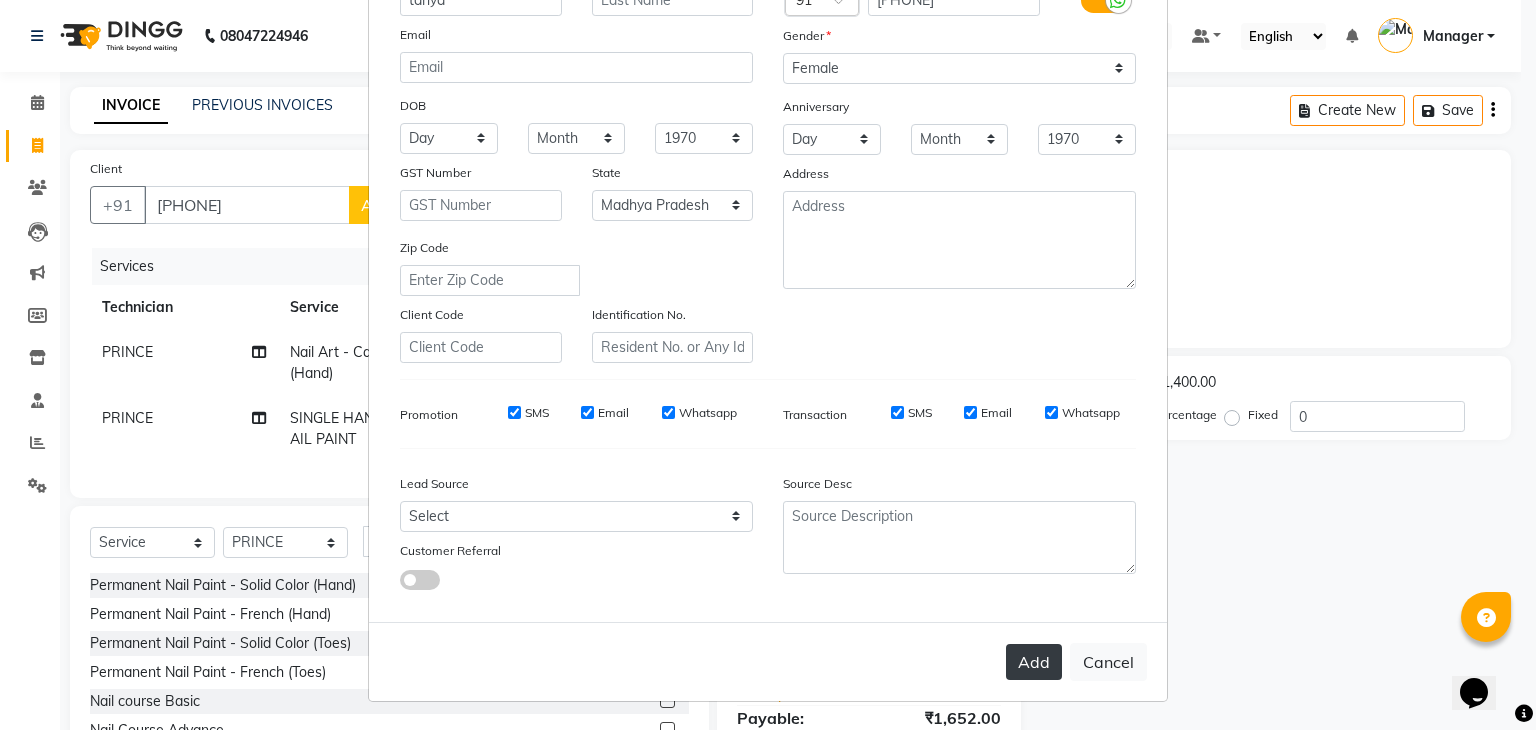 click on "Add" at bounding box center (1034, 662) 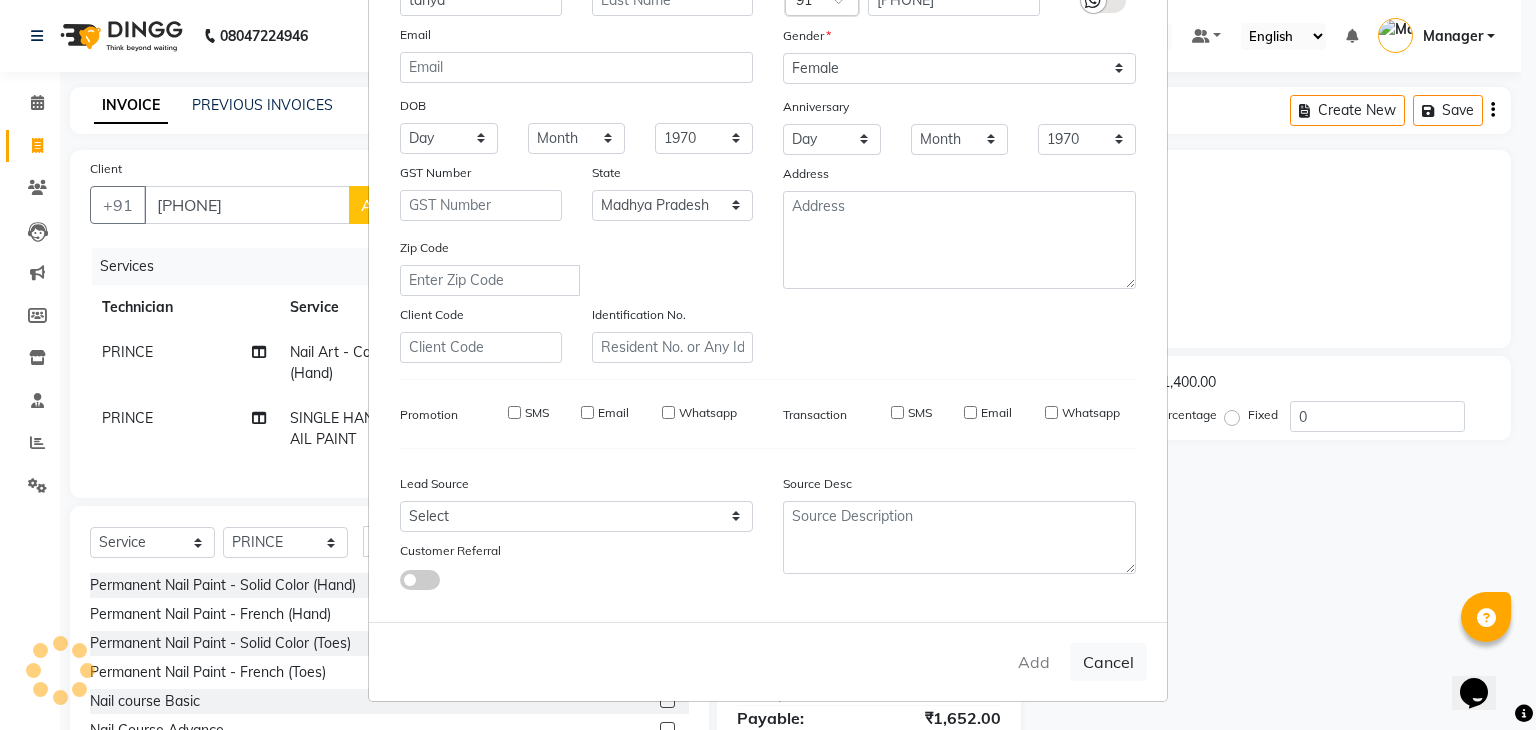 type on "[CREDIT_CARD]" 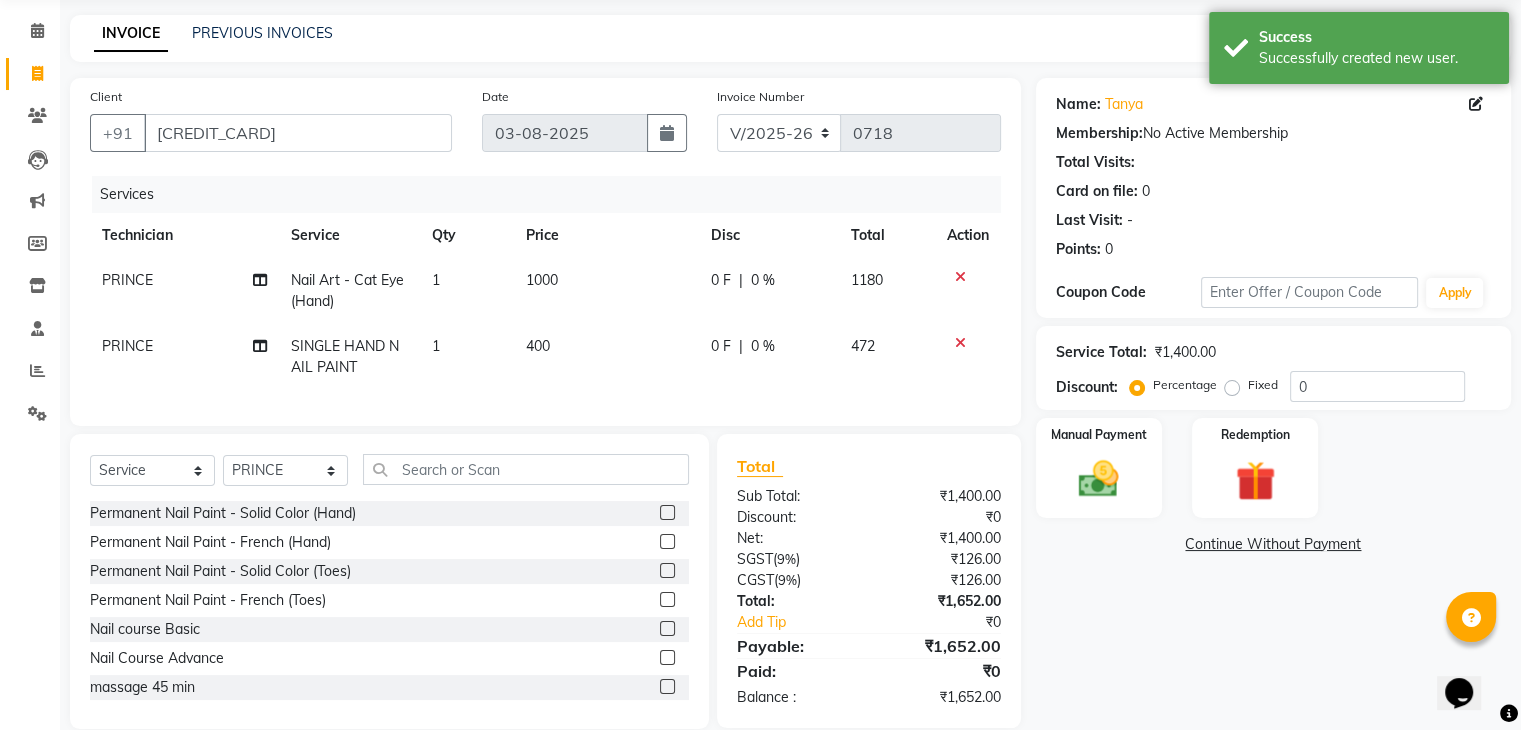scroll, scrollTop: 117, scrollLeft: 0, axis: vertical 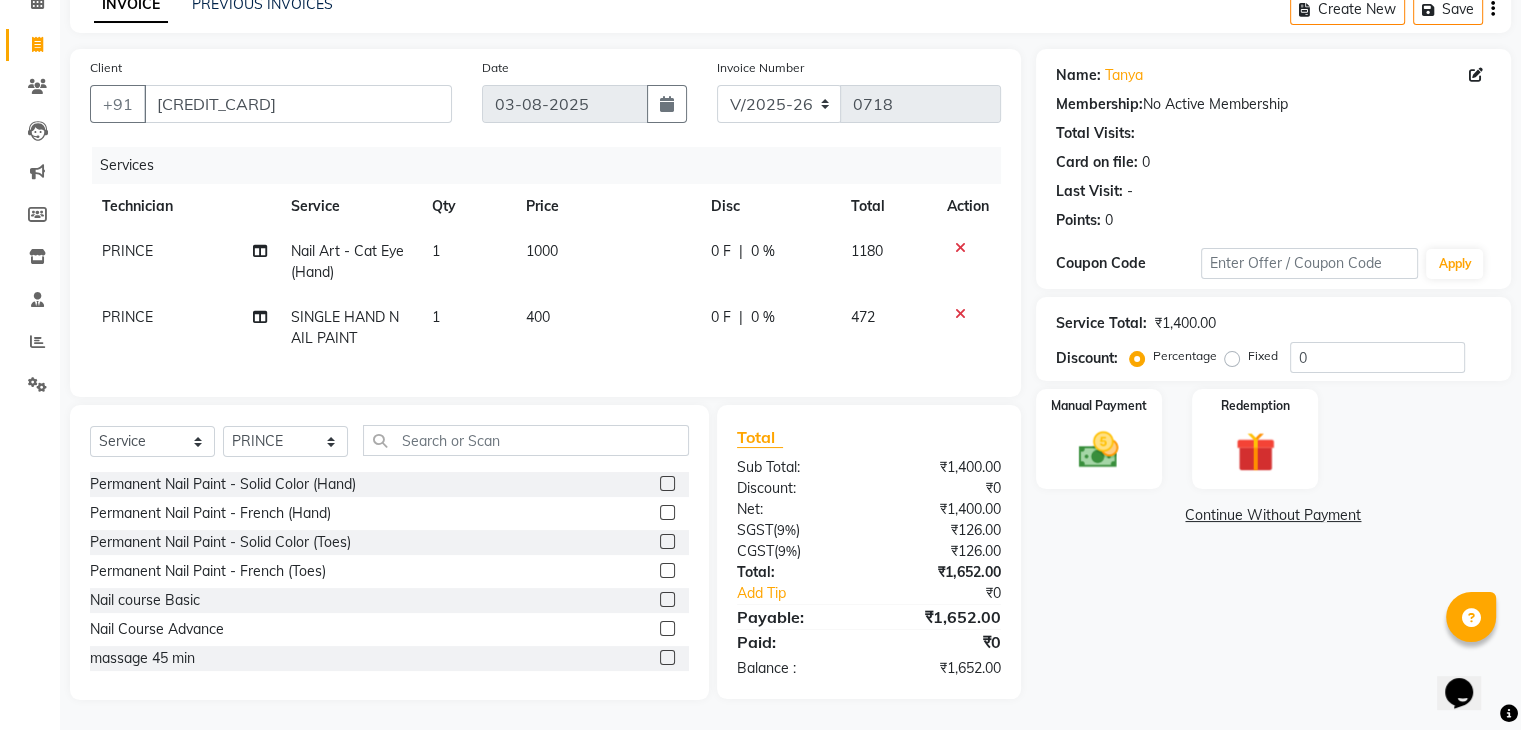 click 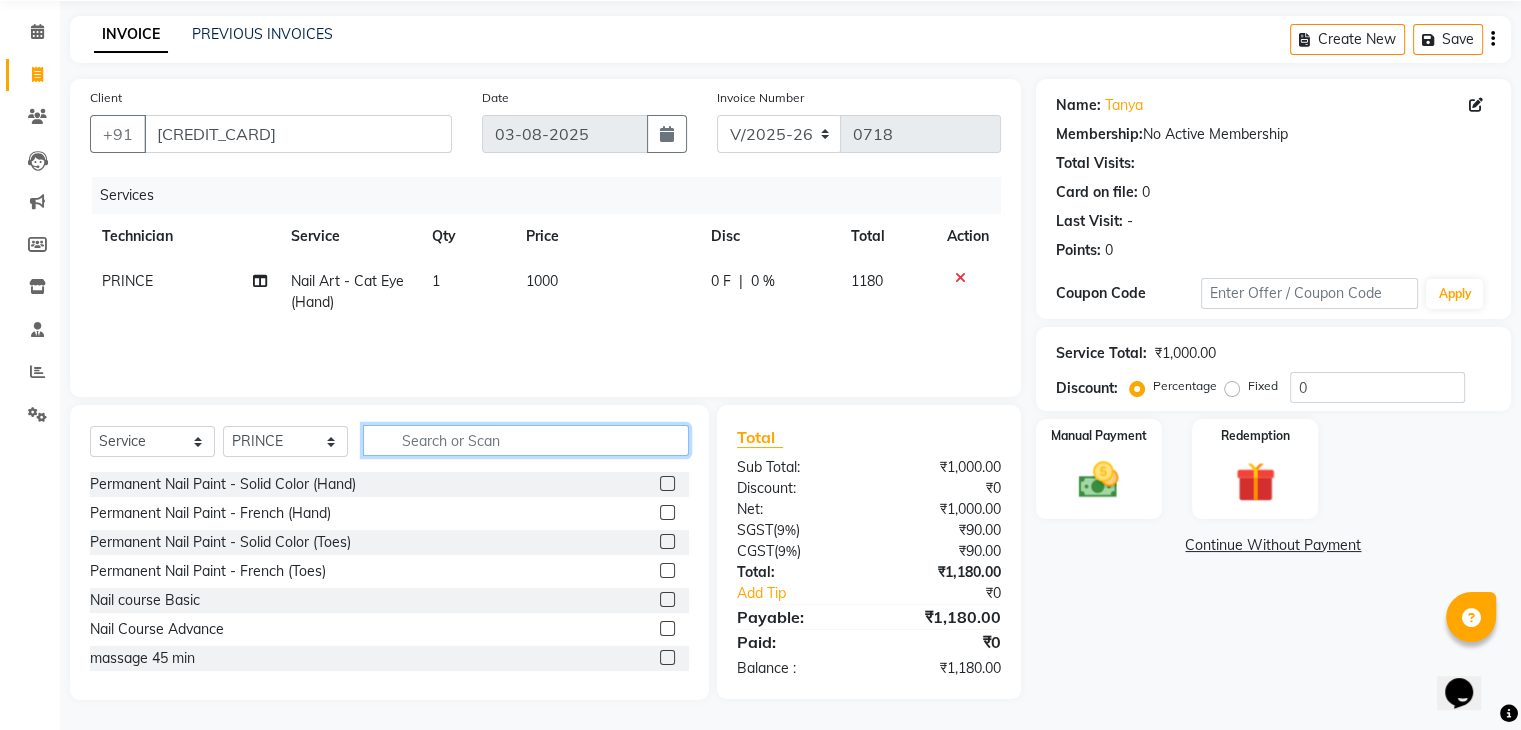 click 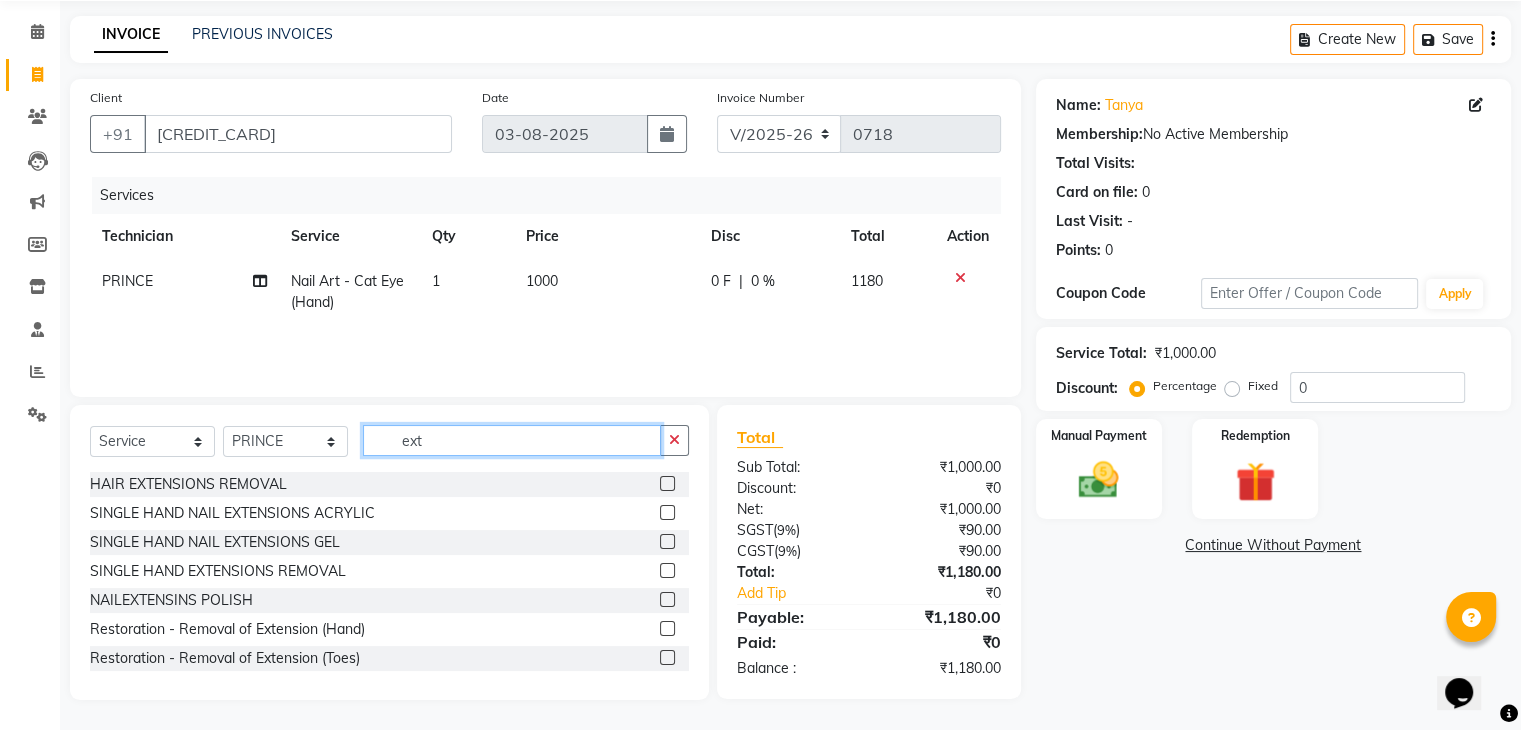 scroll, scrollTop: 174, scrollLeft: 0, axis: vertical 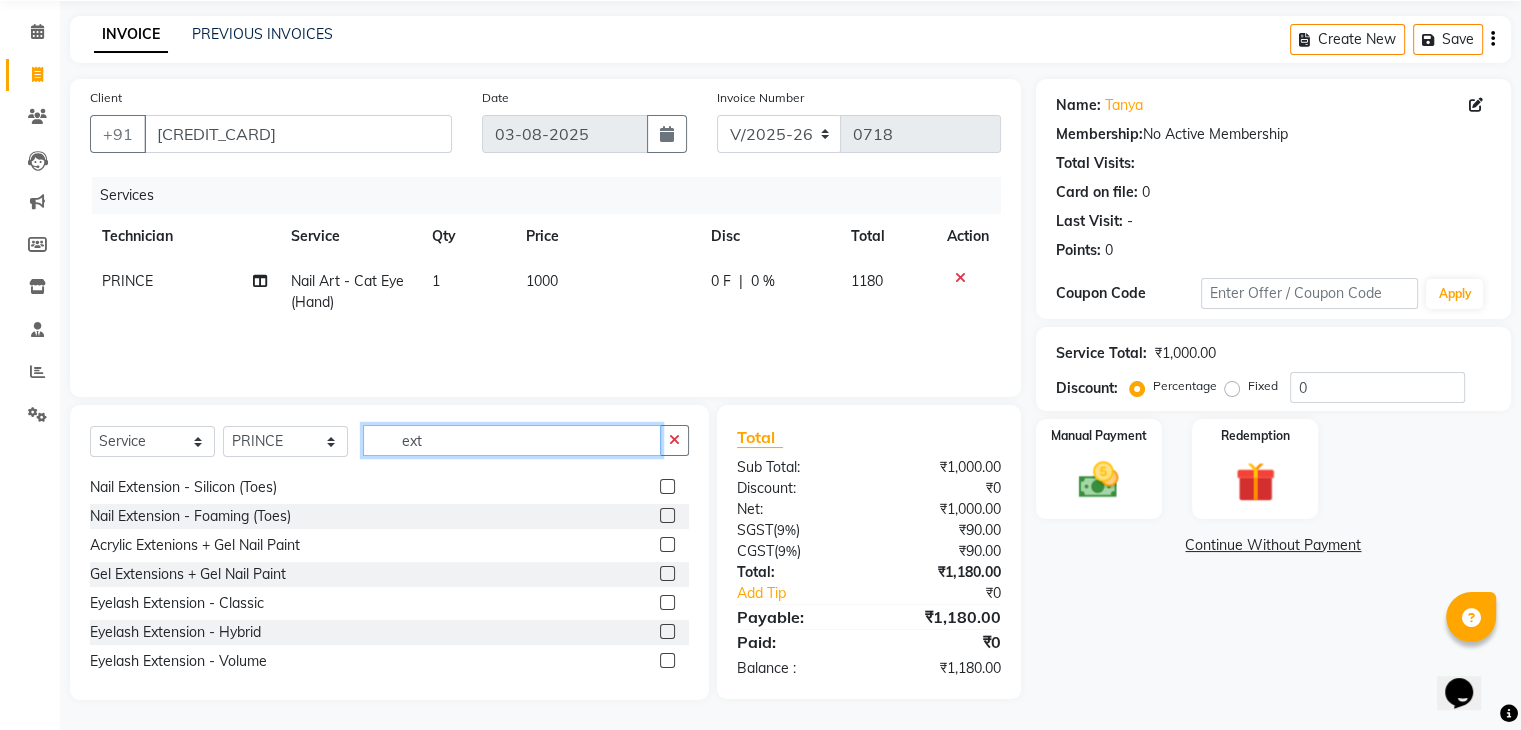 click on "ext" 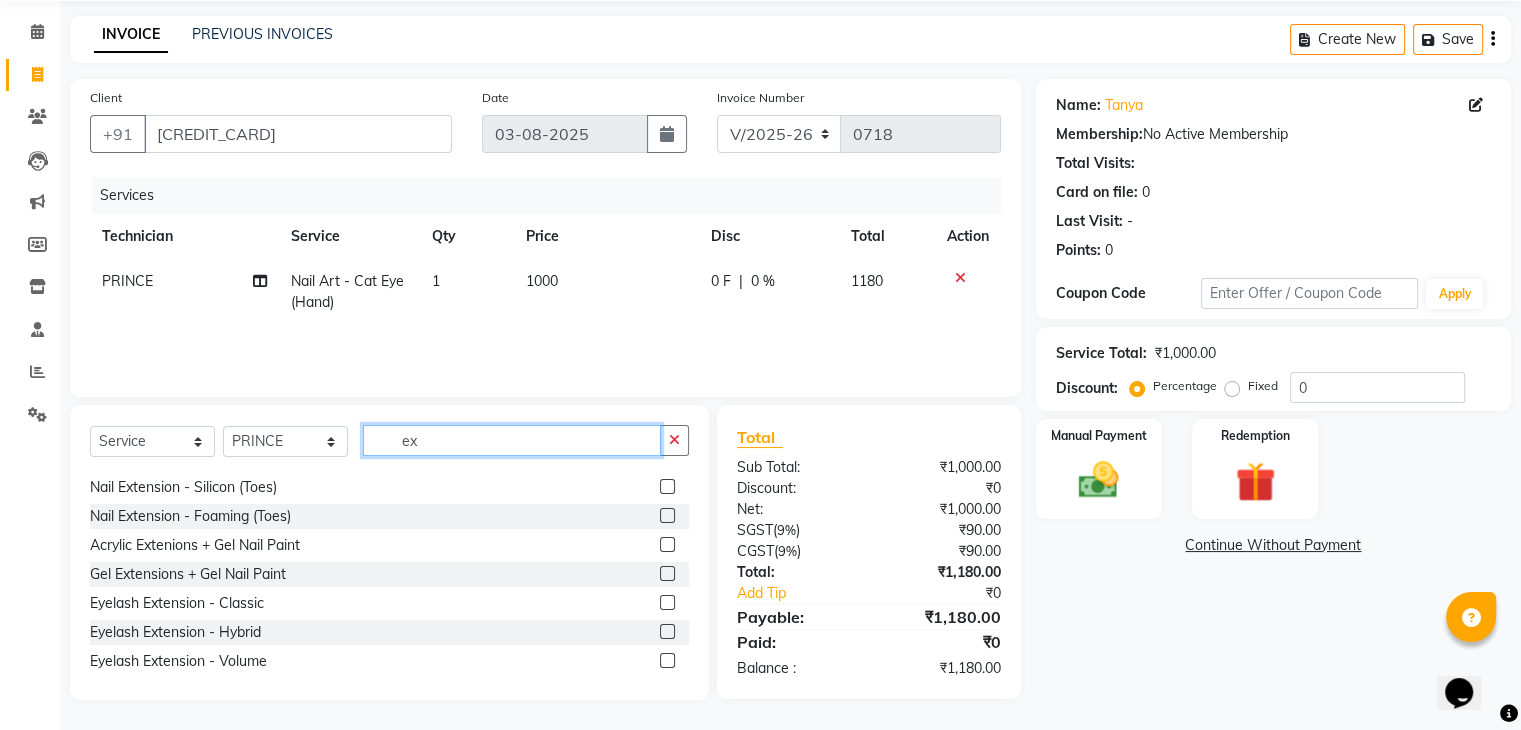 type on "e" 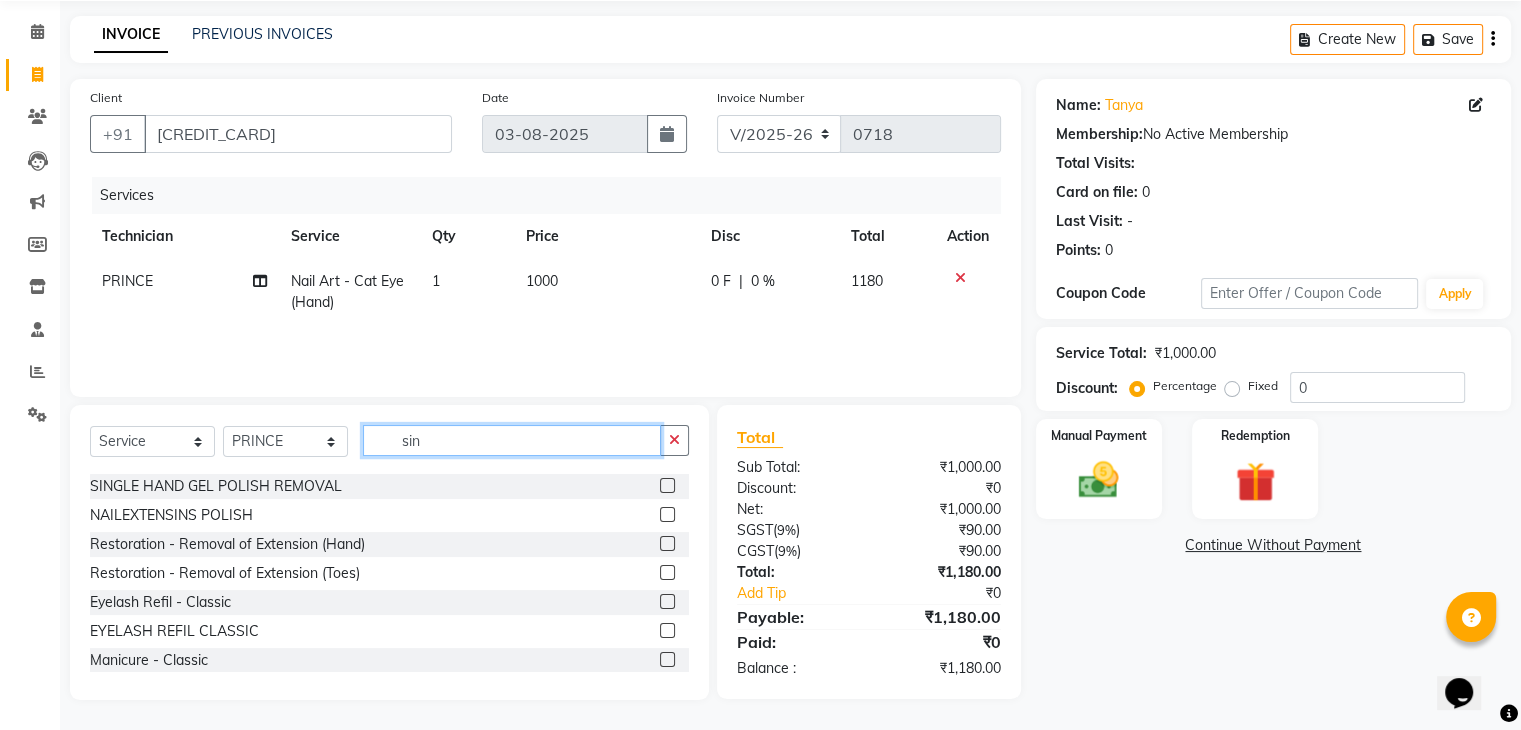 scroll, scrollTop: 0, scrollLeft: 0, axis: both 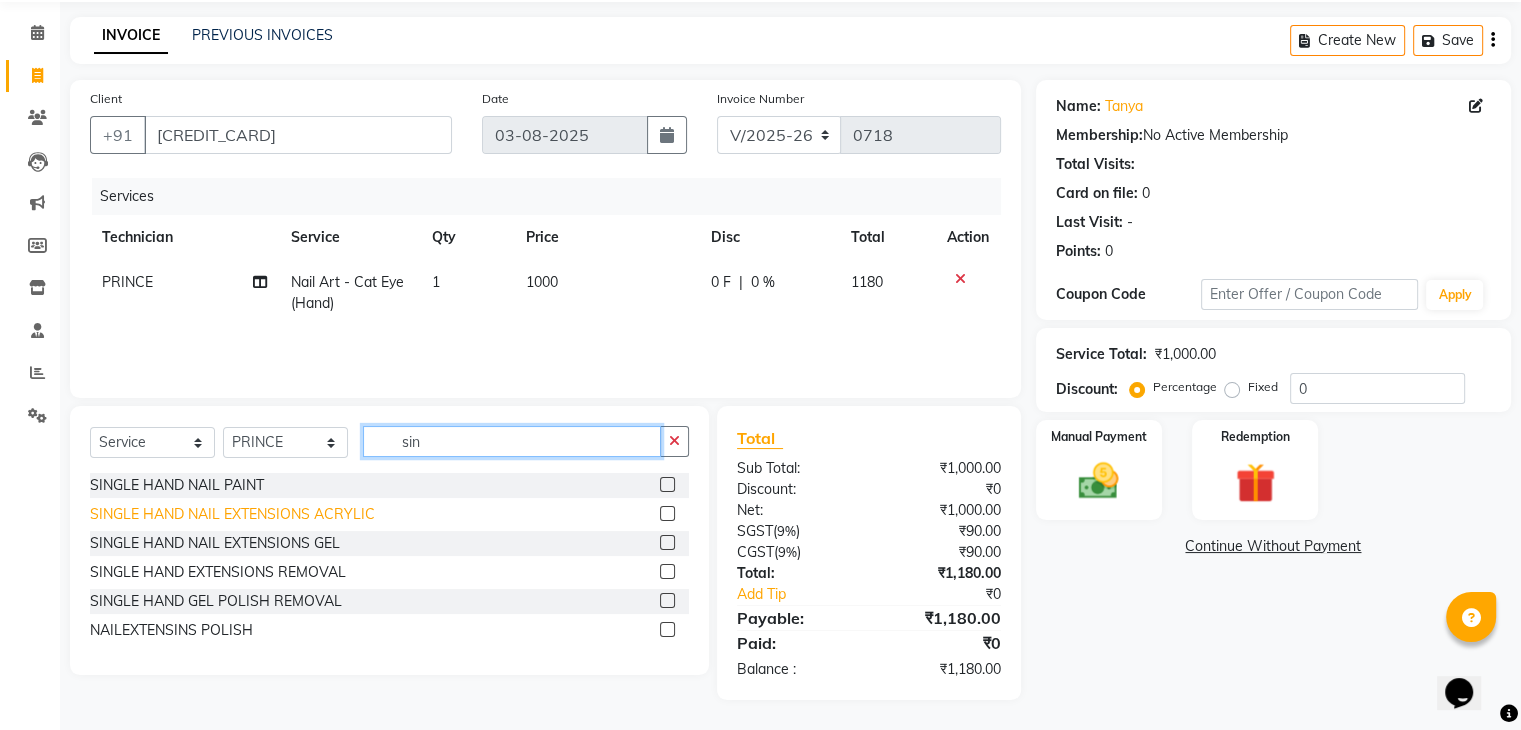type on "sin" 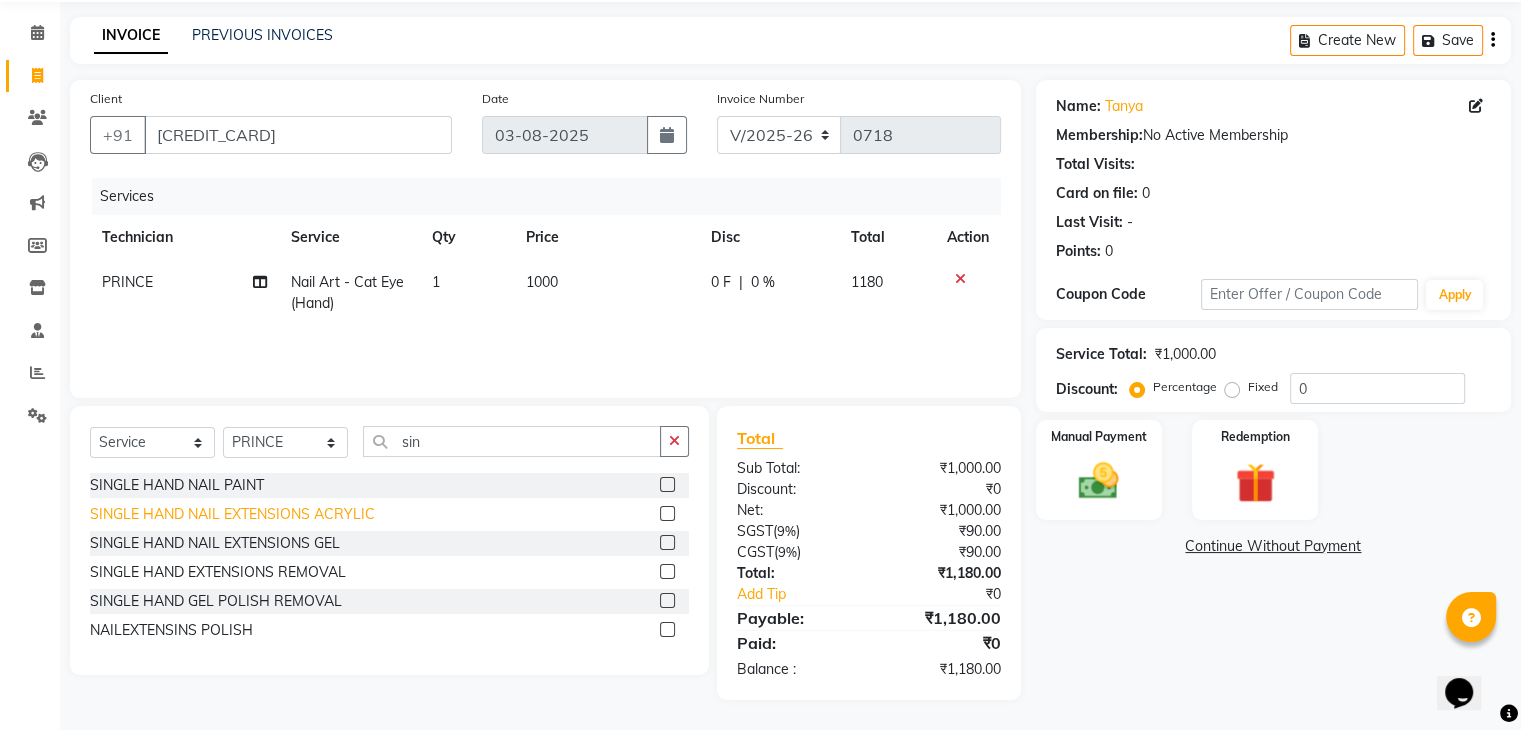 click on "SINGLE HAND NAIL EXTENSIONS ACRYLIC" 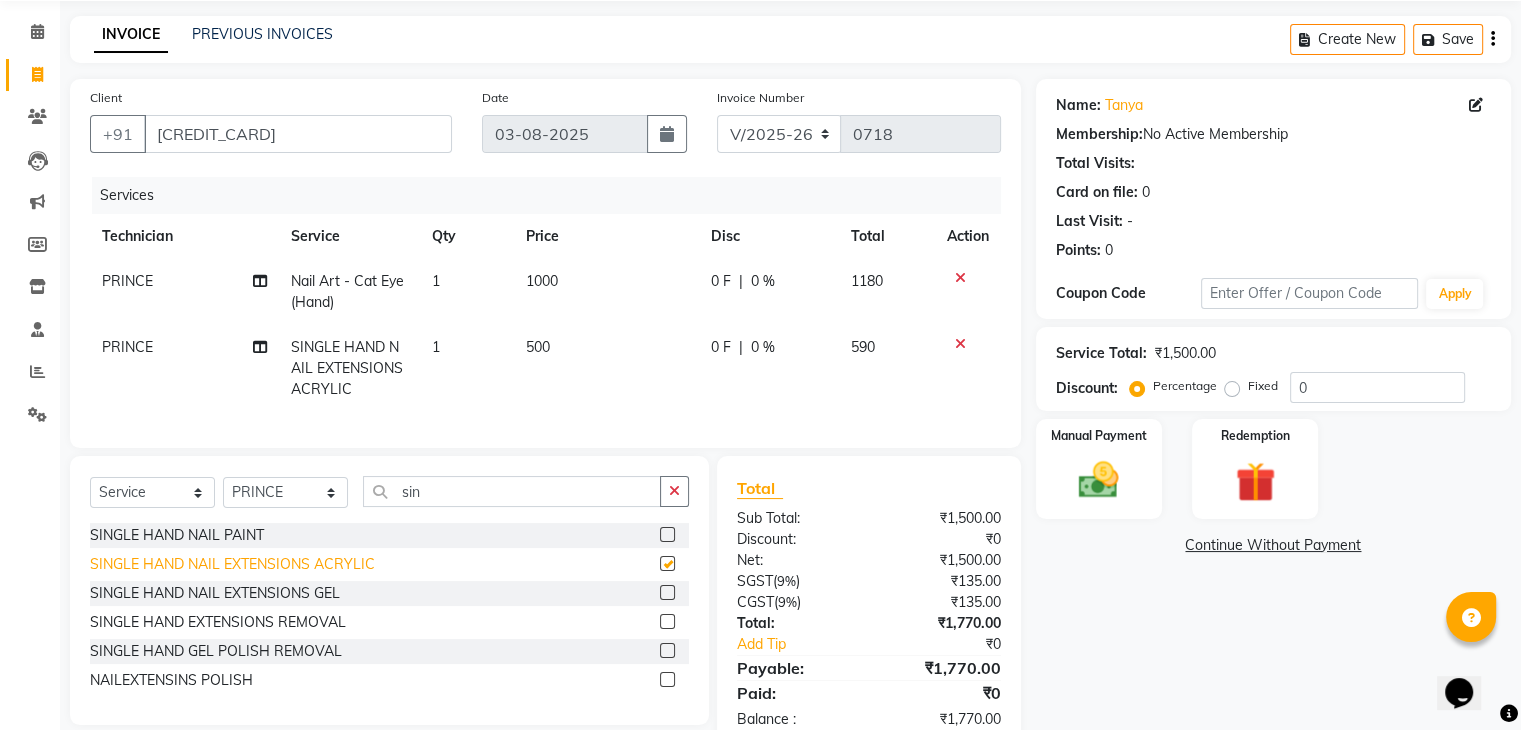 checkbox on "false" 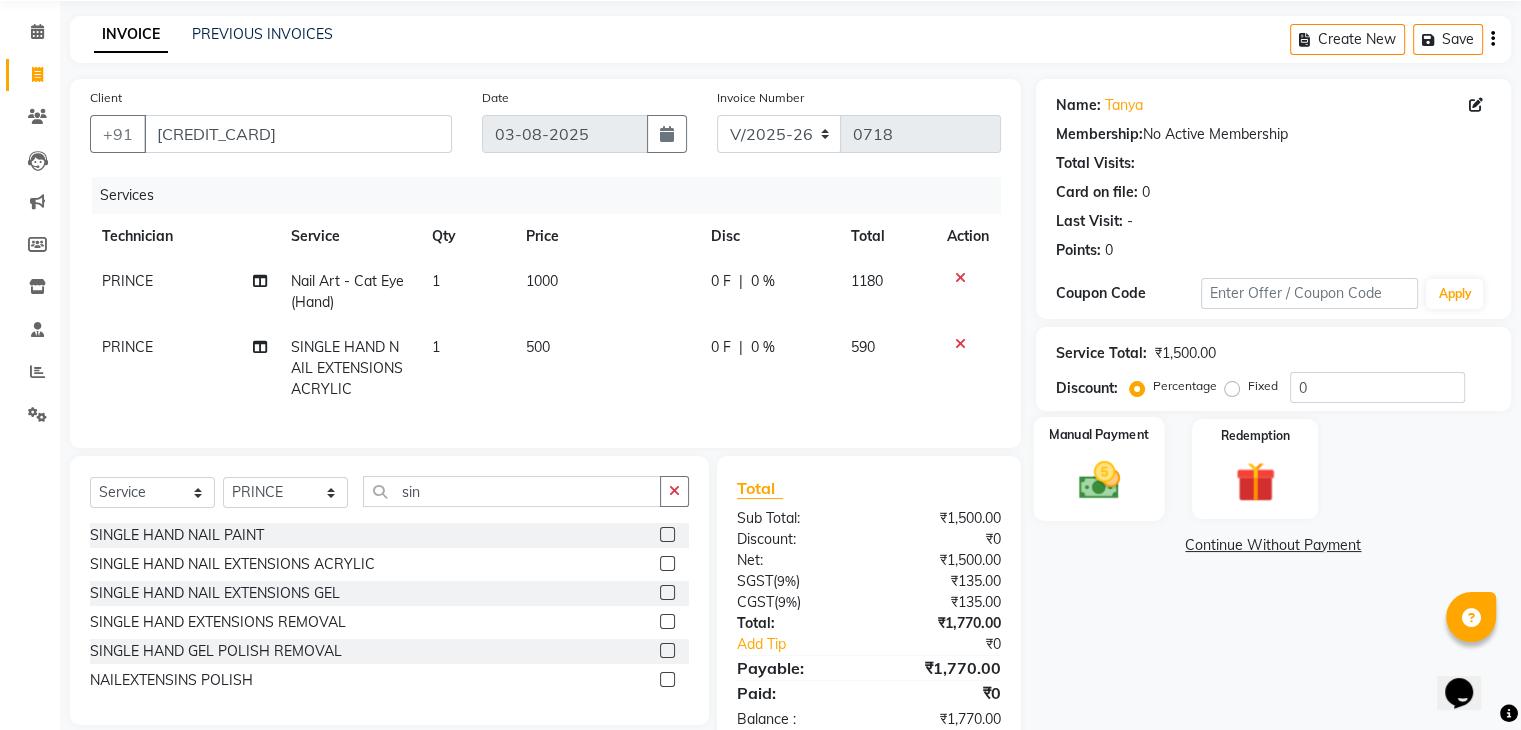 click 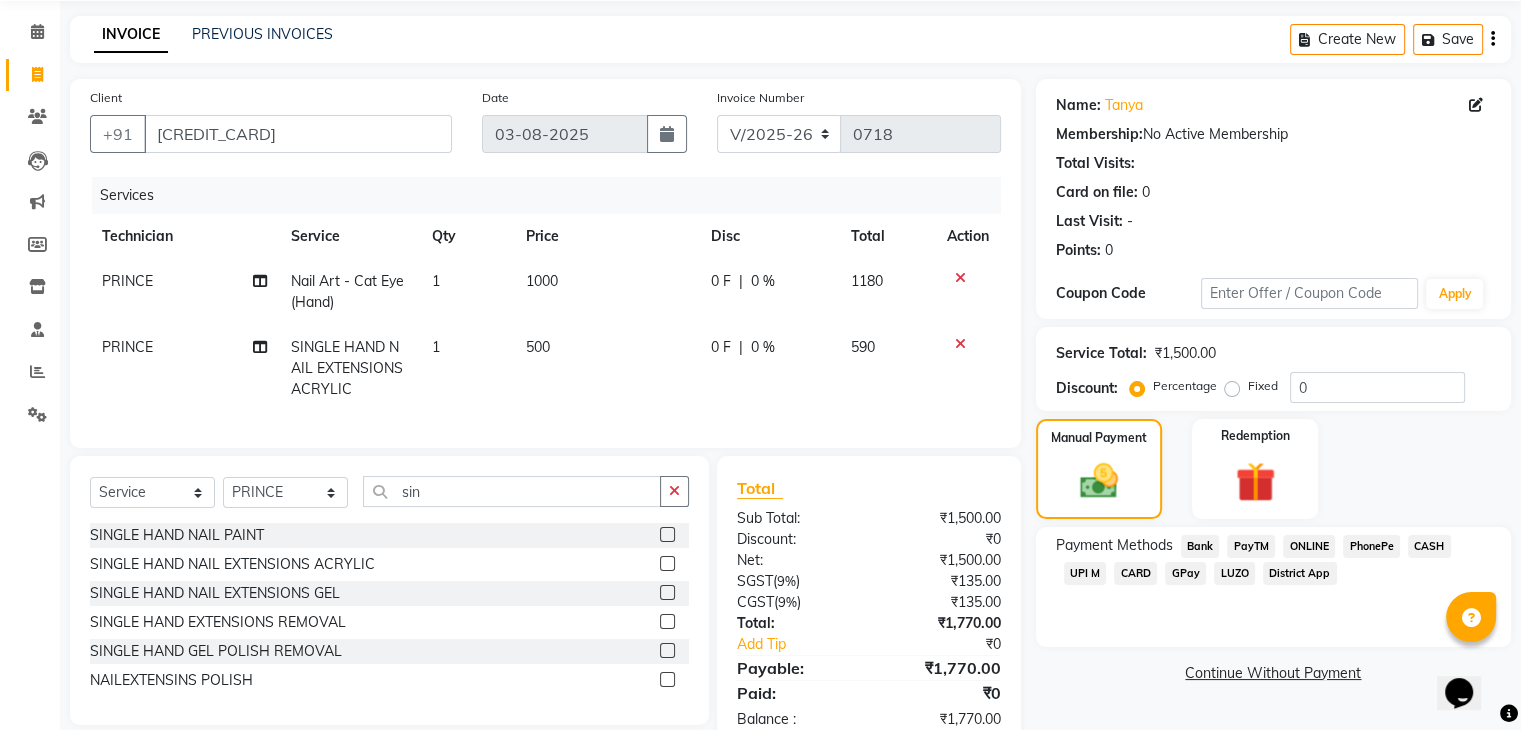 click on "ONLINE" 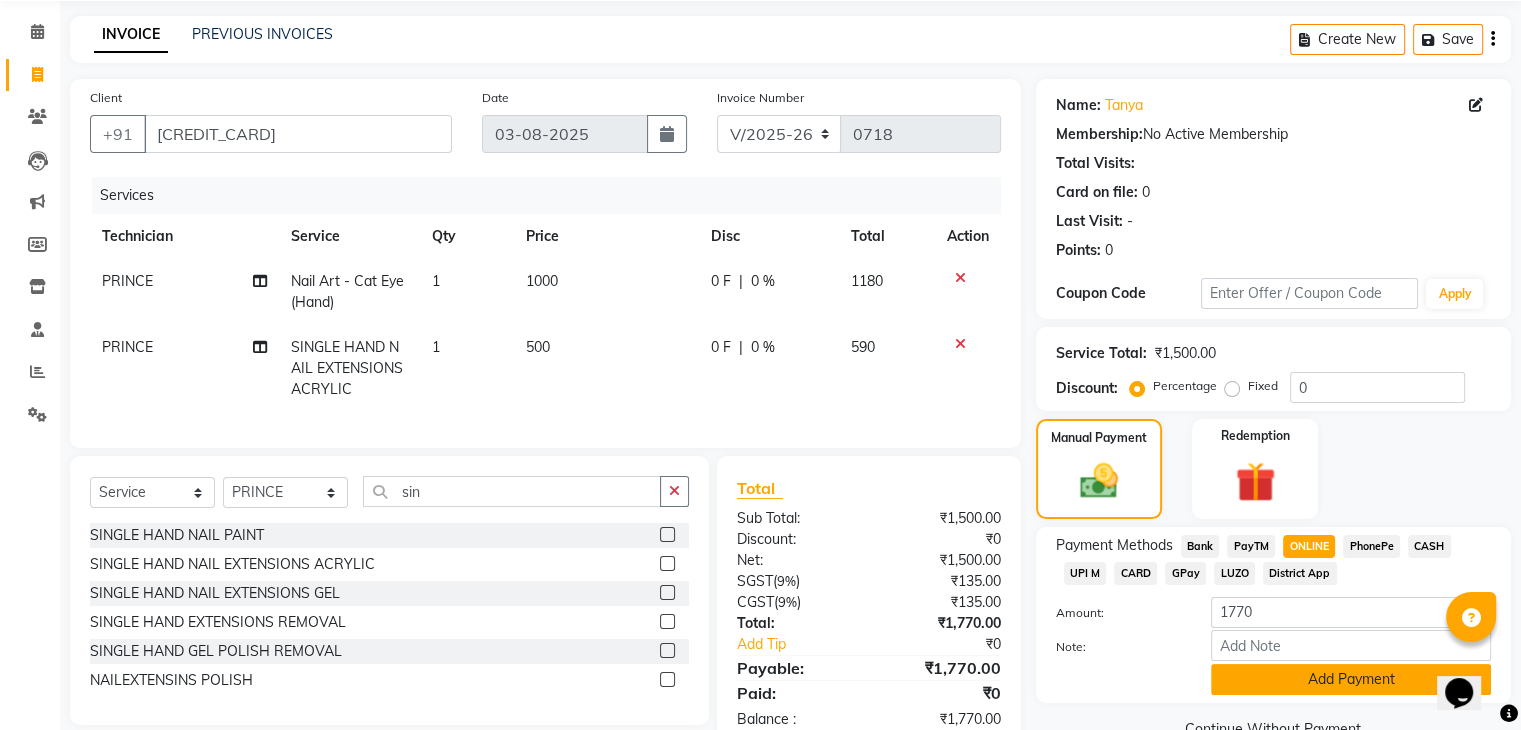 click on "Add Payment" 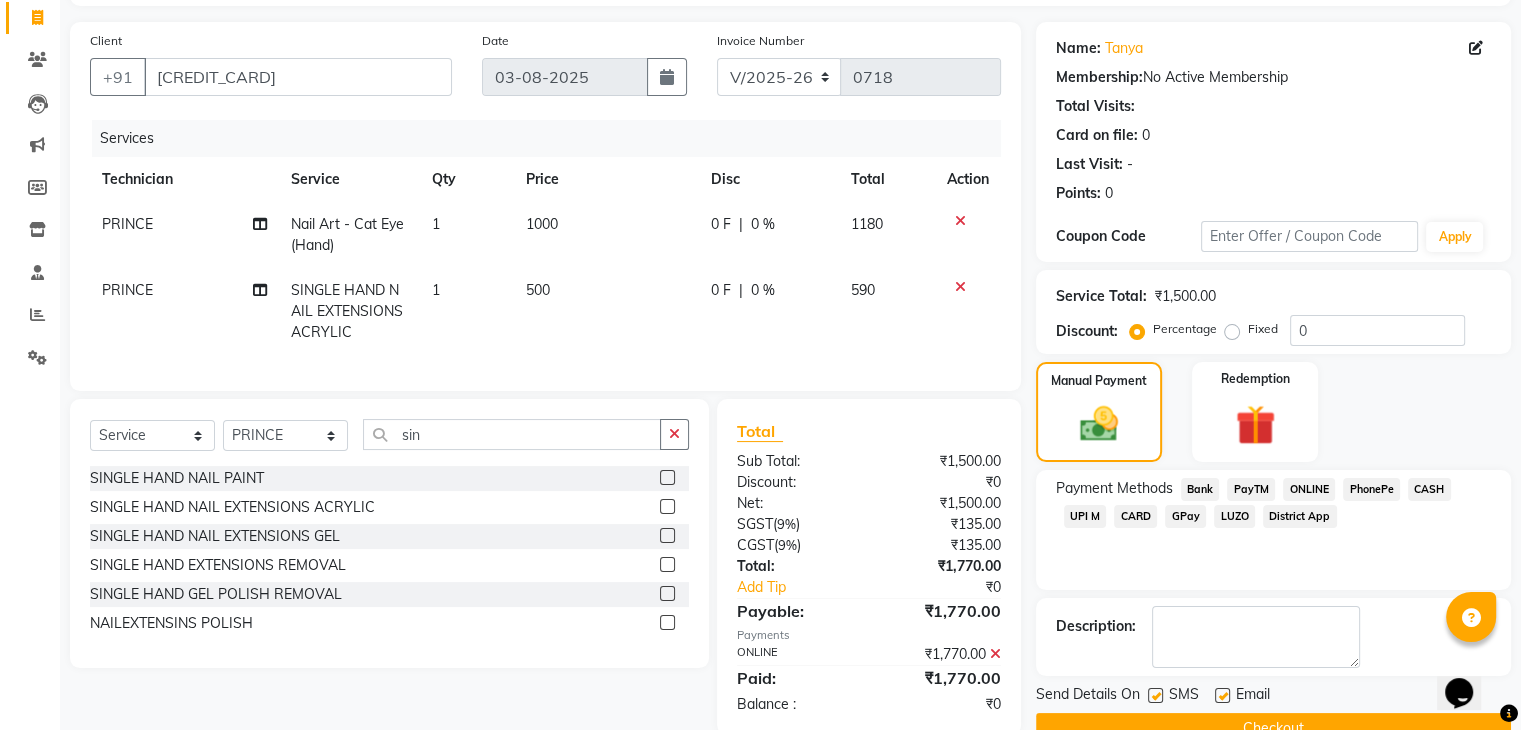 scroll, scrollTop: 179, scrollLeft: 0, axis: vertical 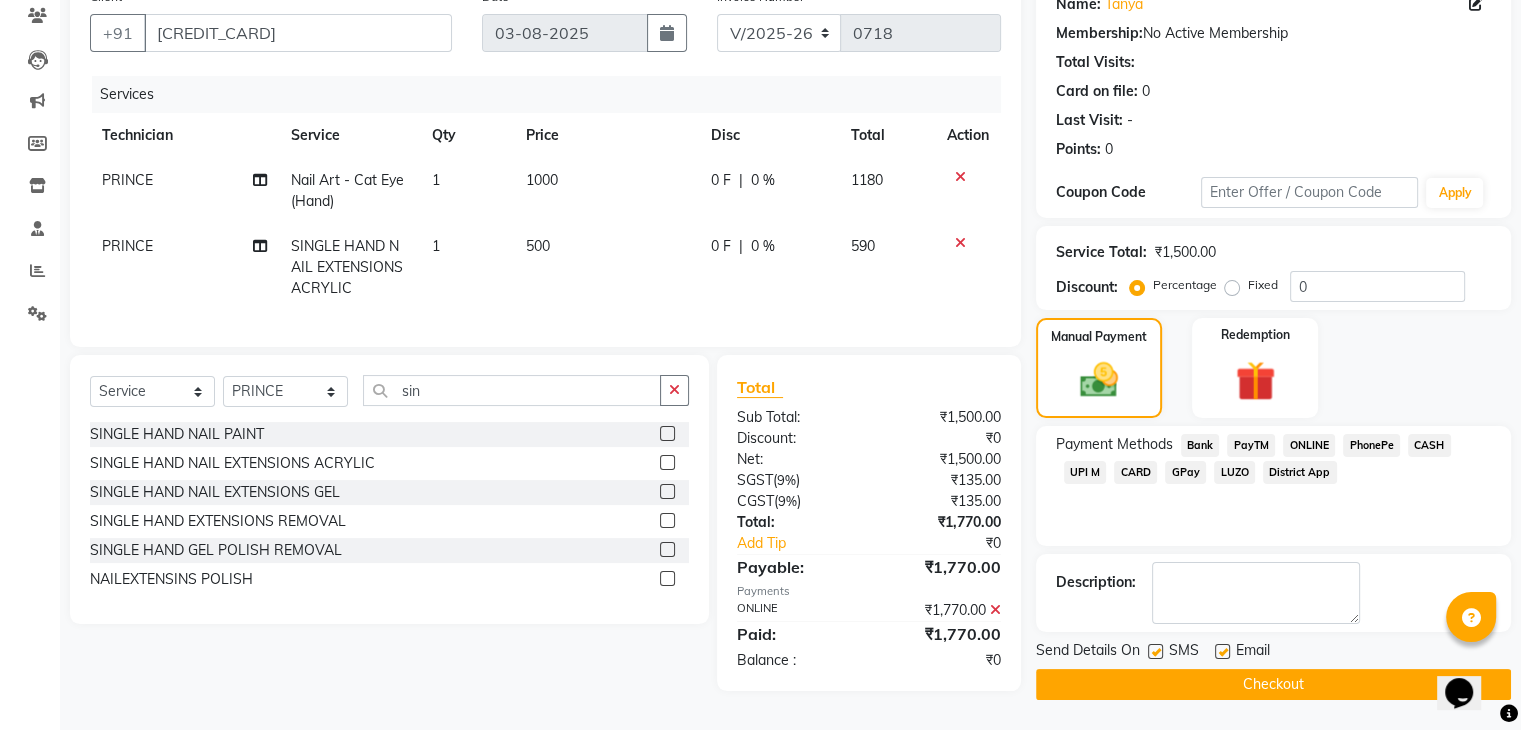 click on "Checkout" 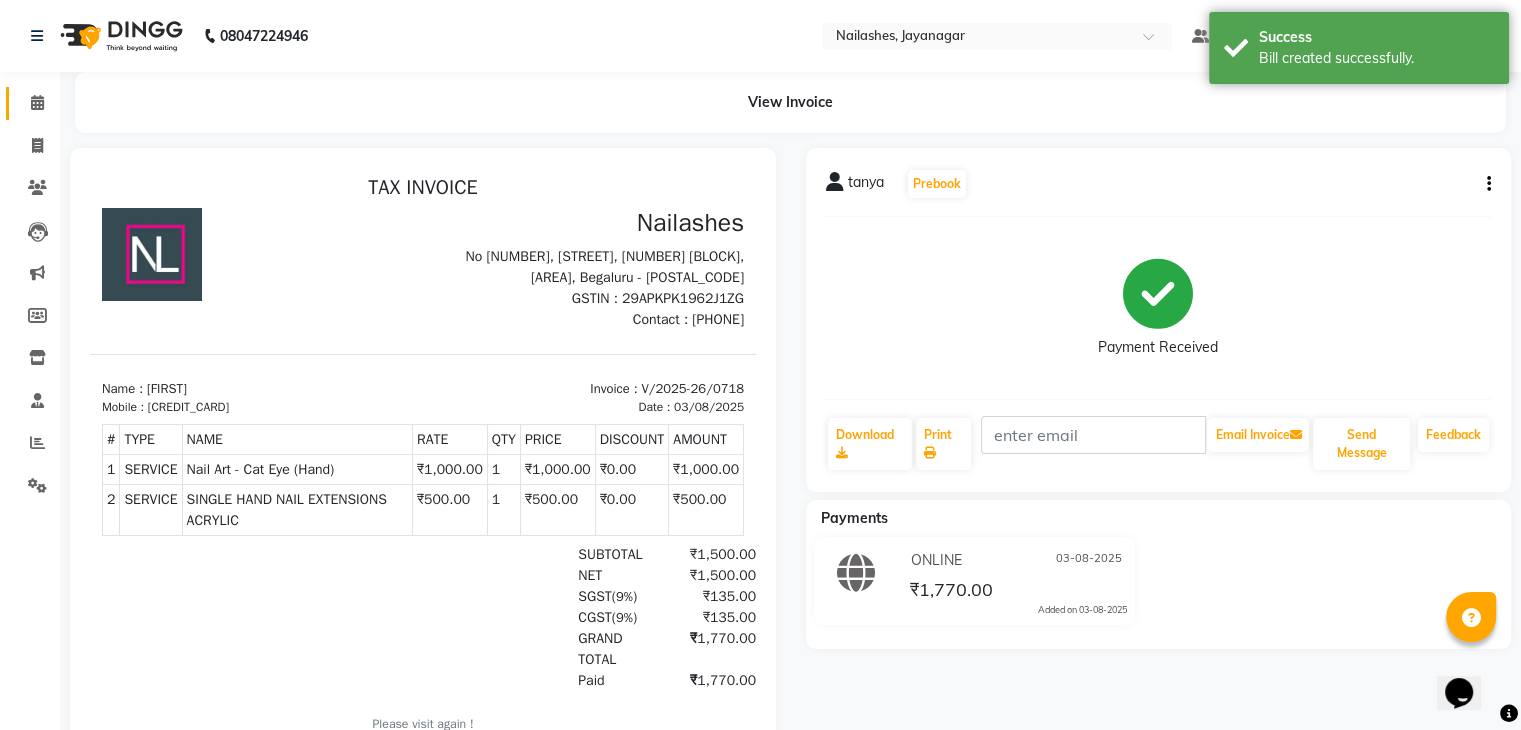 scroll, scrollTop: 0, scrollLeft: 0, axis: both 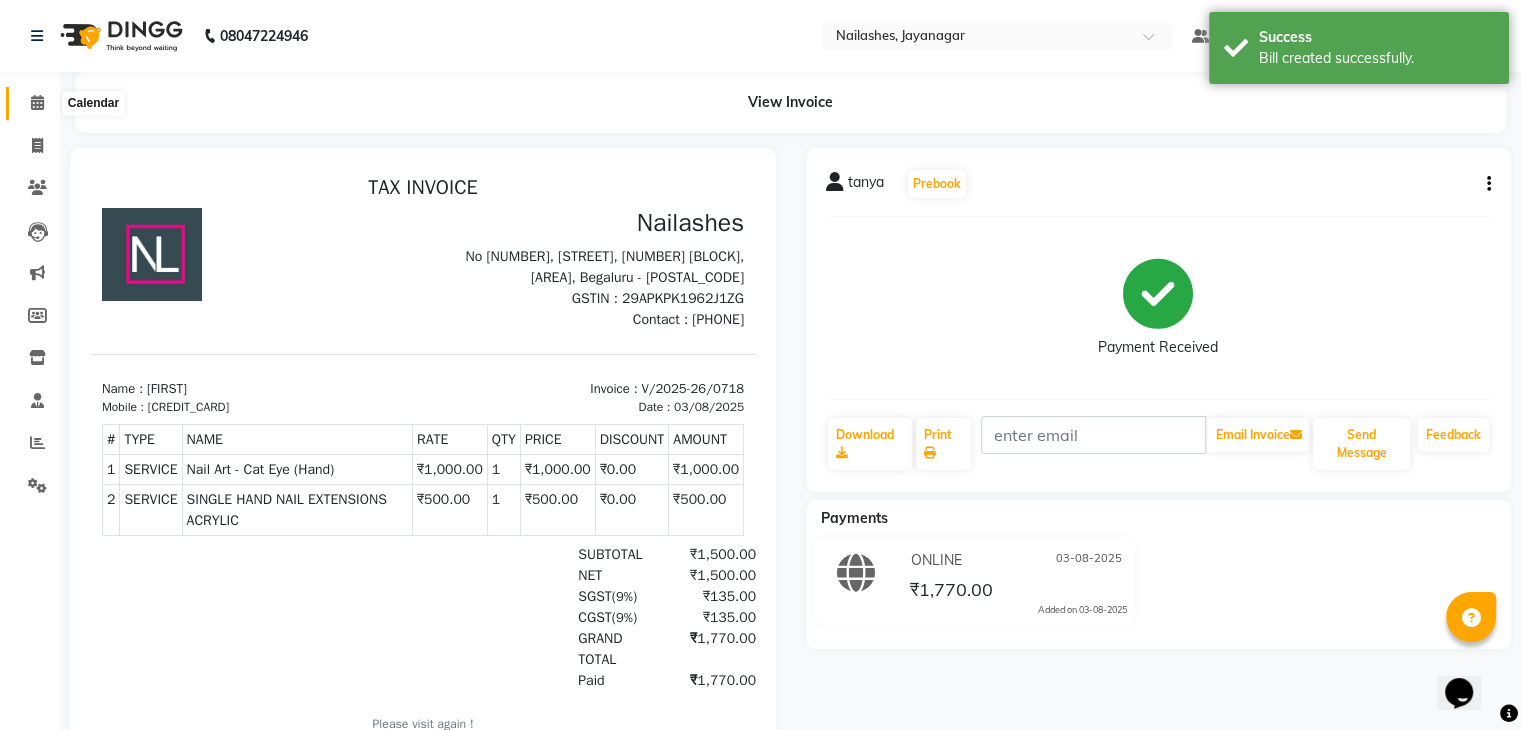 click 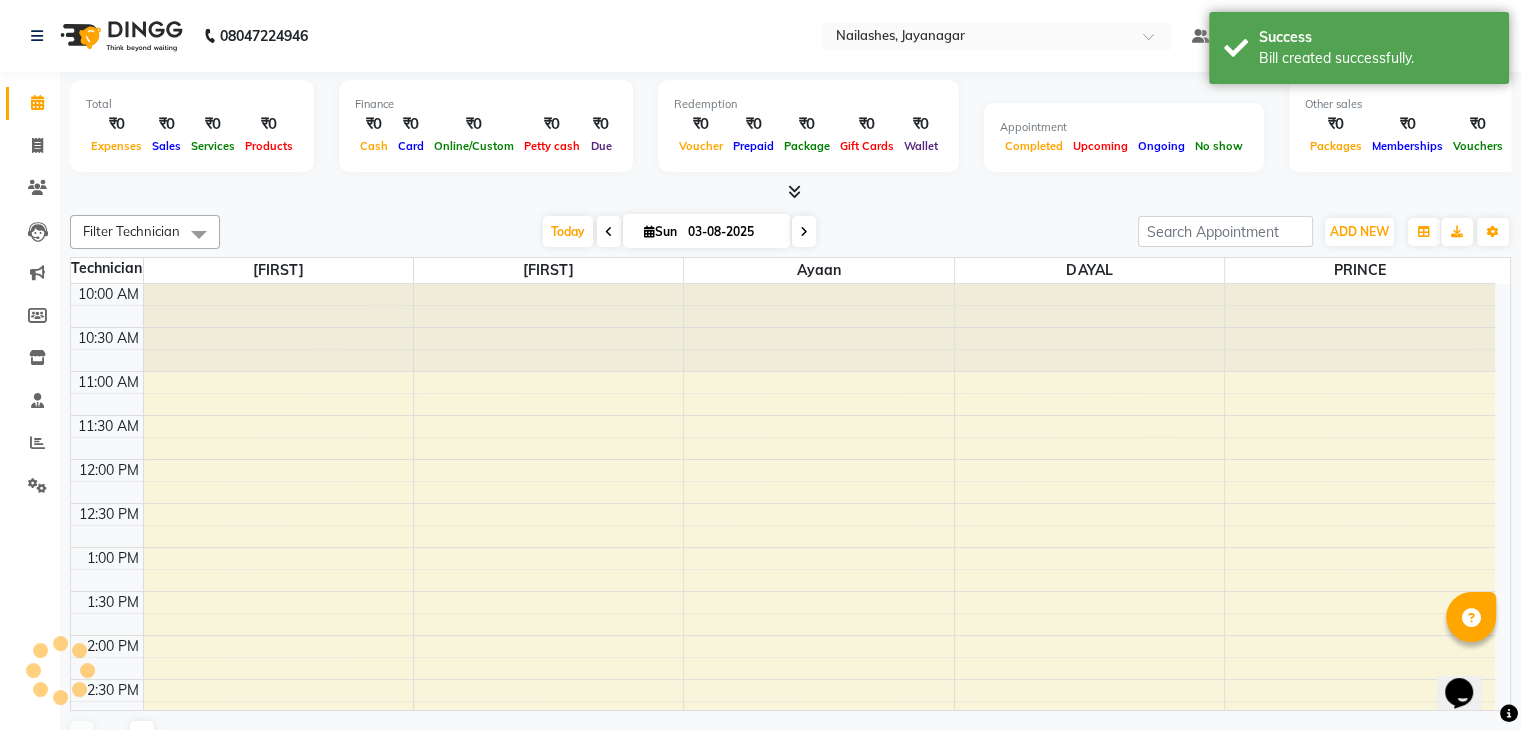 scroll, scrollTop: 699, scrollLeft: 0, axis: vertical 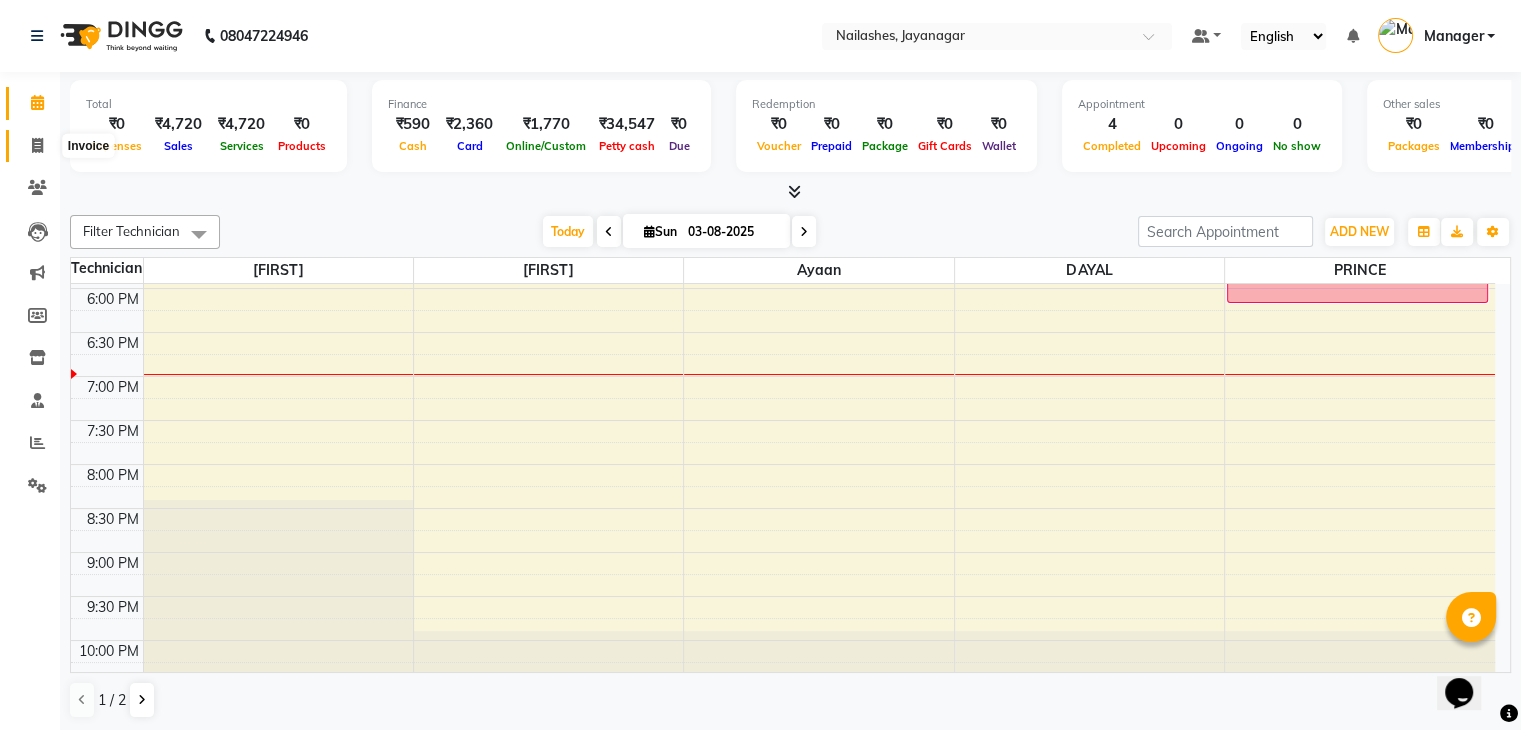 click 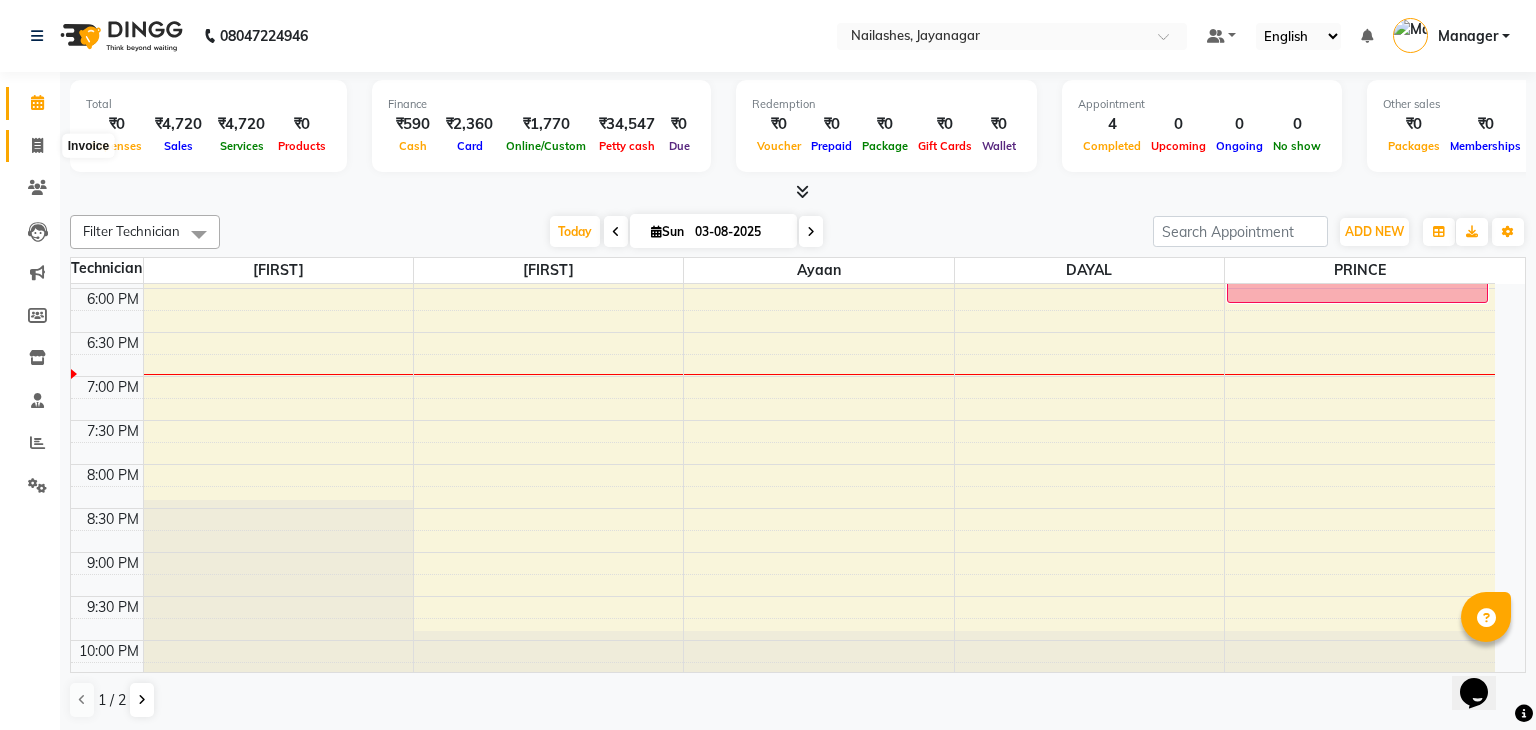 select on "service" 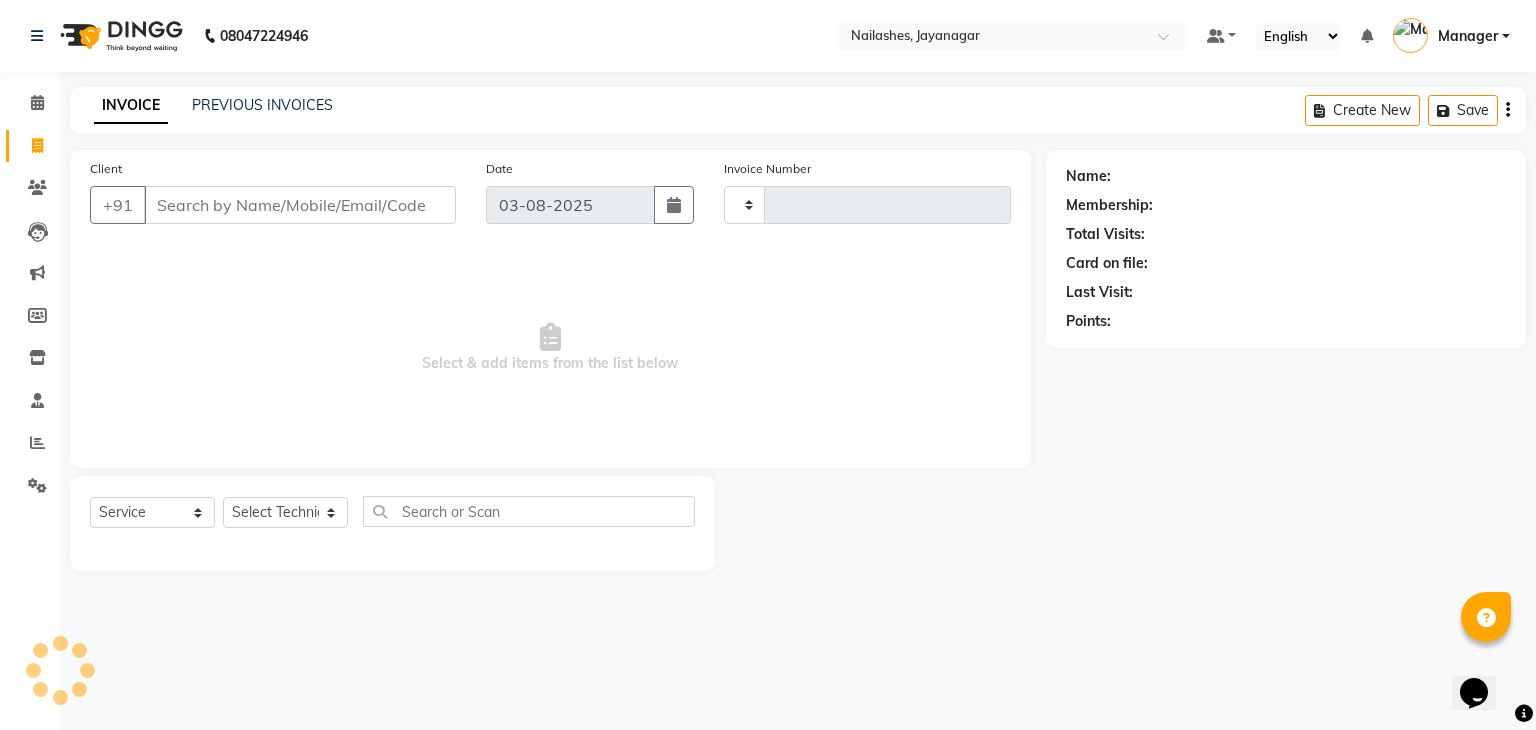 type on "0719" 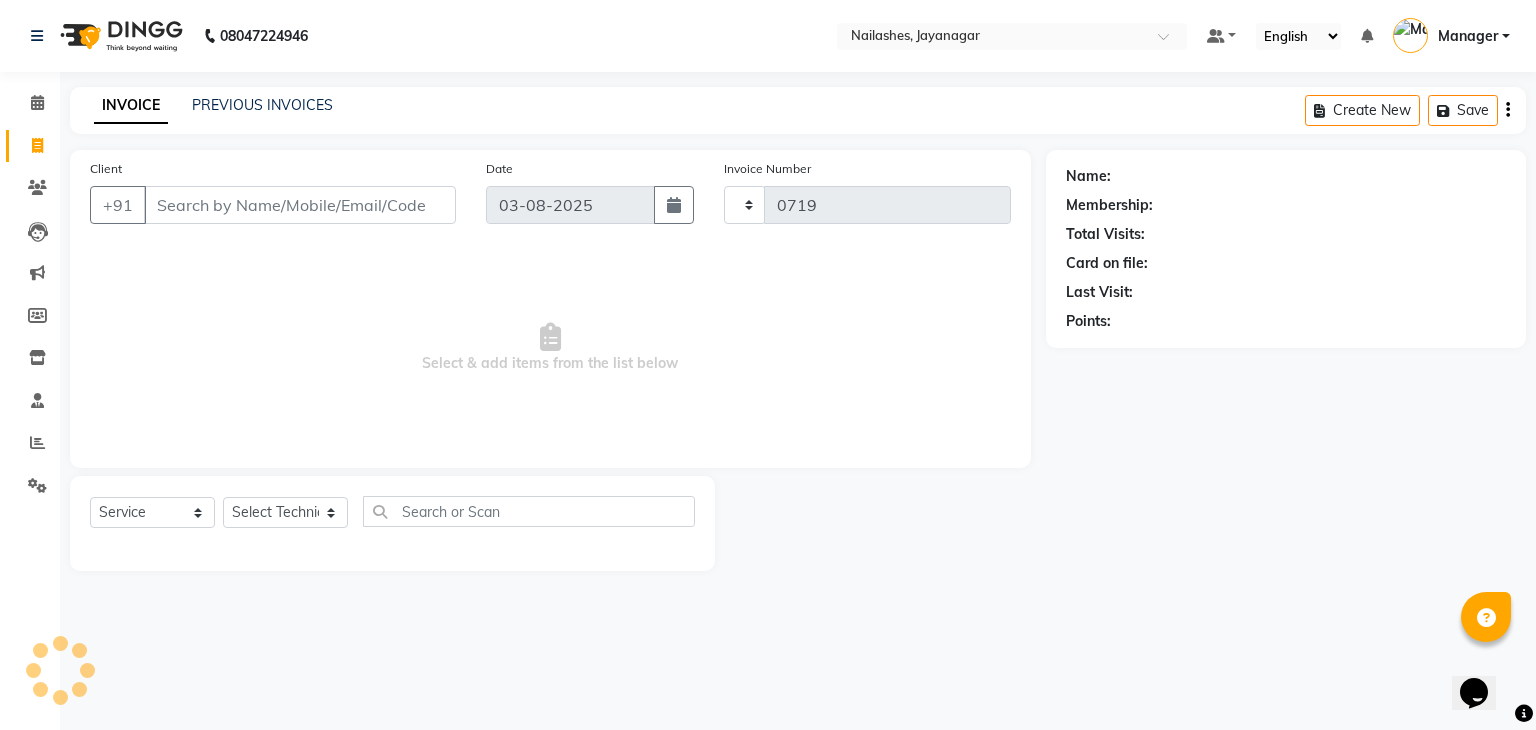 select on "4495" 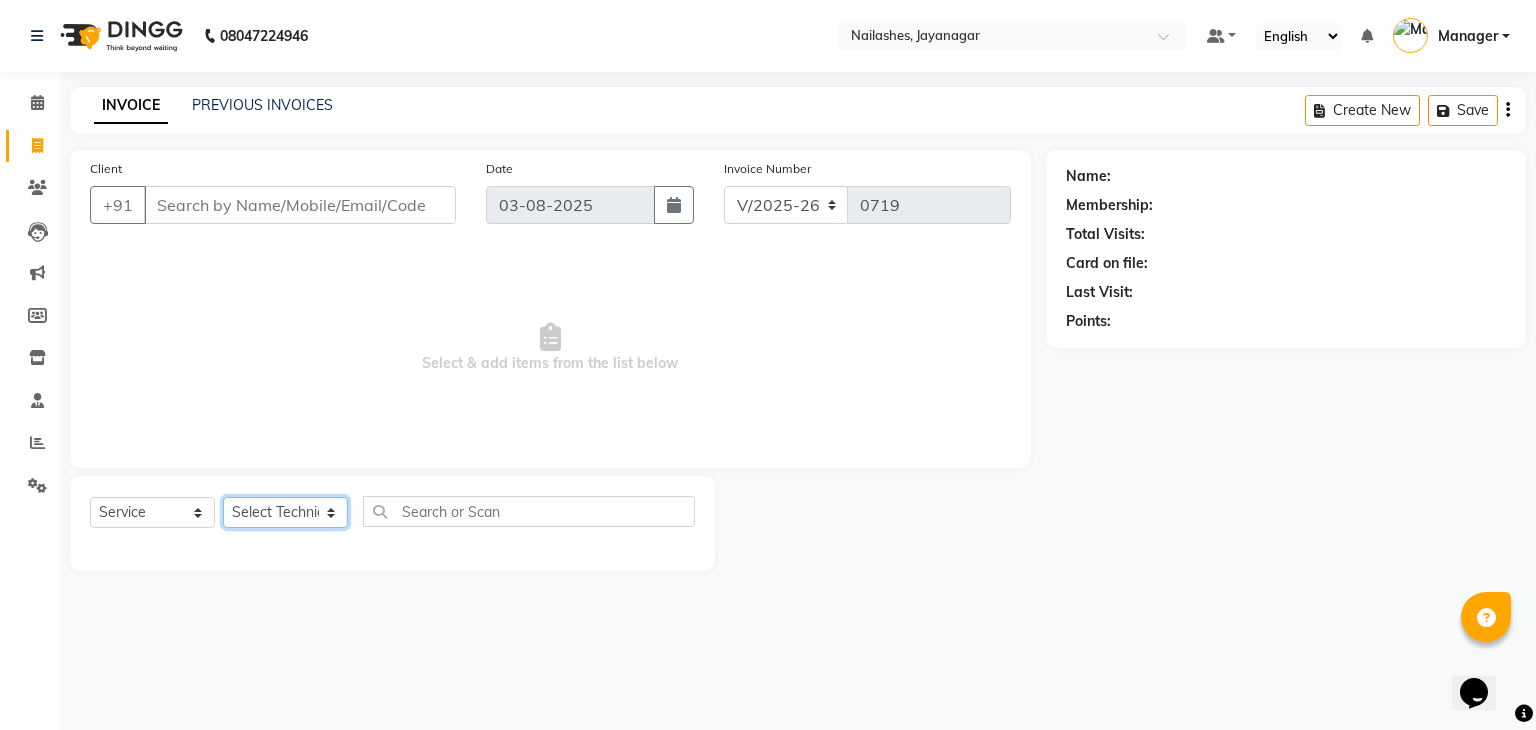 click on "Select Technician Admin [NAME] [LAST] Manager [NAME] [NAME] [NAME] [NAME]" 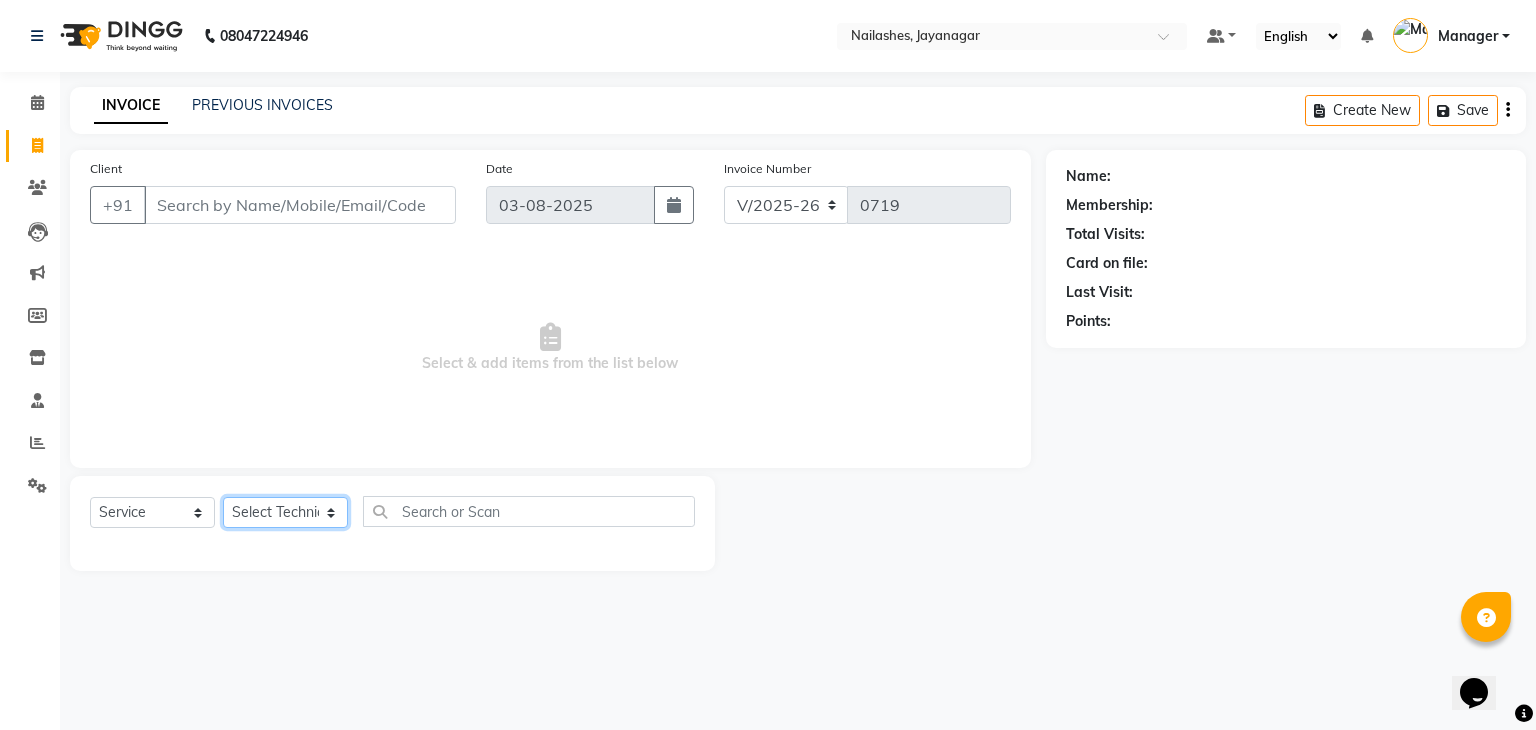 select on "63008" 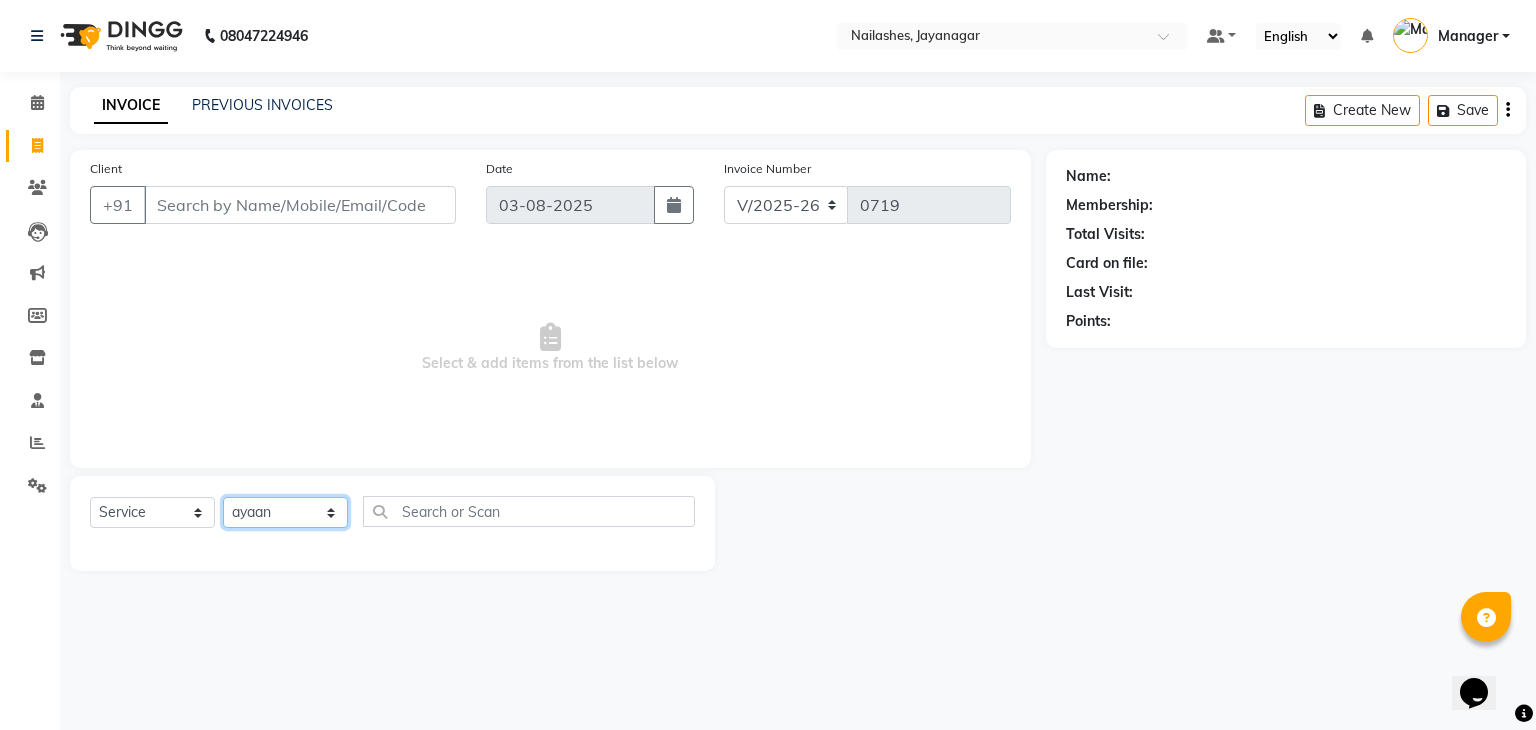 click on "Select Technician Admin [NAME] [LAST] Manager [NAME] [NAME] [NAME] [NAME]" 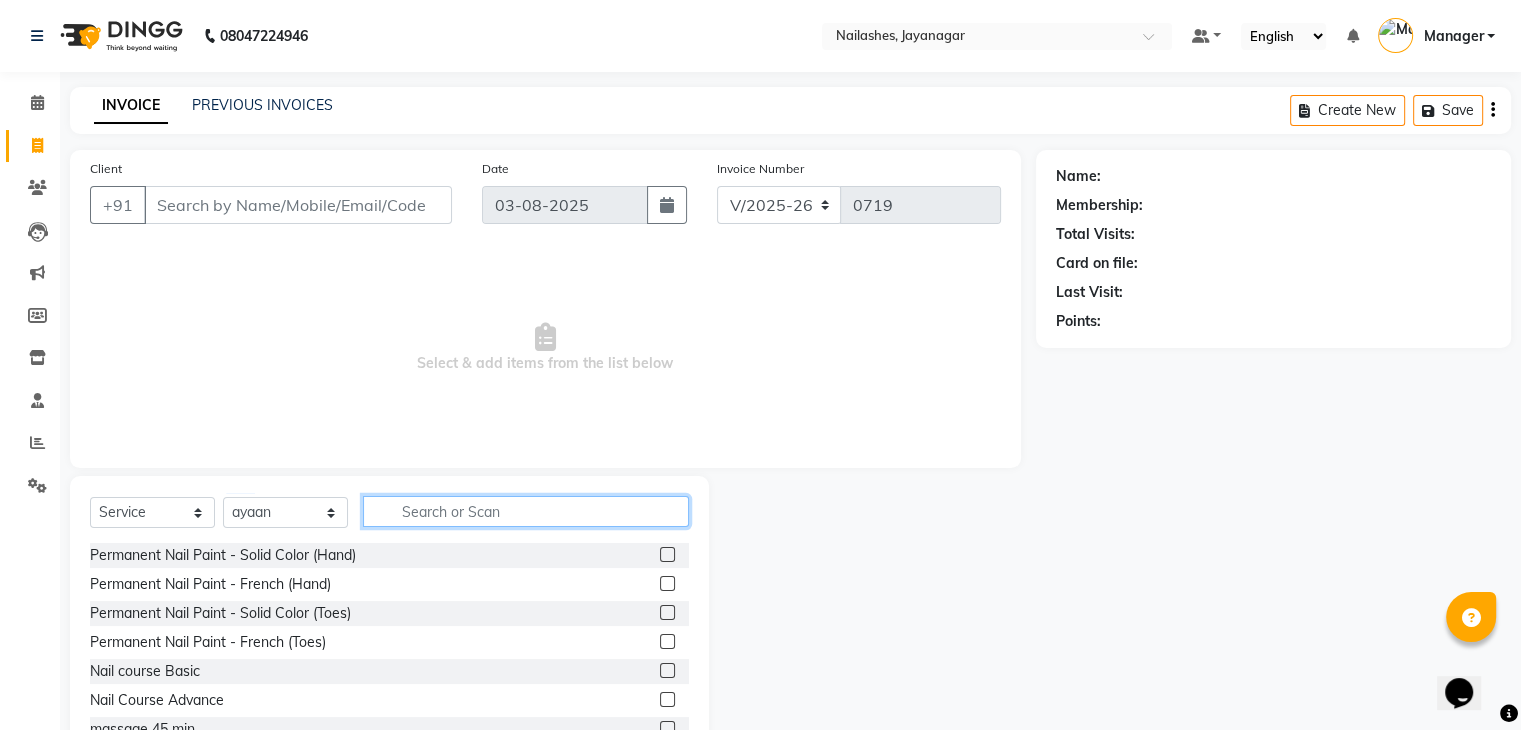 click 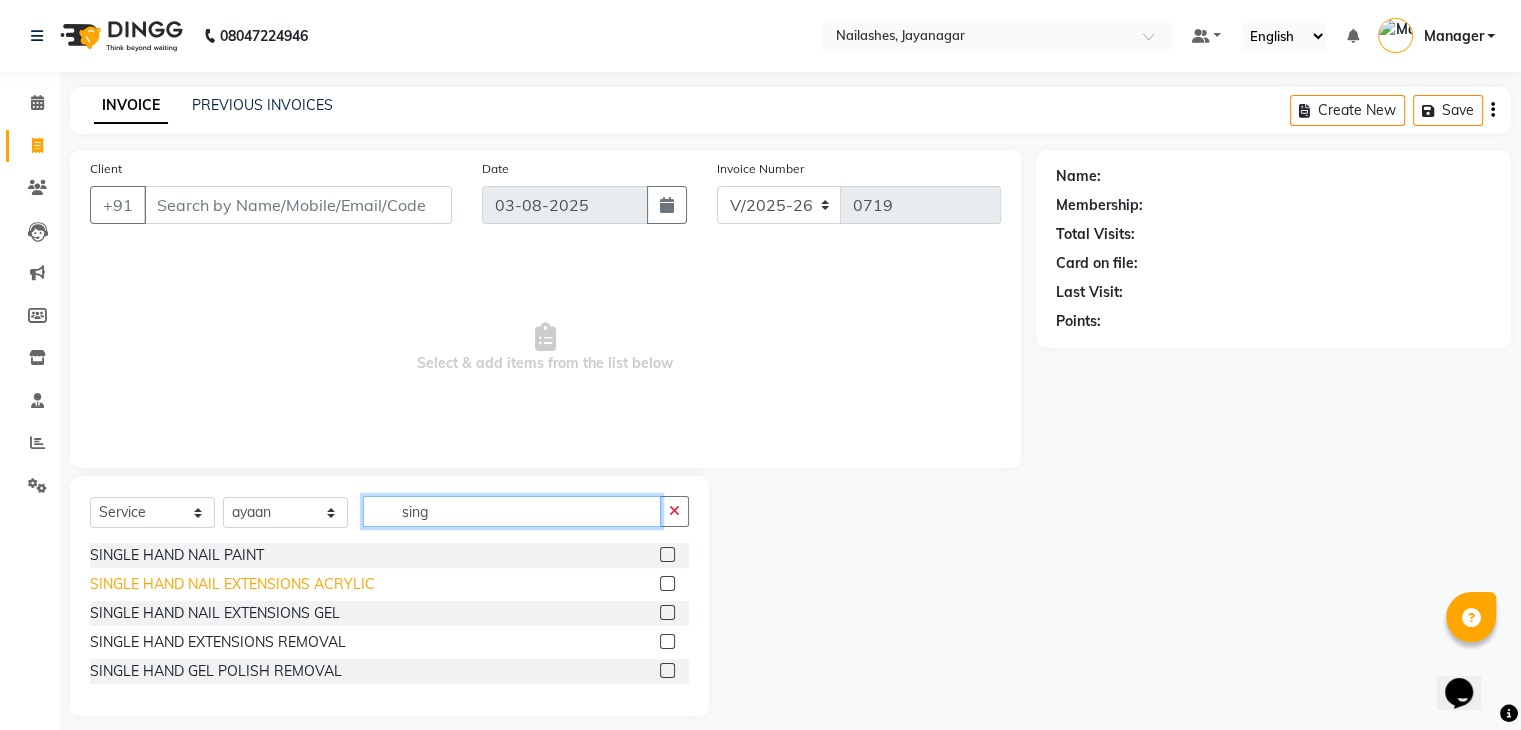 type on "sing" 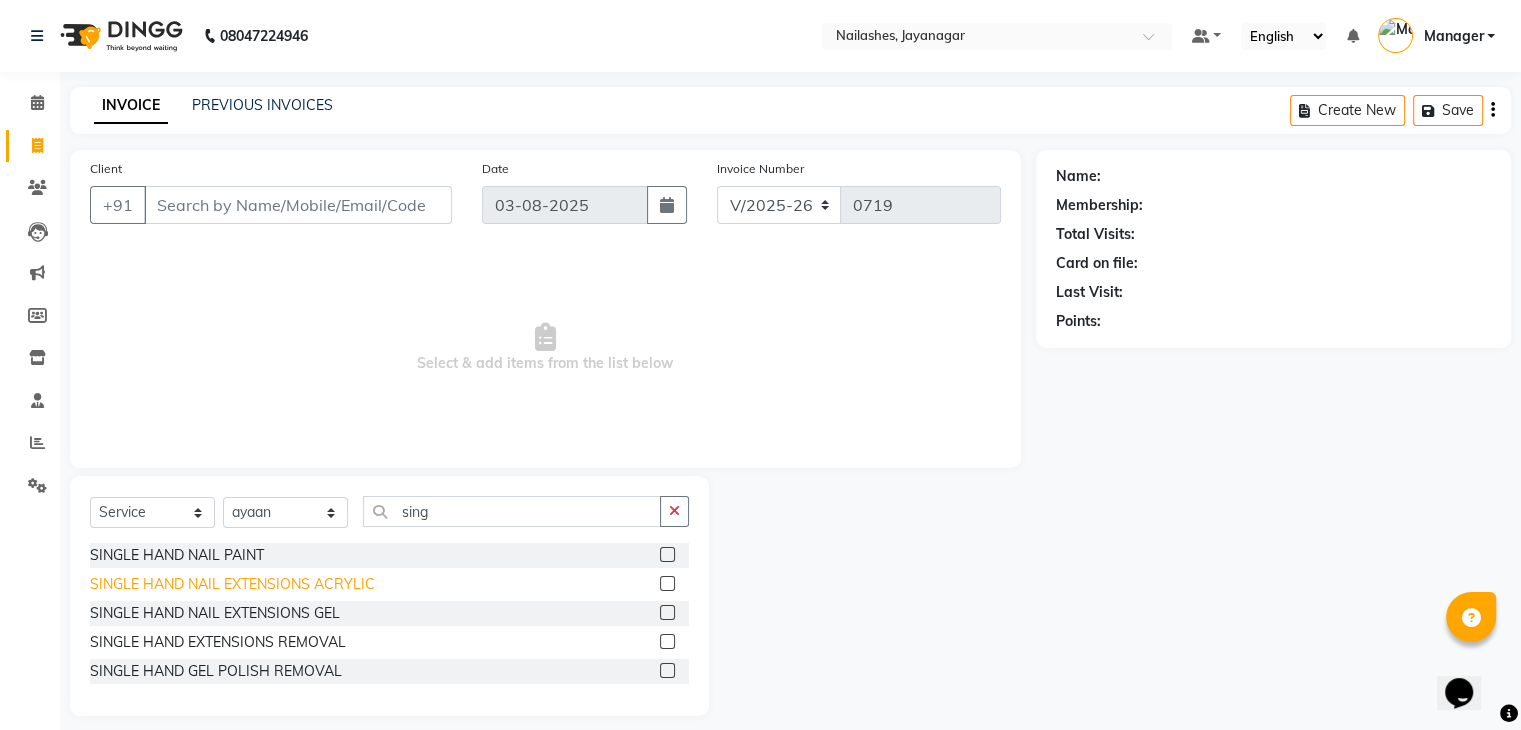 click on "SINGLE HAND NAIL EXTENSIONS ACRYLIC" 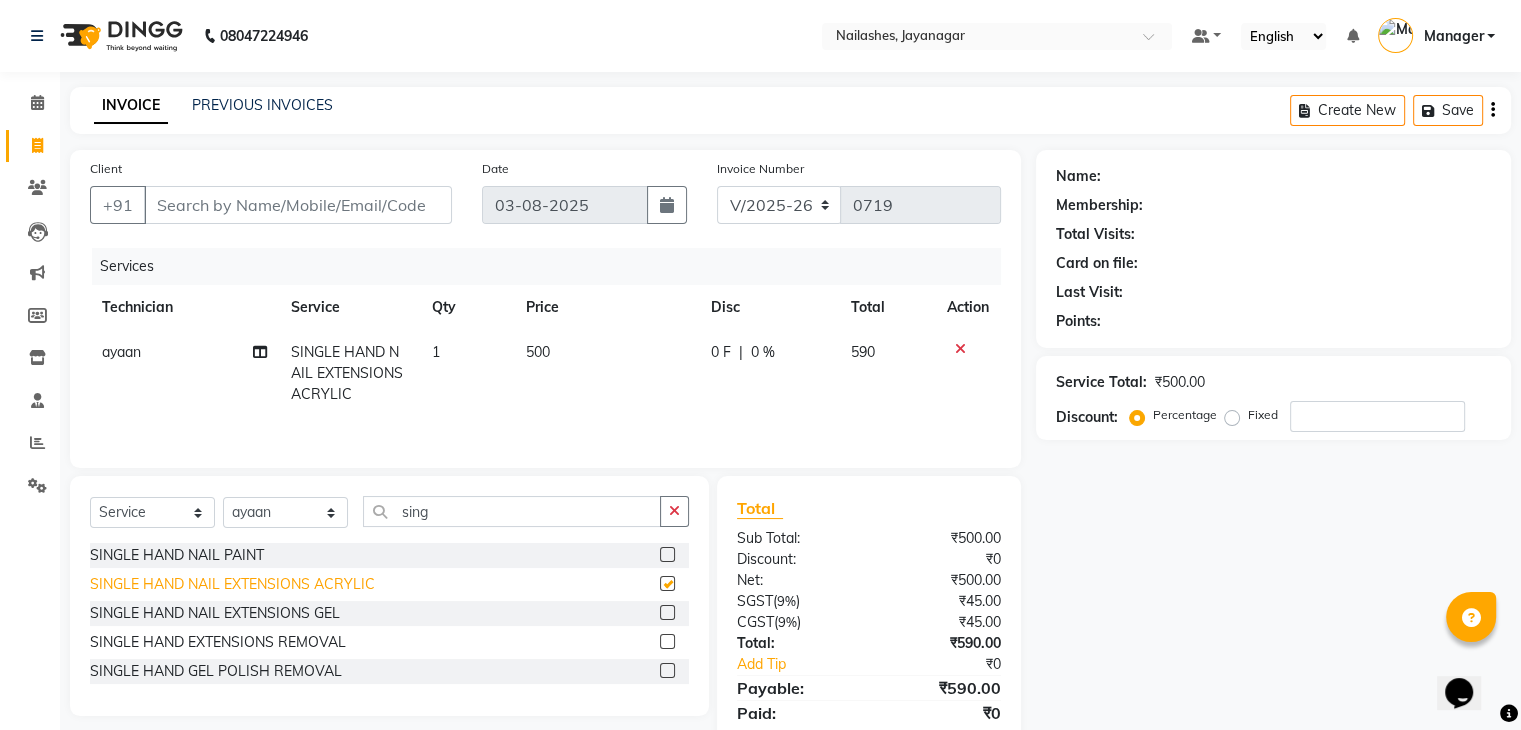 checkbox on "false" 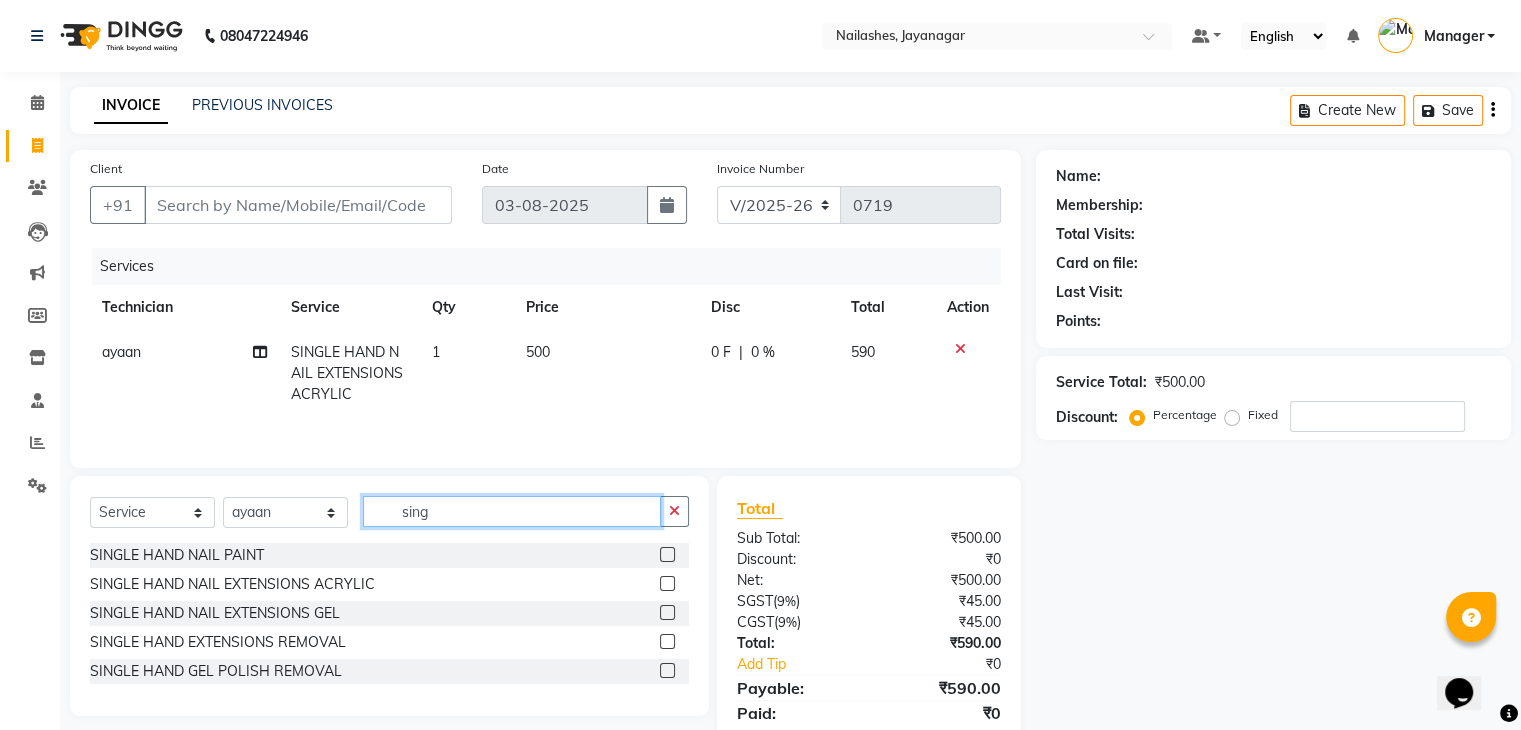 click on "sing" 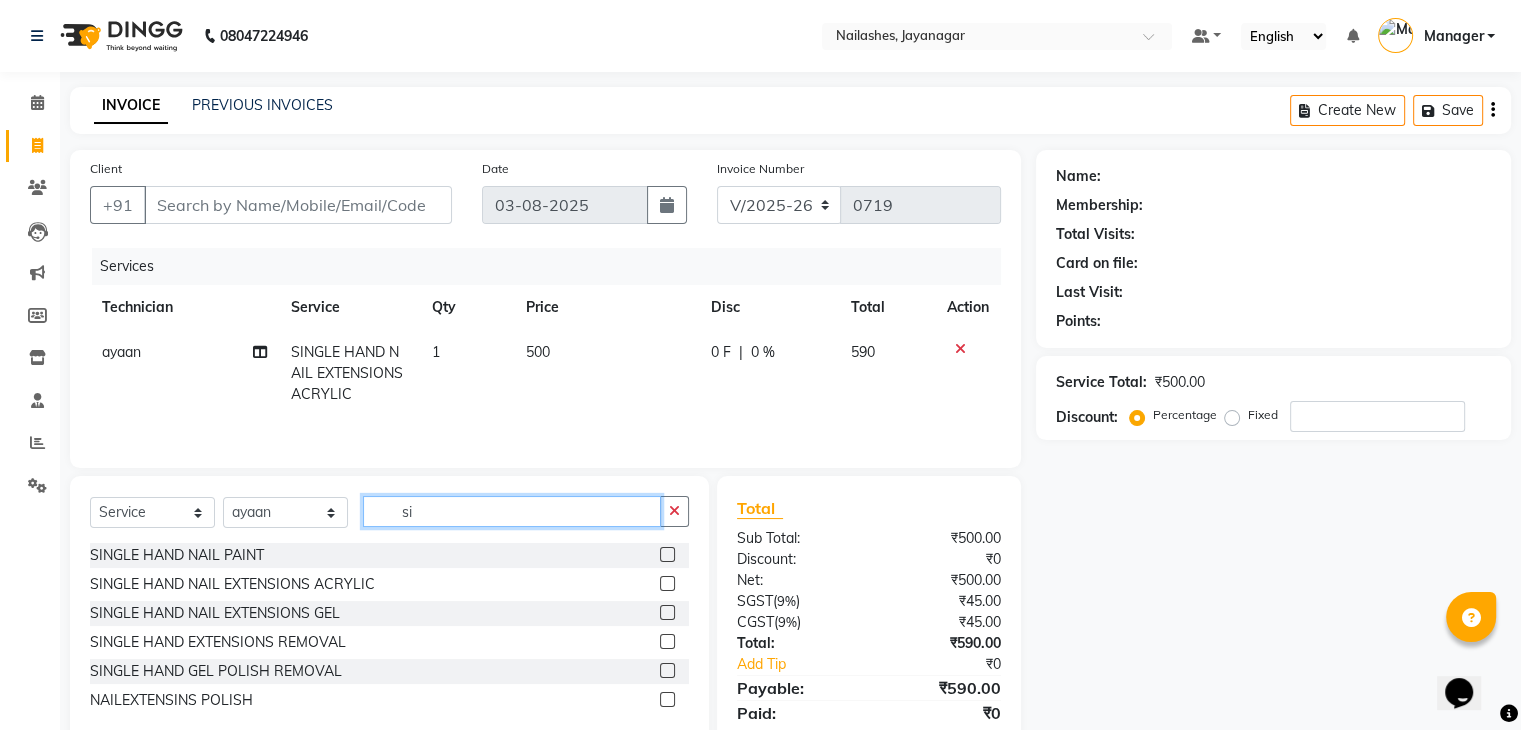 type on "s" 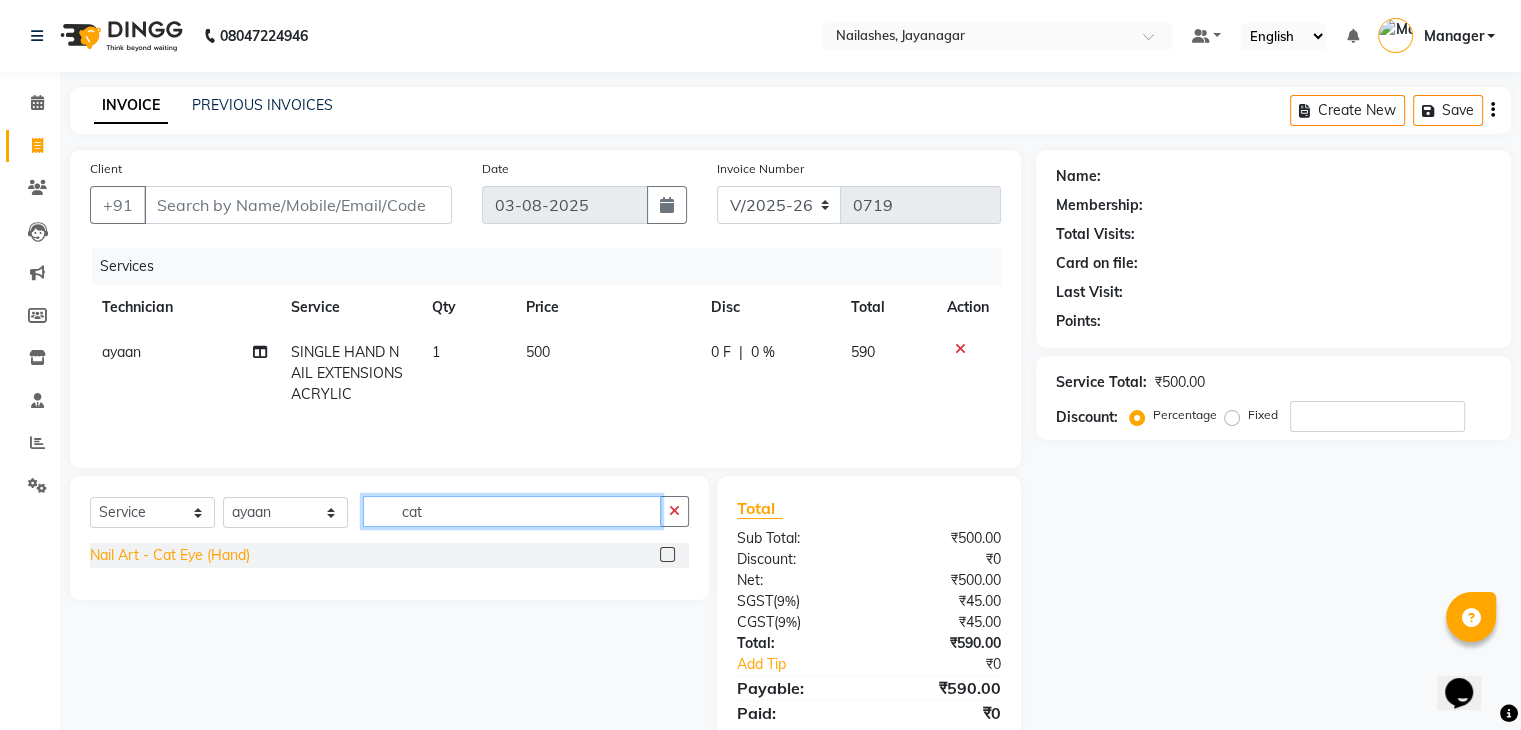 type on "cat" 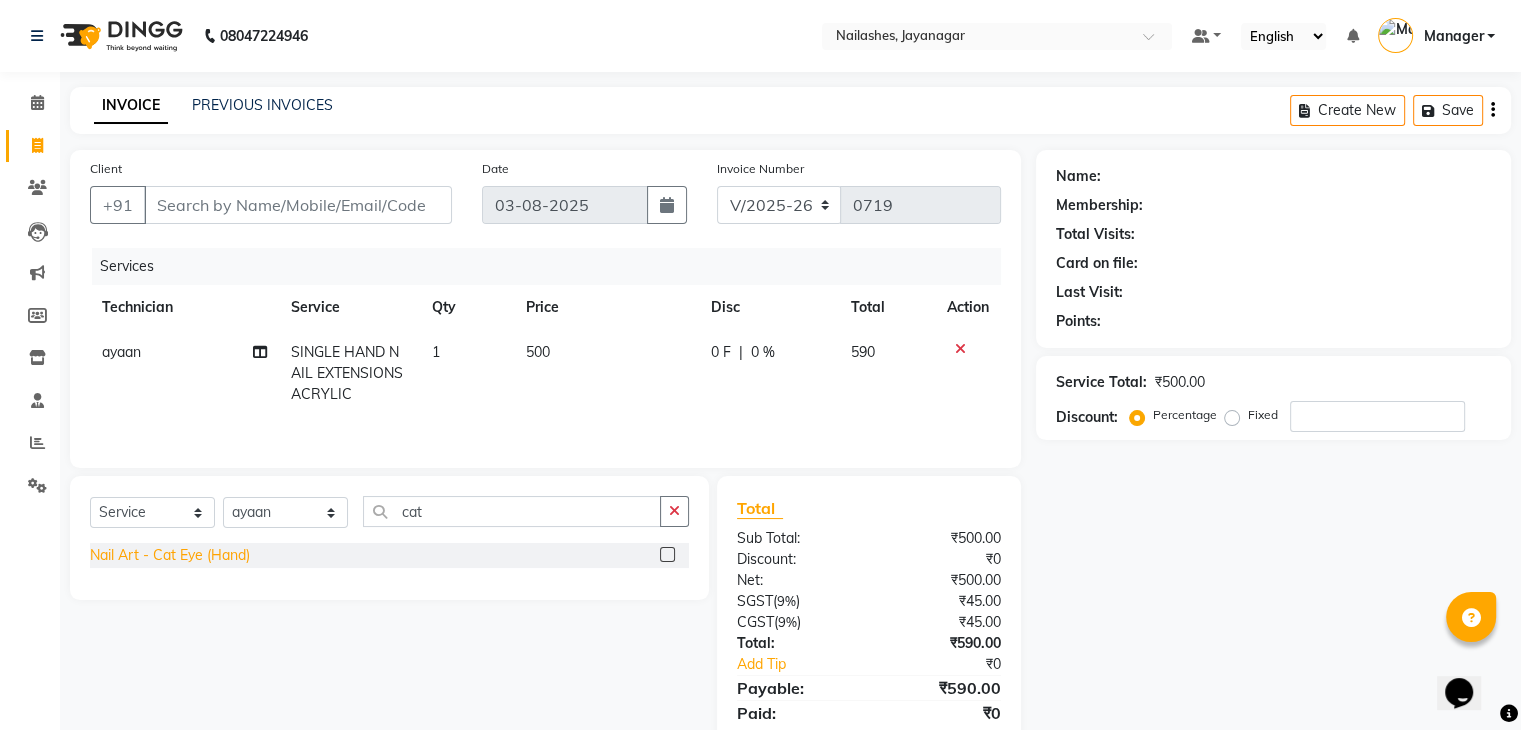 click on "Nail Art - Cat Eye (Hand)" 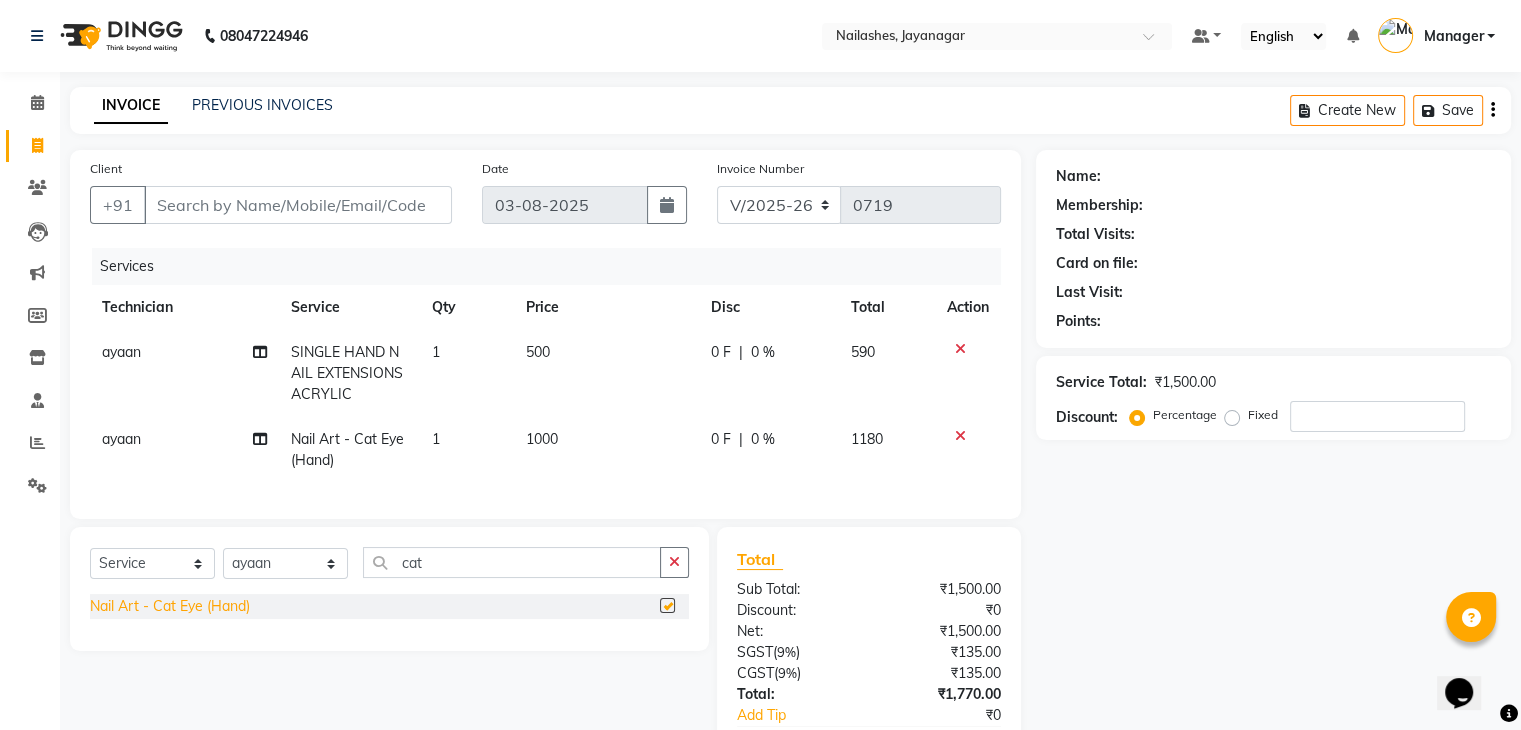 checkbox on "false" 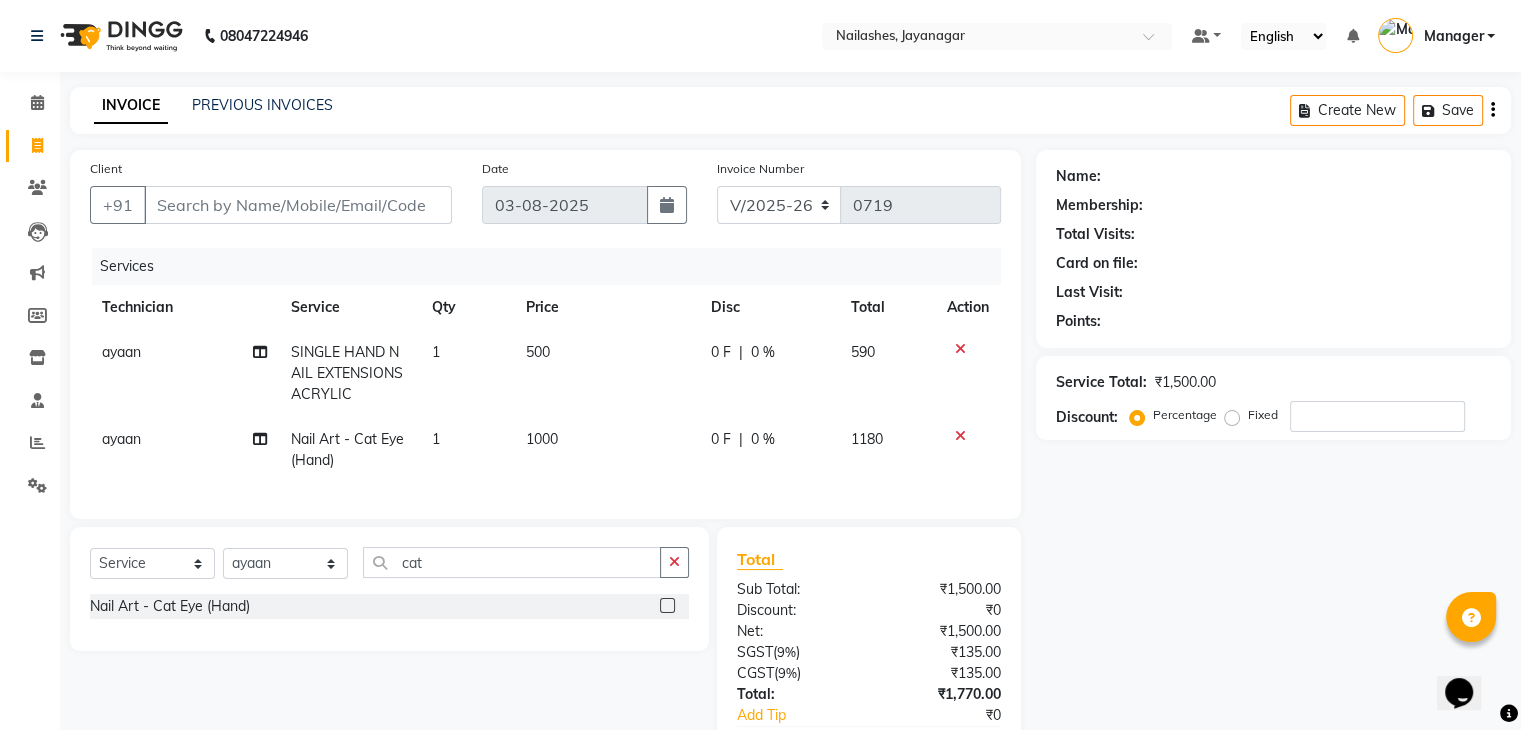 click on "1000" 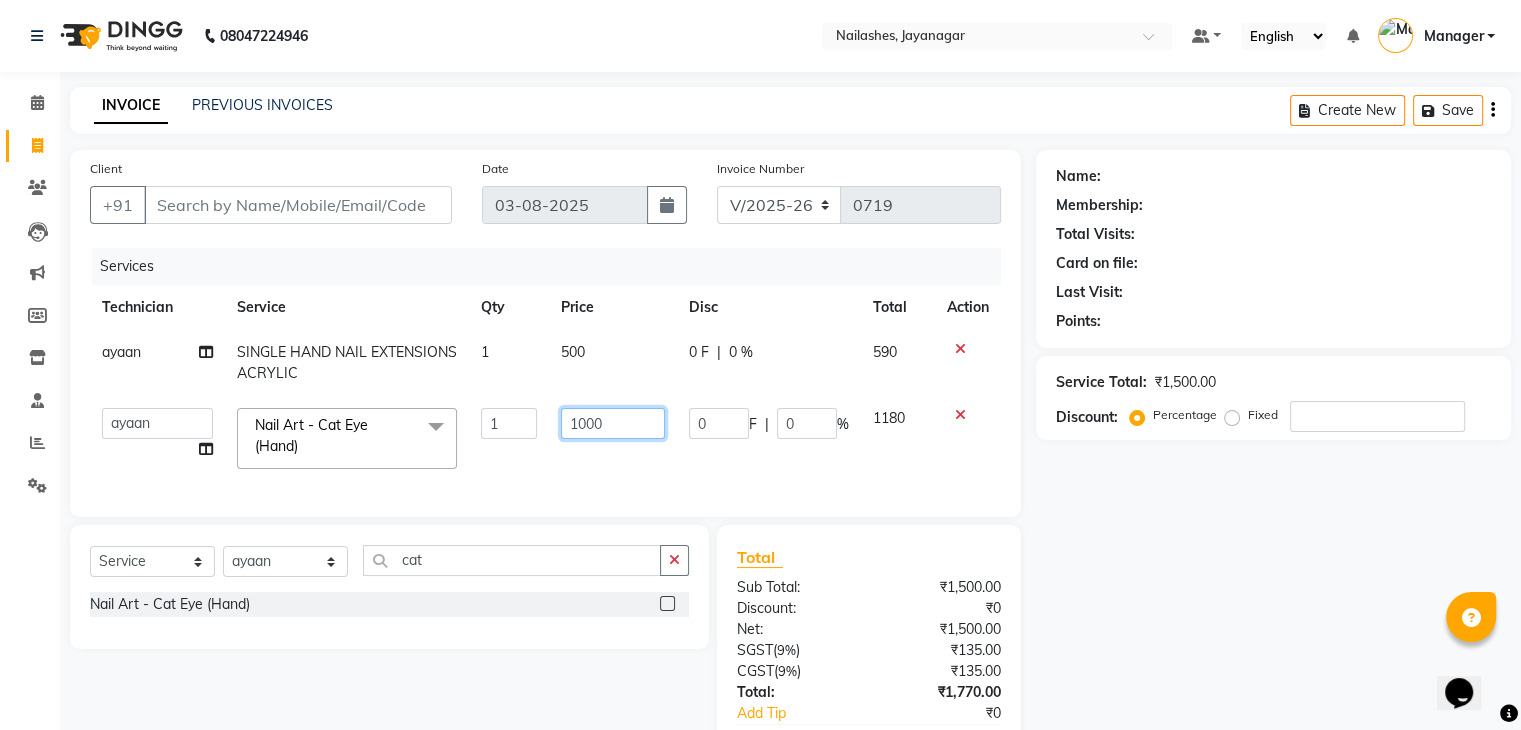 click on "1000" 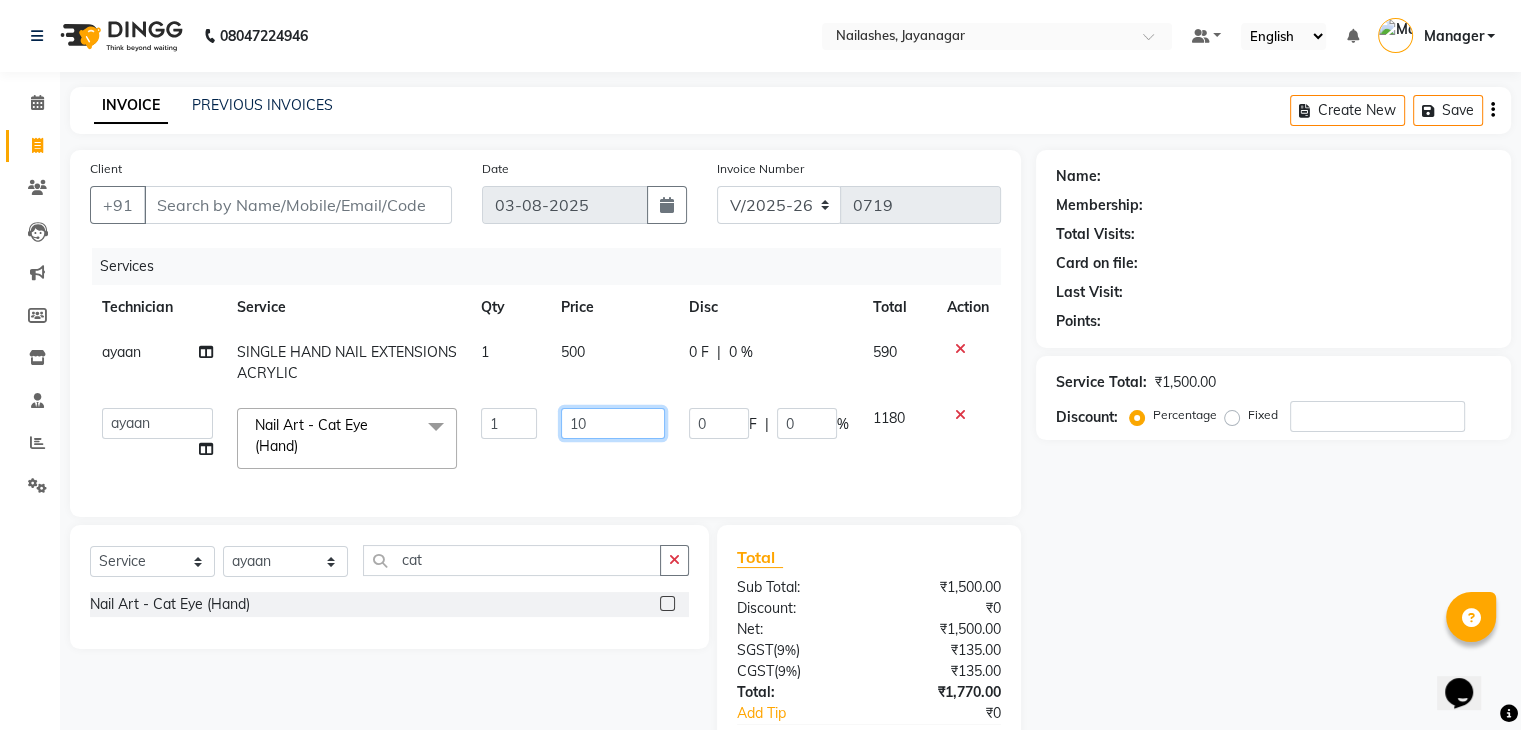 type on "1" 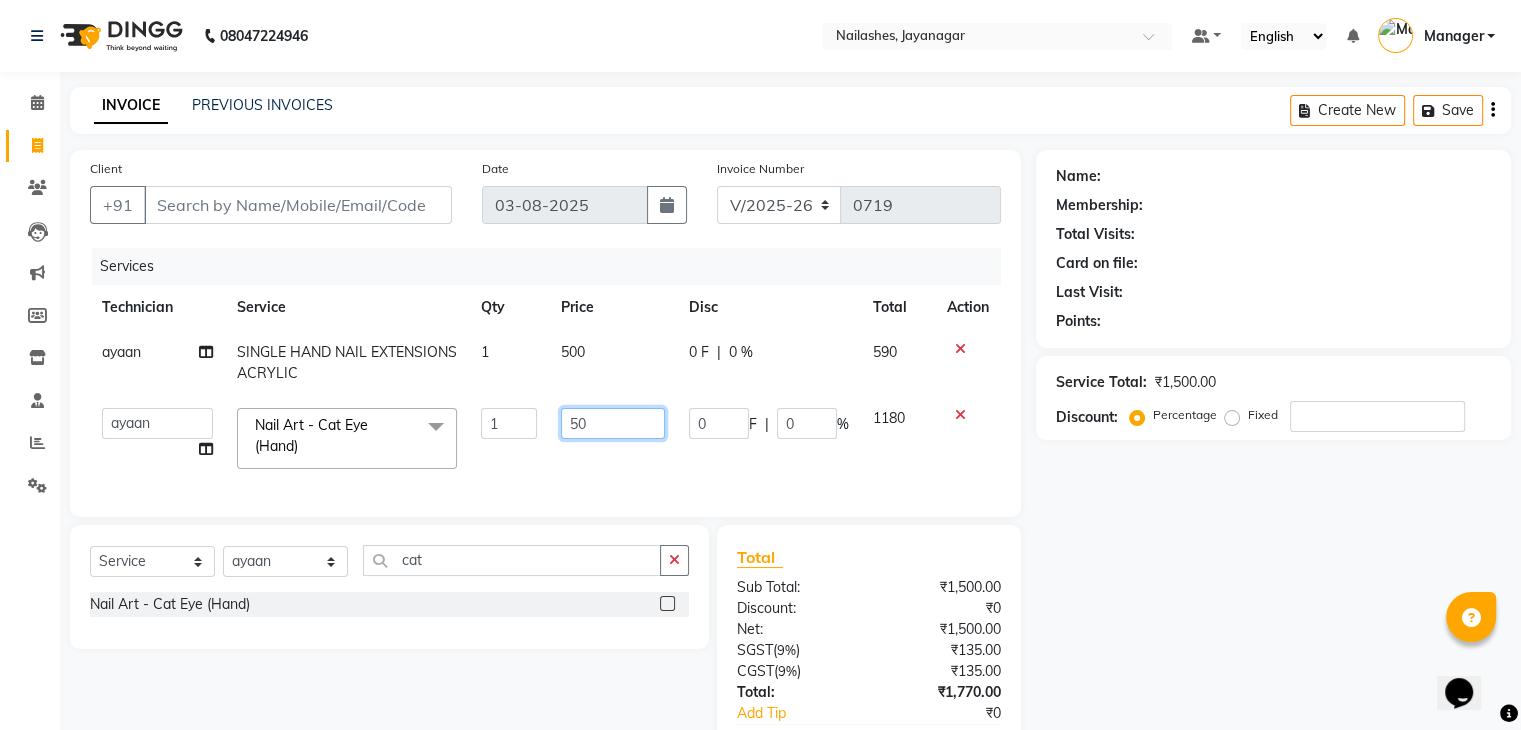 type on "500" 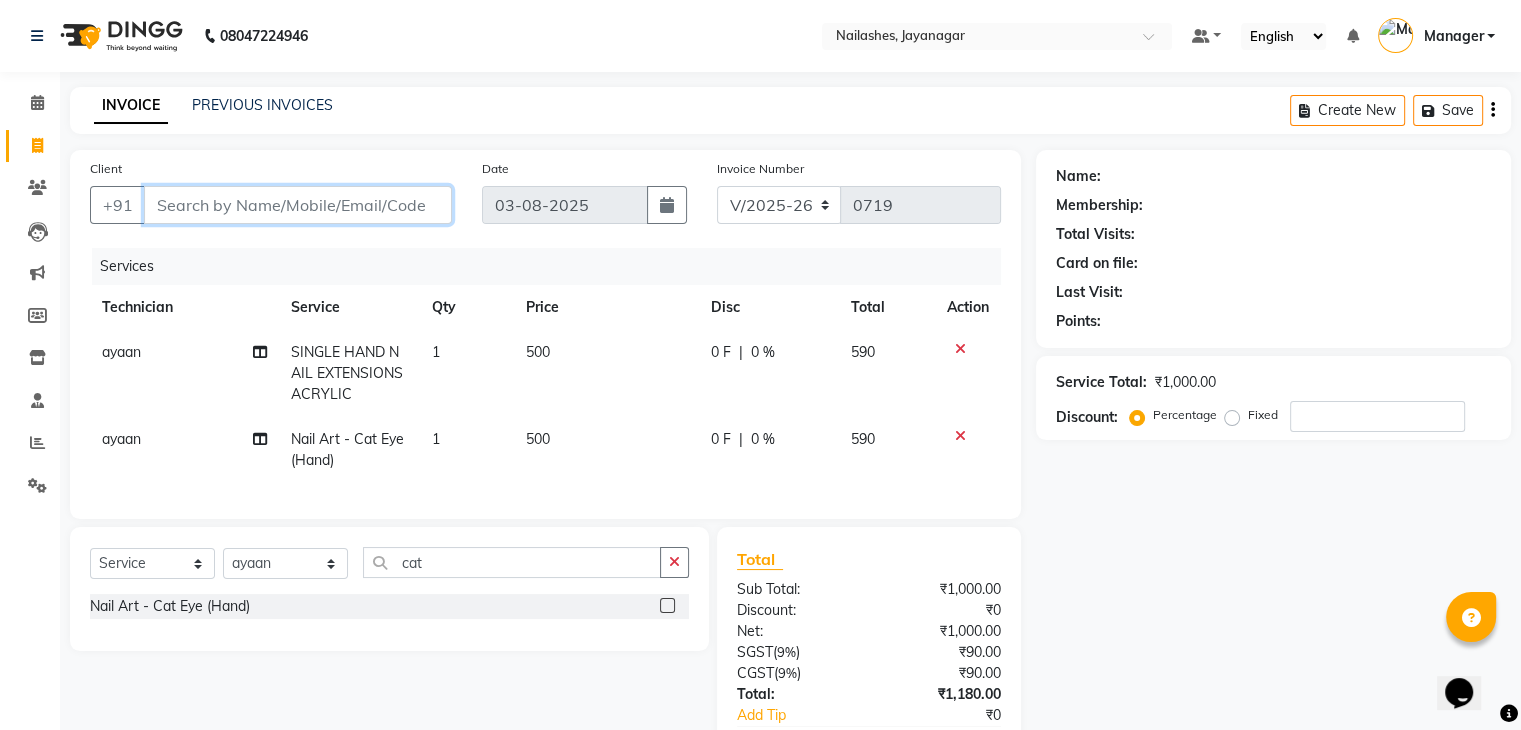 click on "Client" at bounding box center (298, 205) 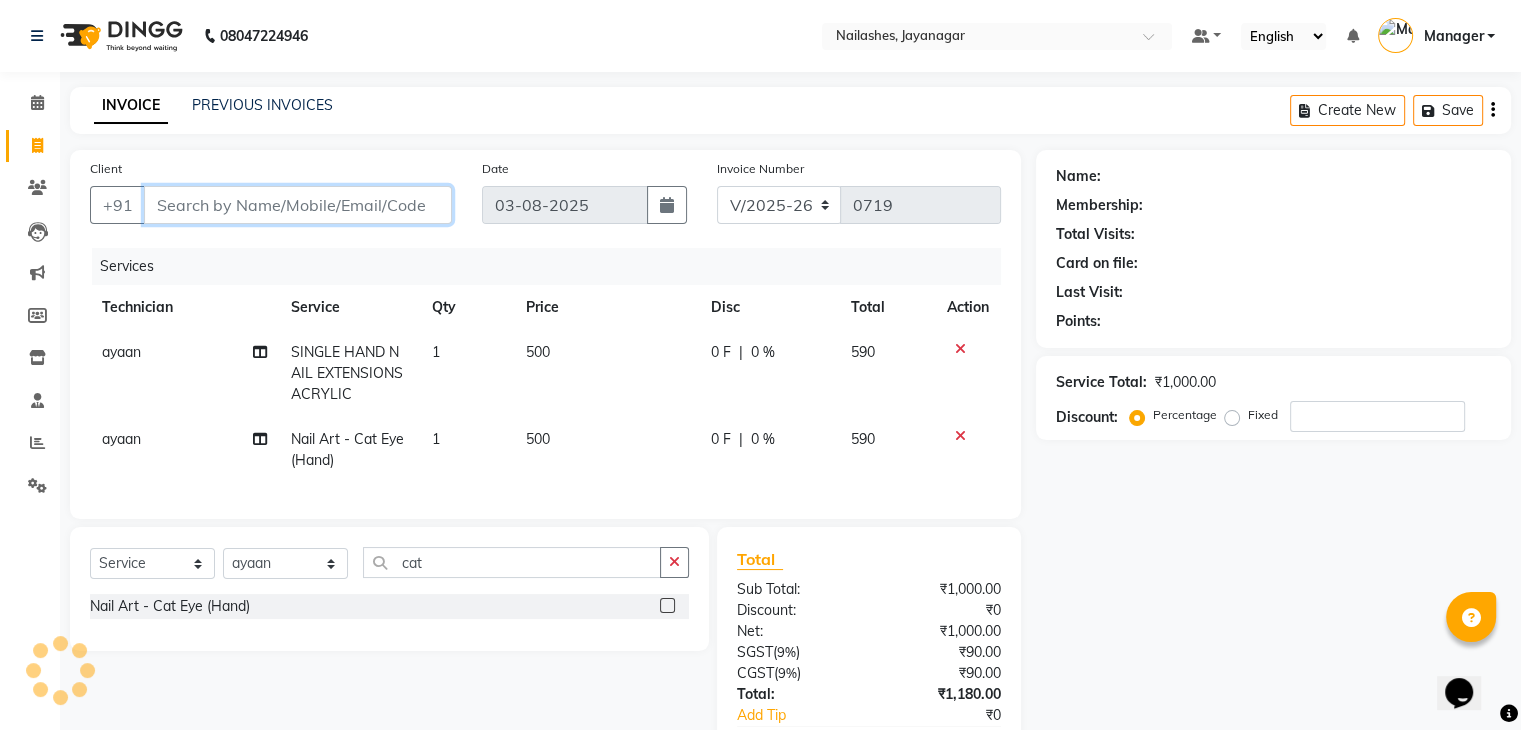 click on "Client" at bounding box center [298, 205] 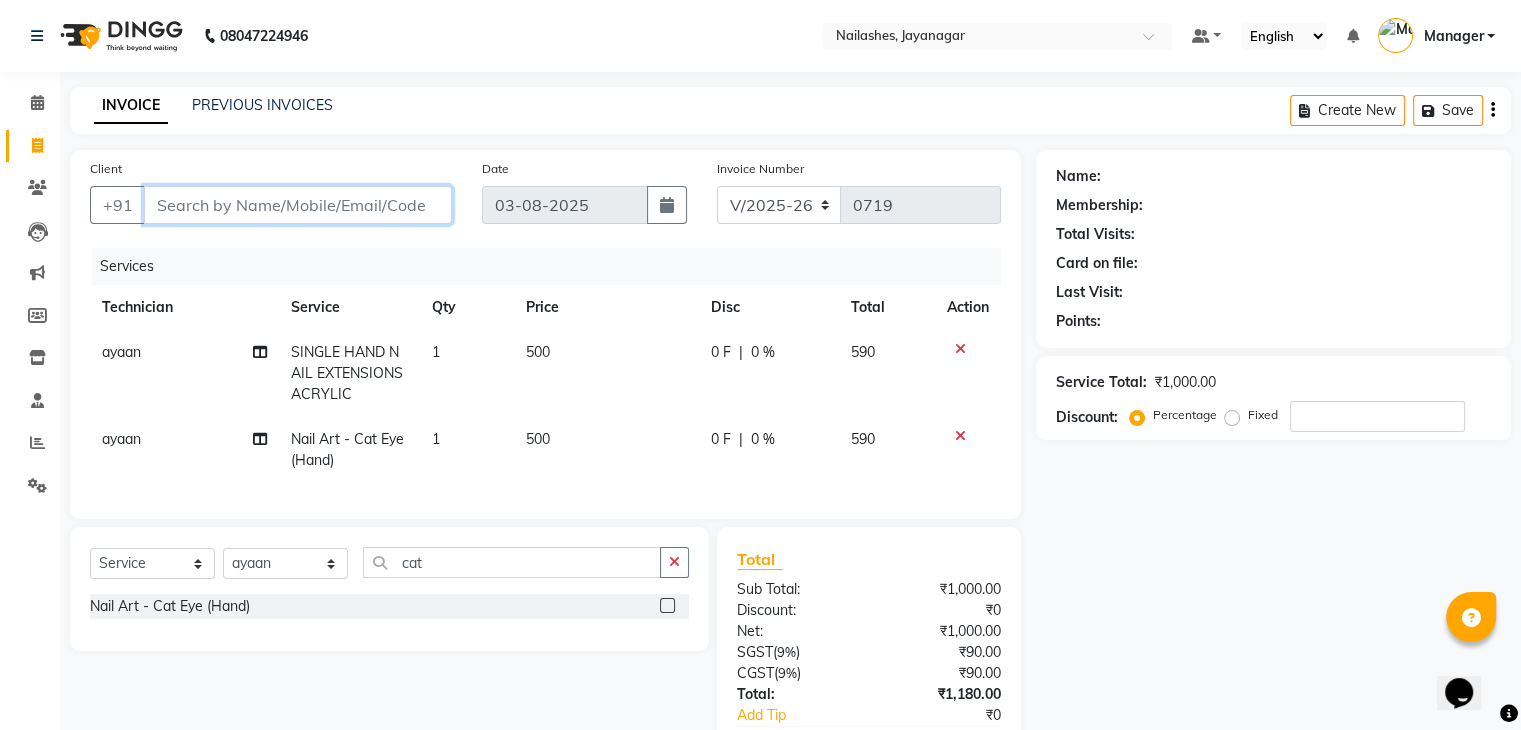 type on "8" 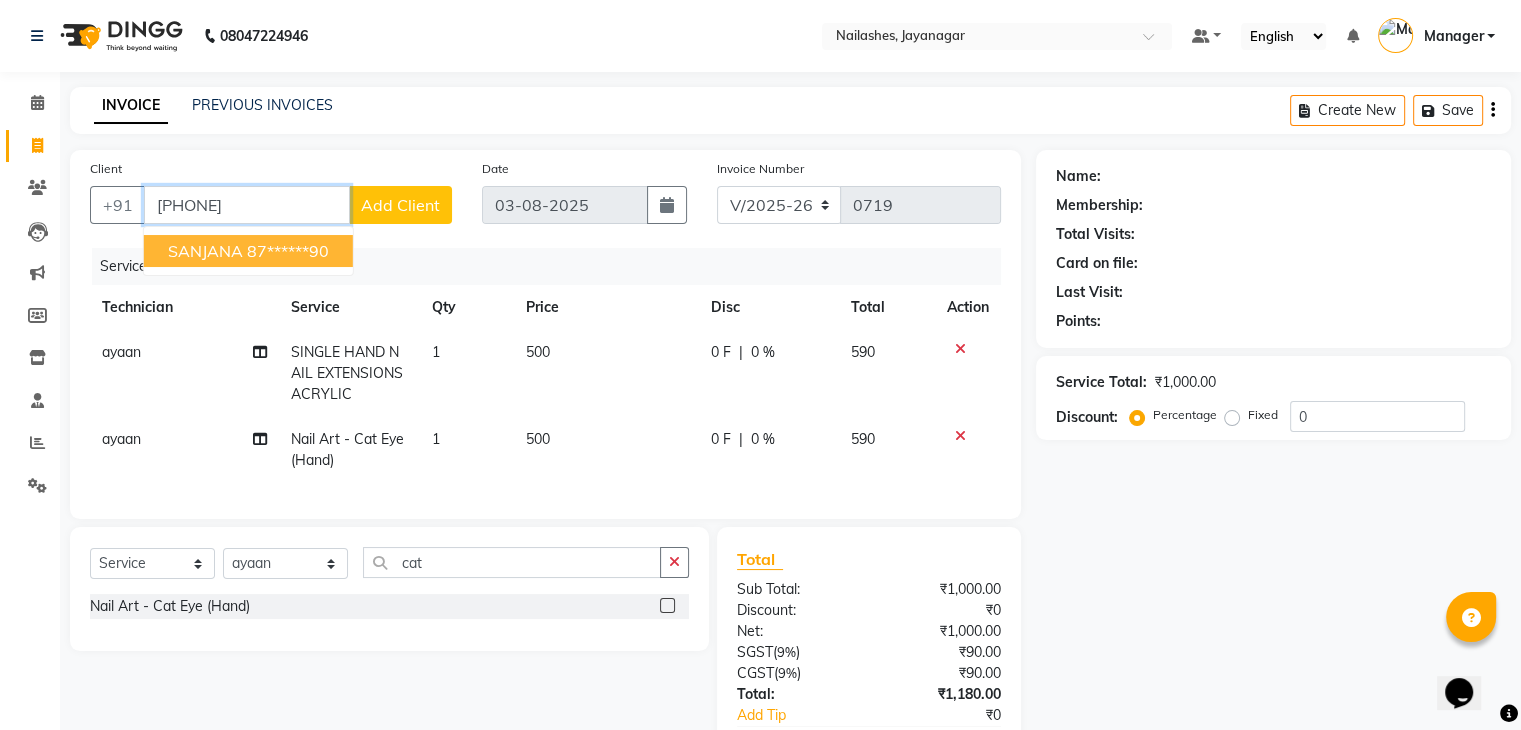 click on "SANJANA" at bounding box center [205, 251] 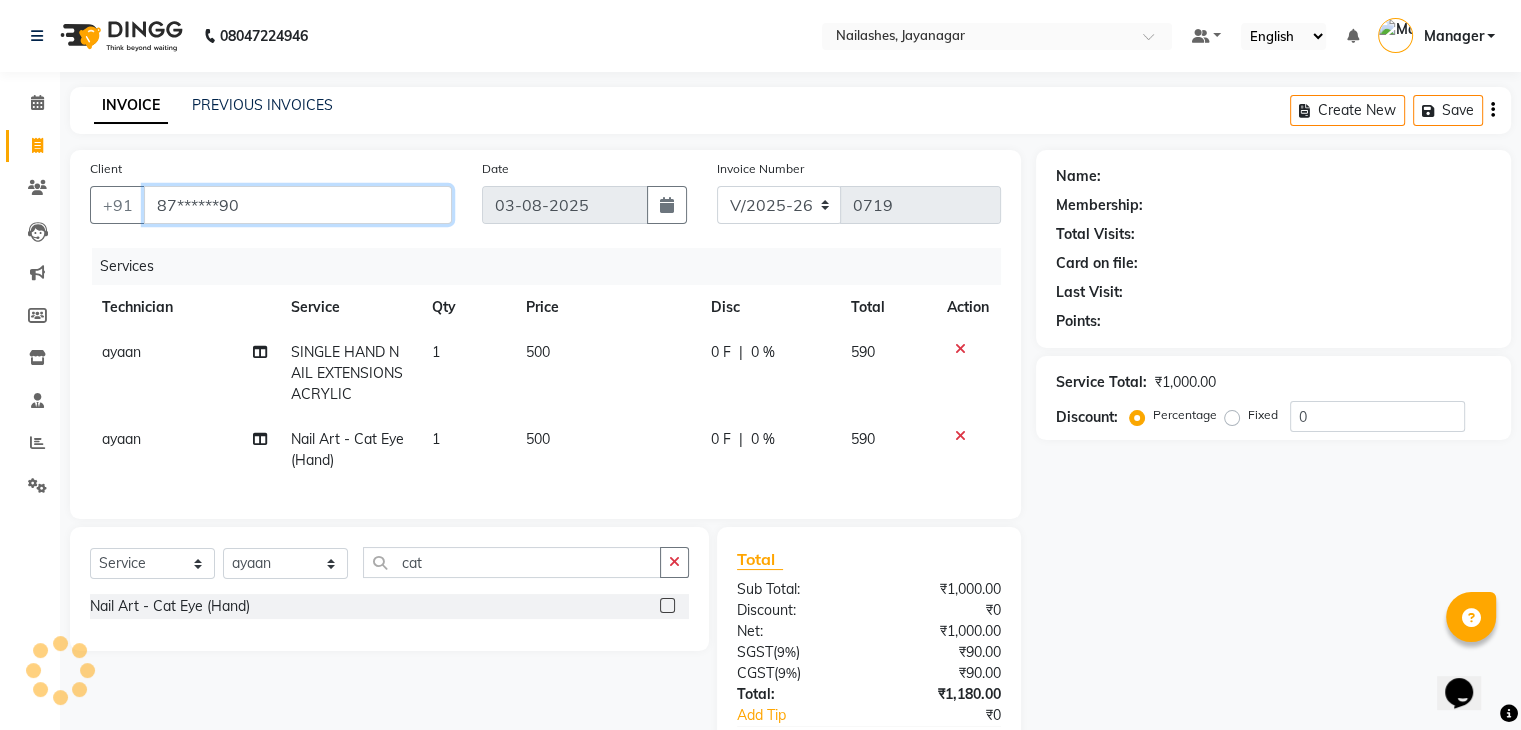 type on "87******90" 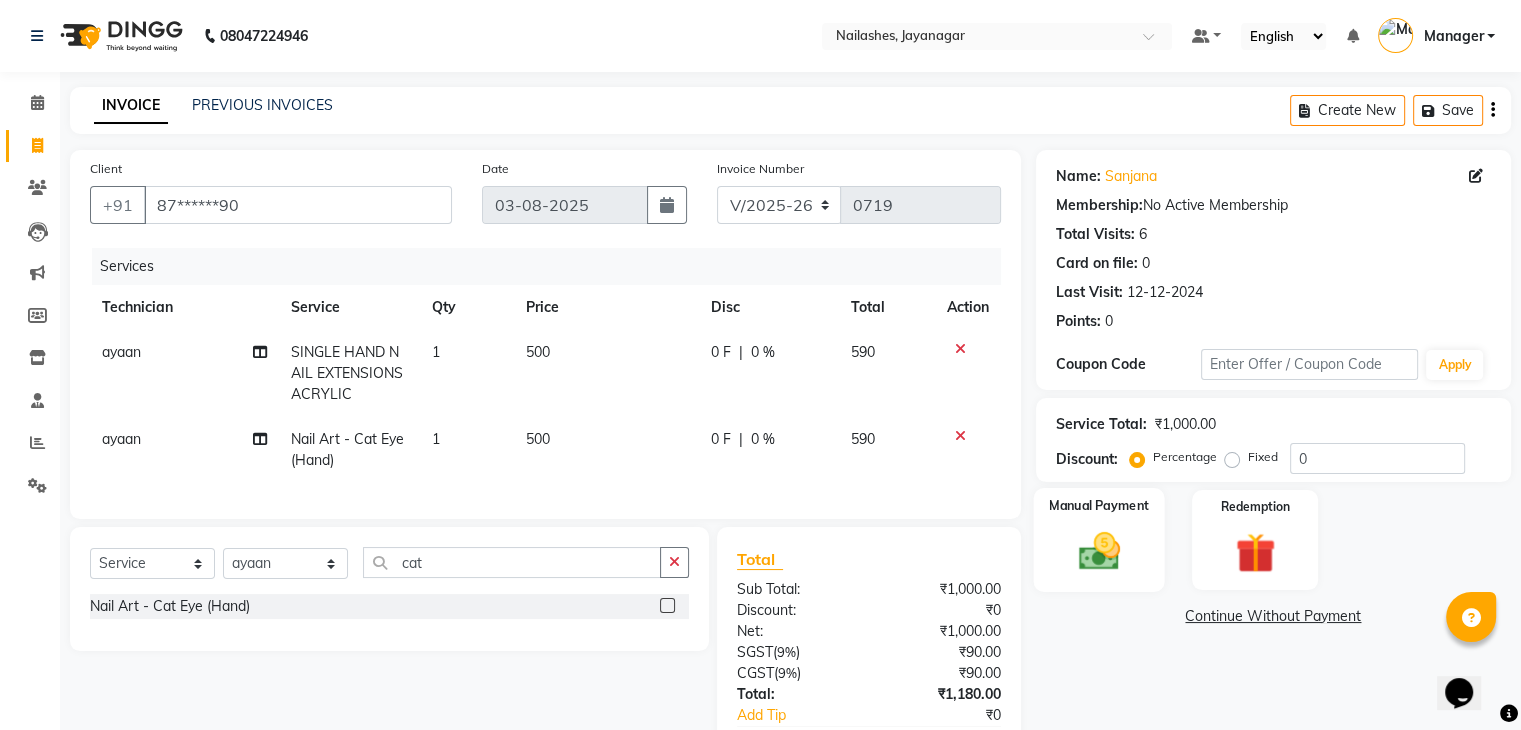 click 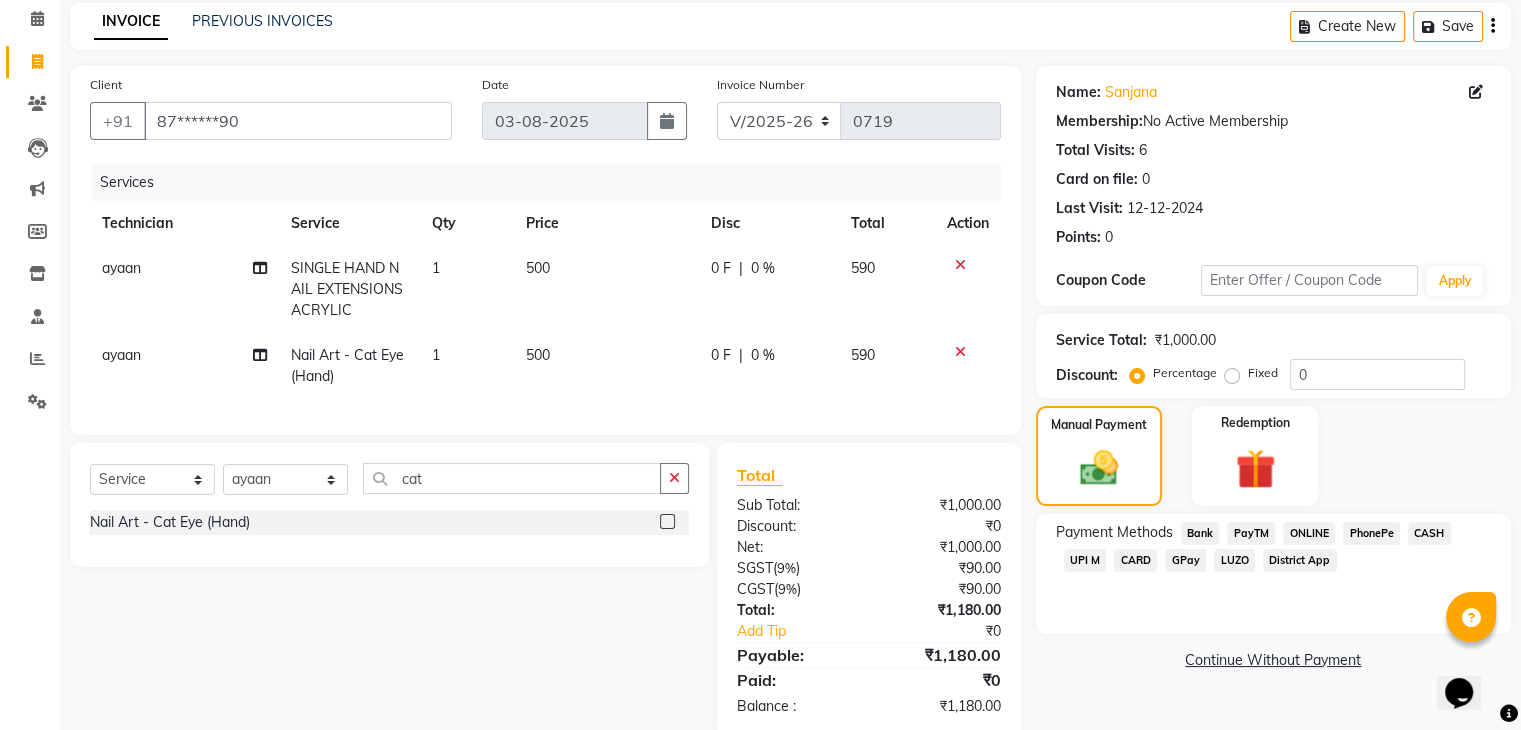 scroll, scrollTop: 137, scrollLeft: 0, axis: vertical 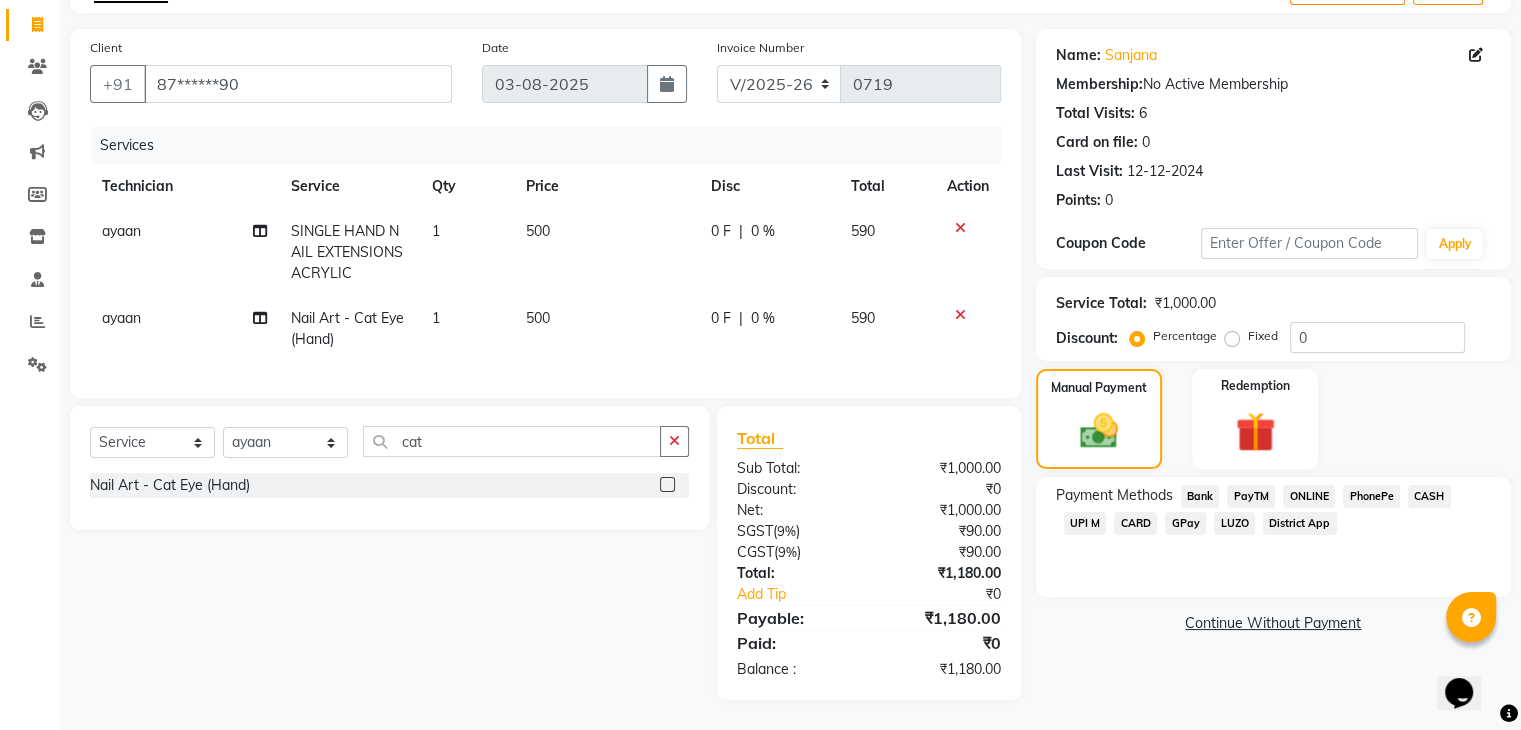 click on "ONLINE" 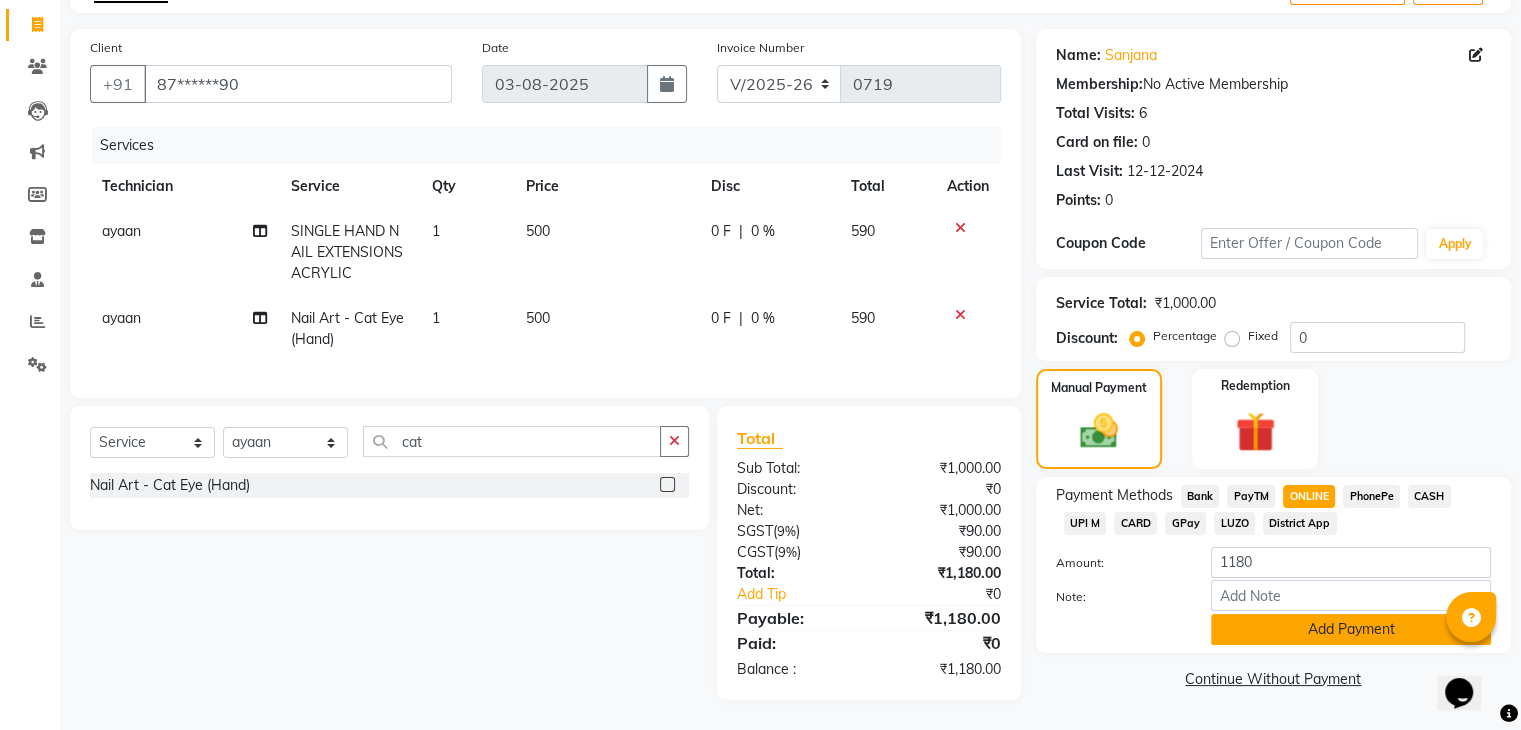 click on "Add Payment" 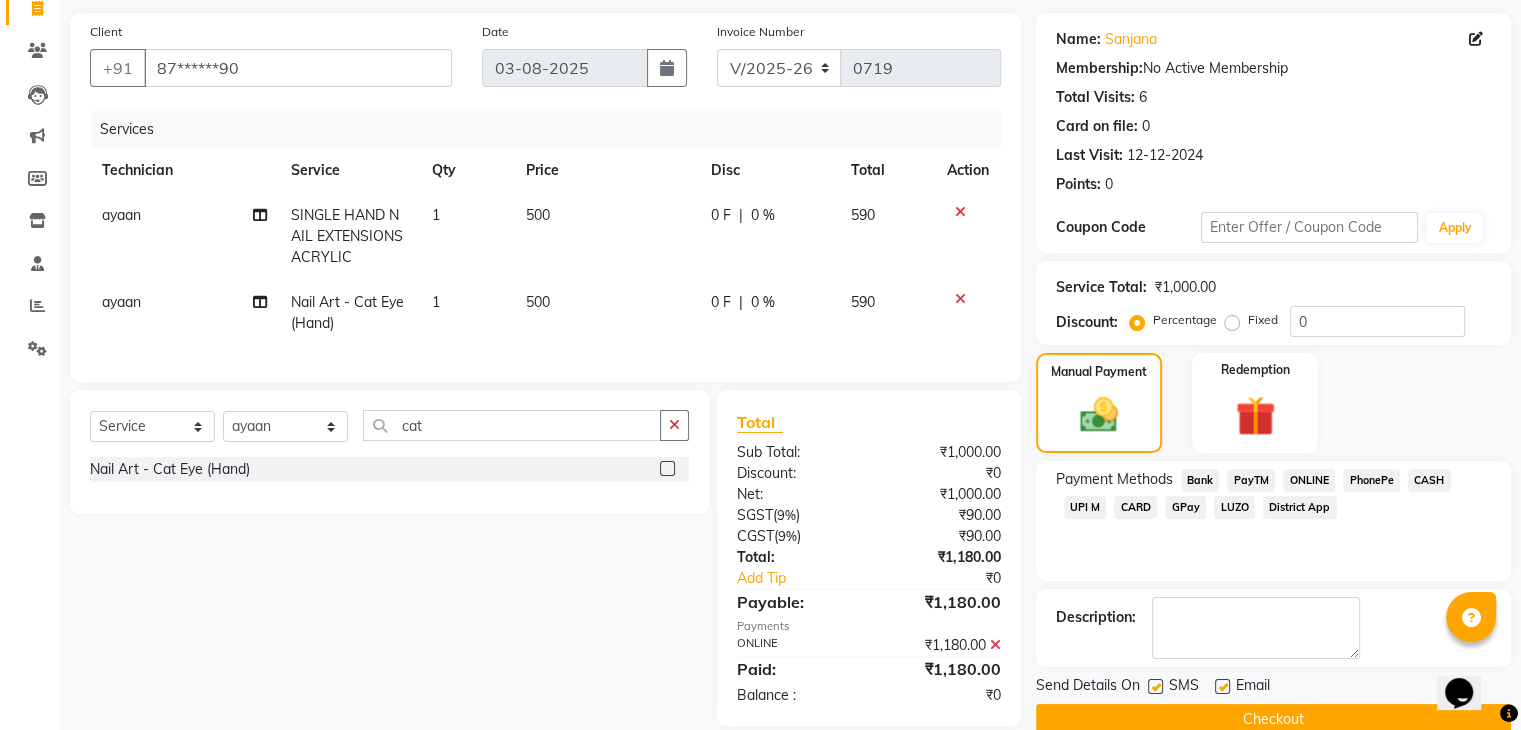 click on "Checkout" 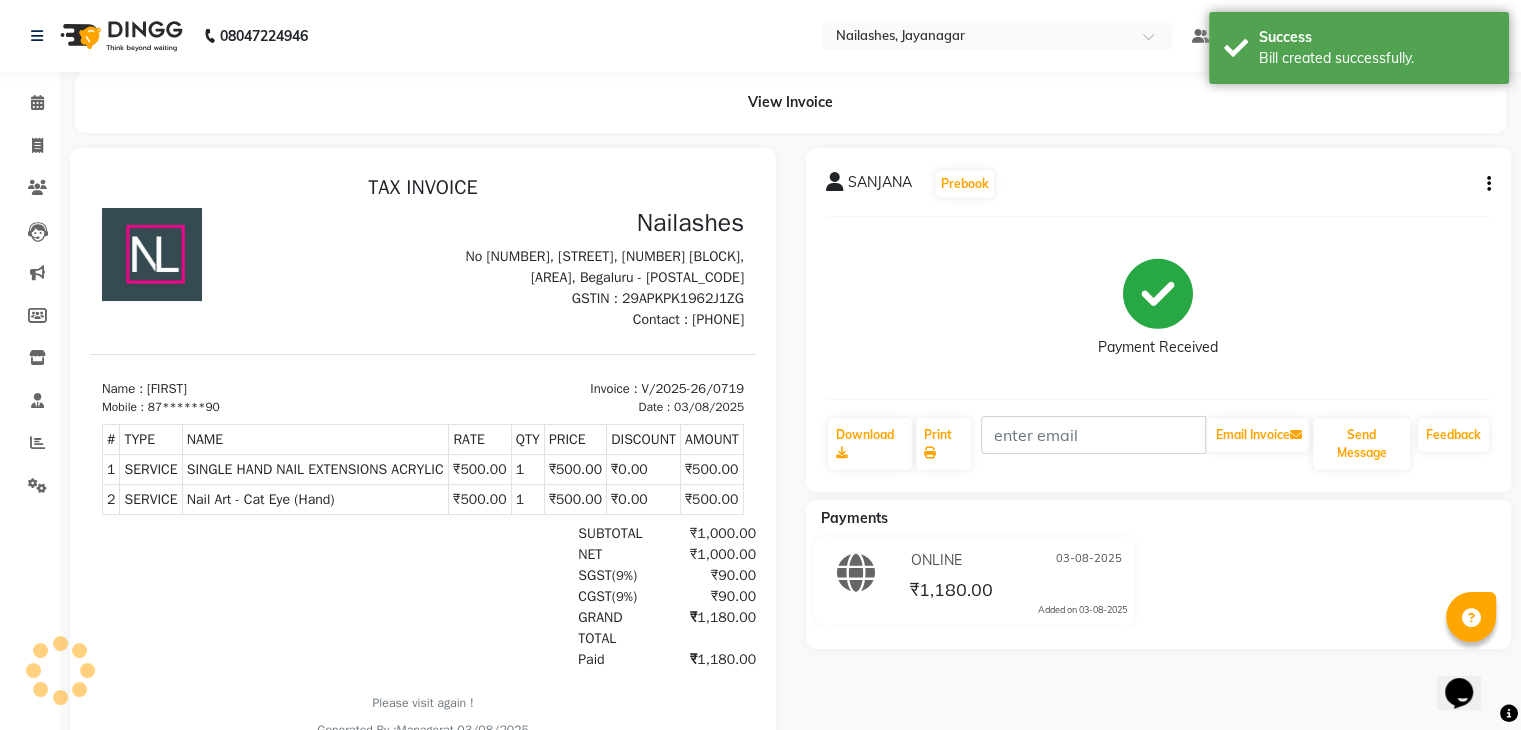 scroll, scrollTop: 0, scrollLeft: 0, axis: both 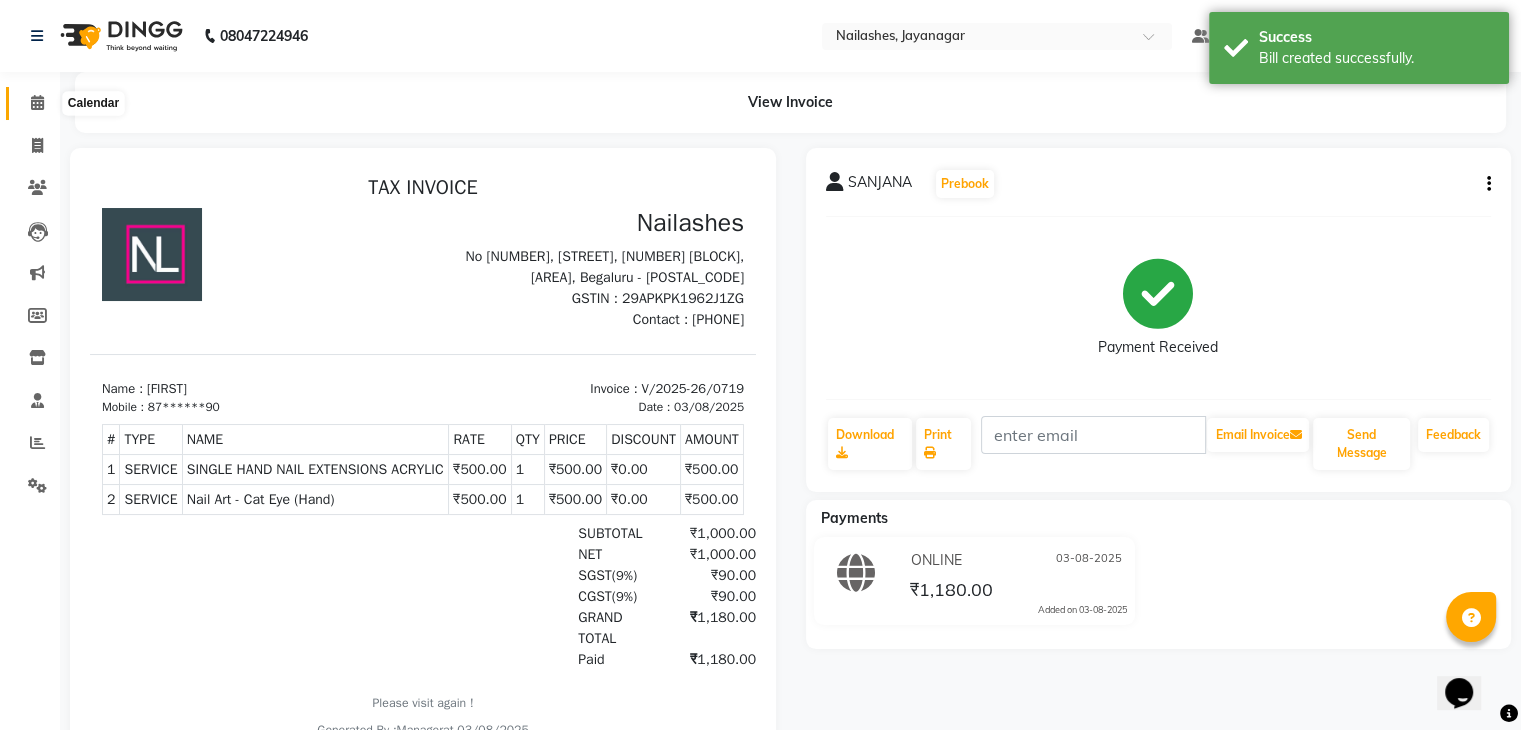 click 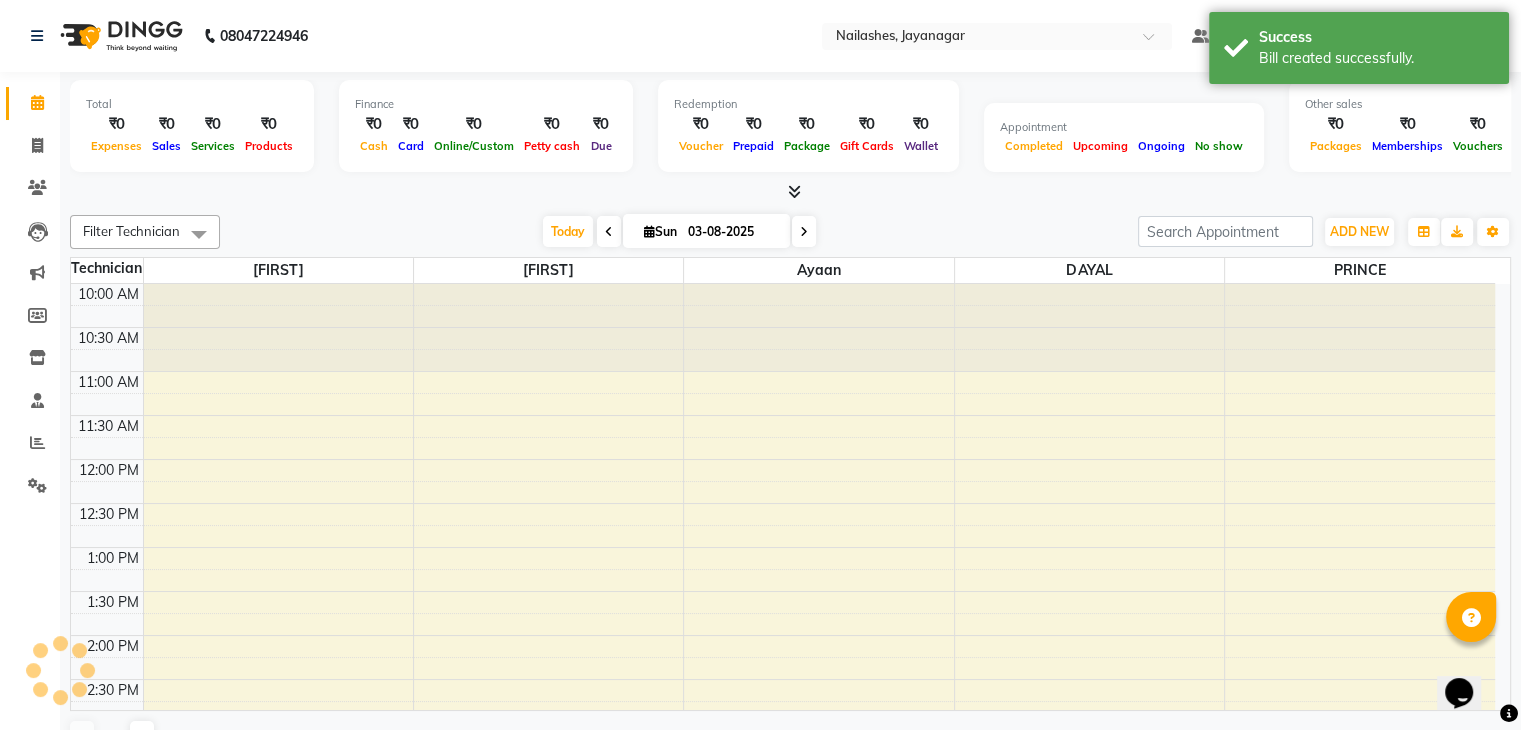 scroll, scrollTop: 0, scrollLeft: 0, axis: both 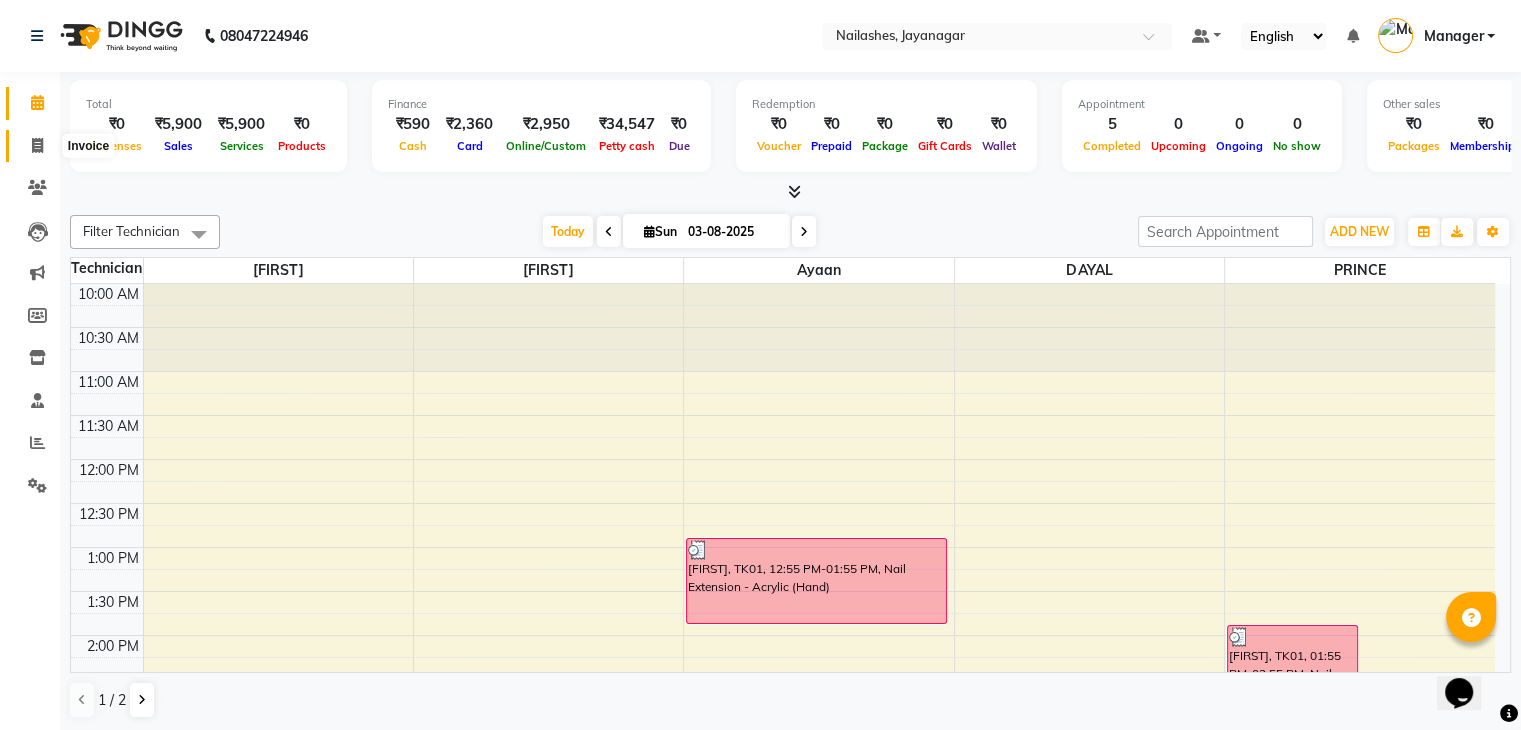 click 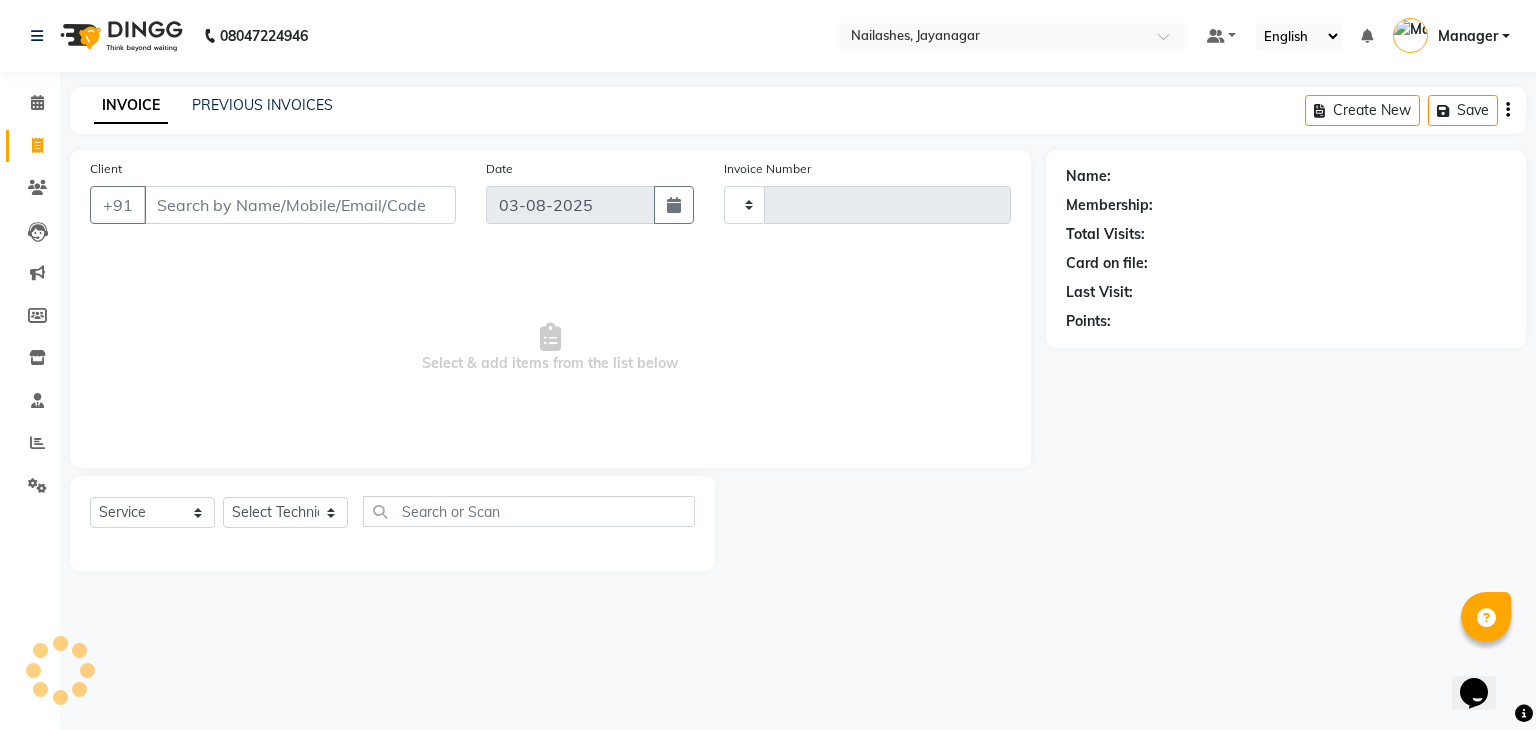 type on "0720" 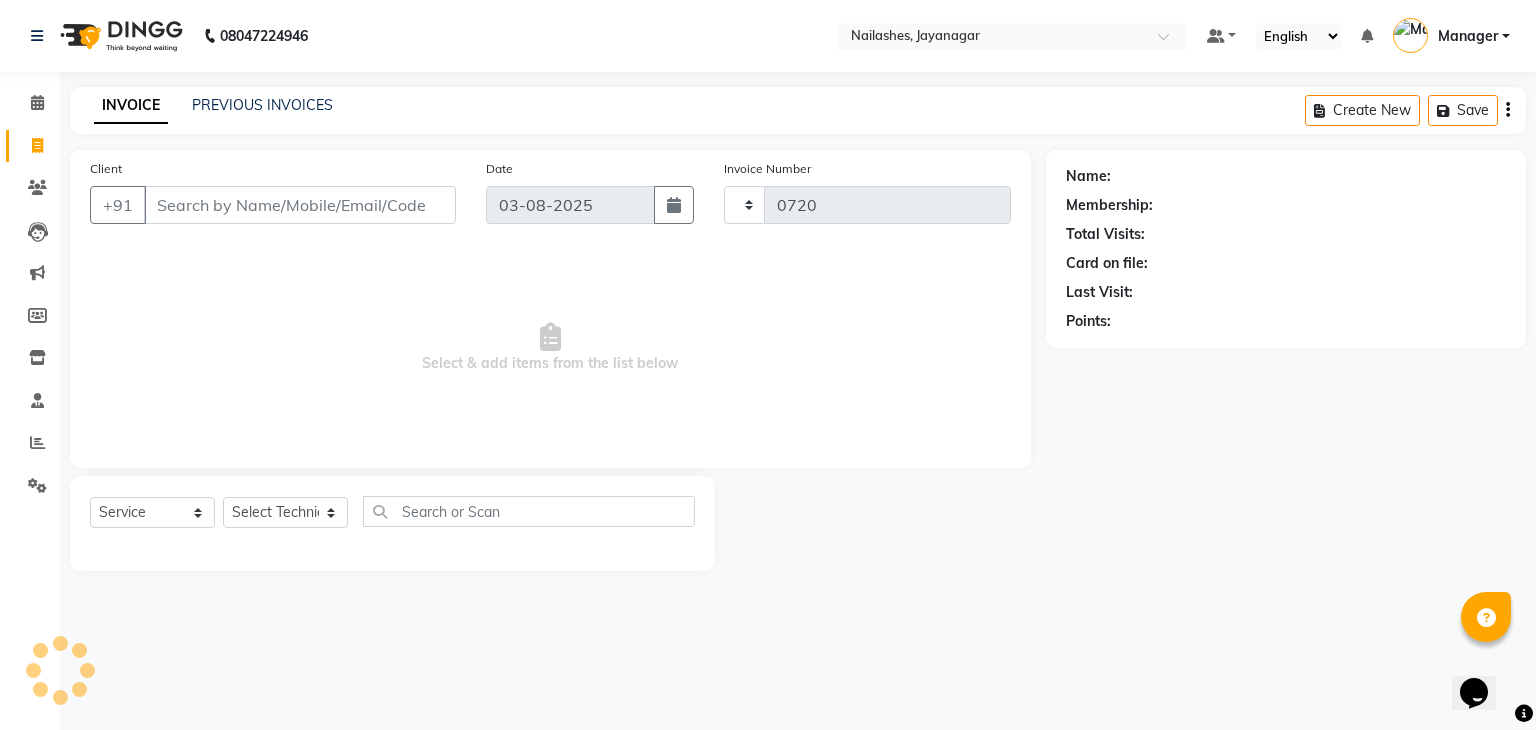 select on "4495" 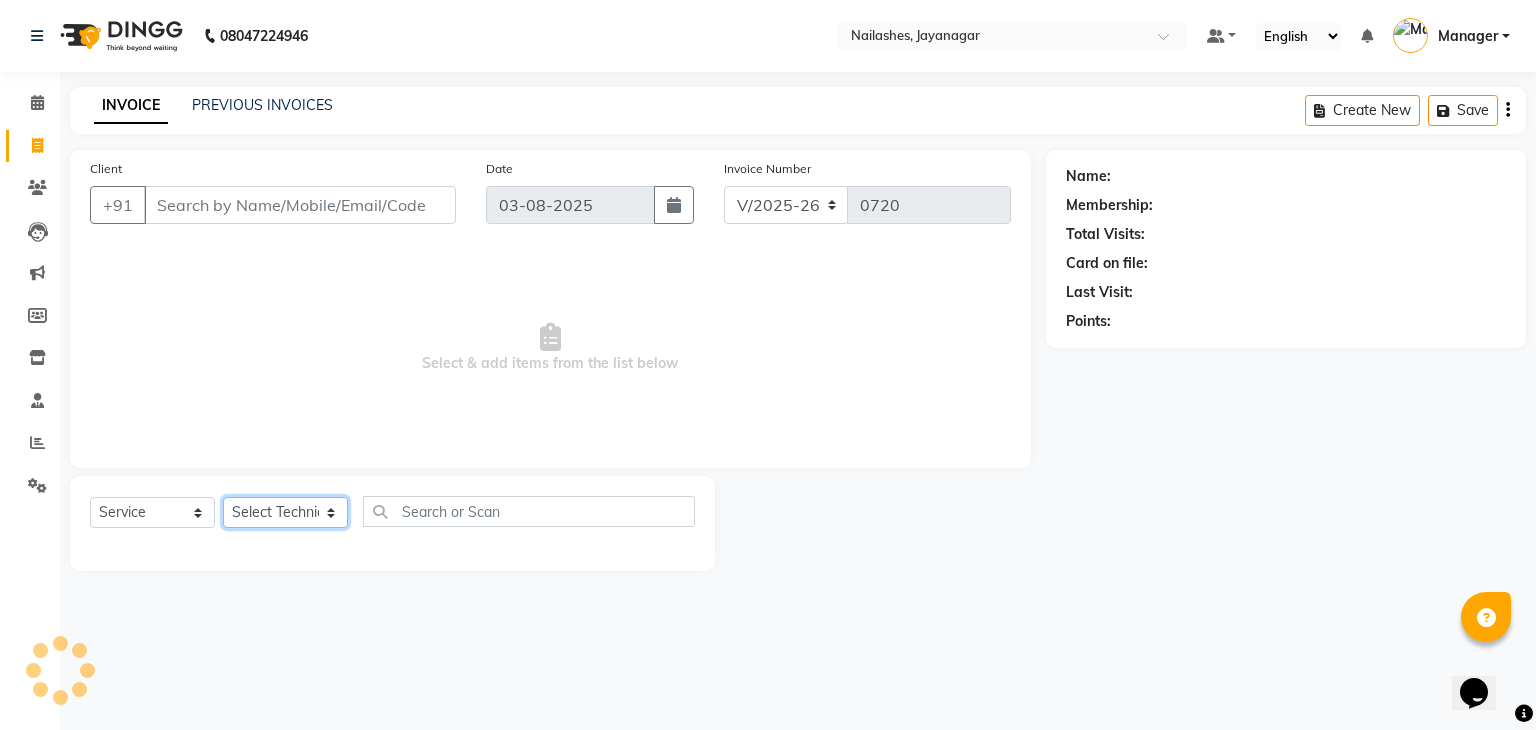 click on "Select Technician" 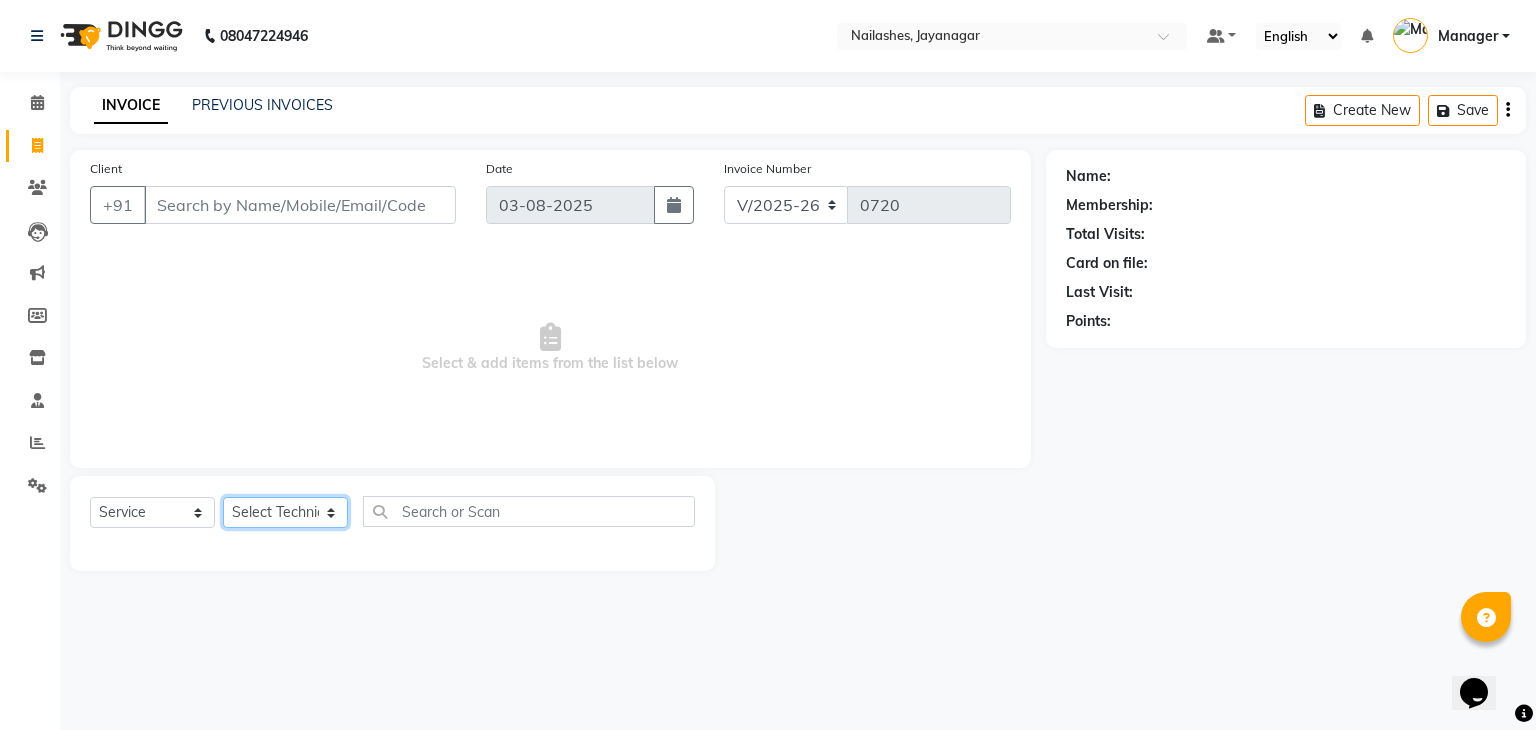 select on "77389" 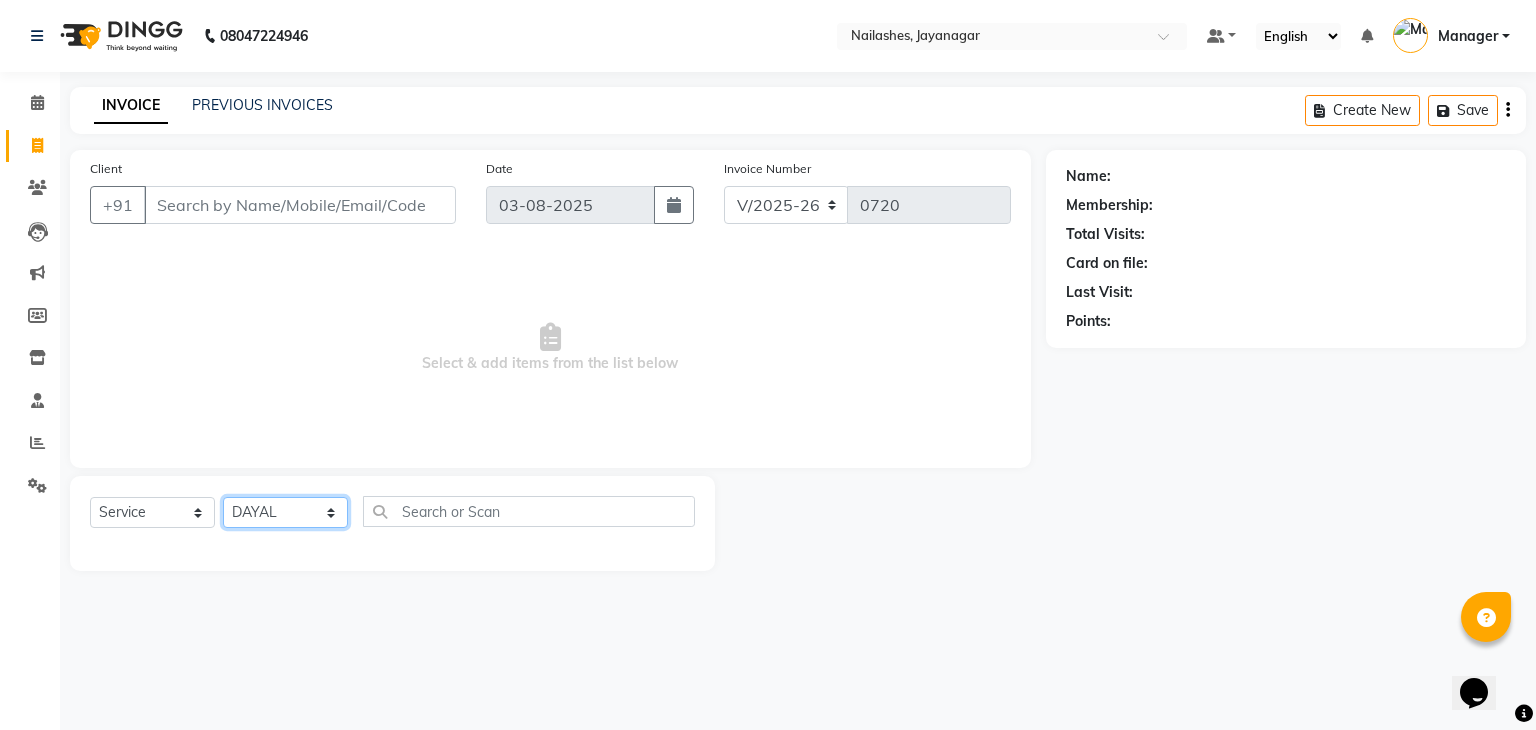 click on "Select Technician Admin [NAME] [LAST] Manager [NAME] [NAME] [NAME] [NAME]" 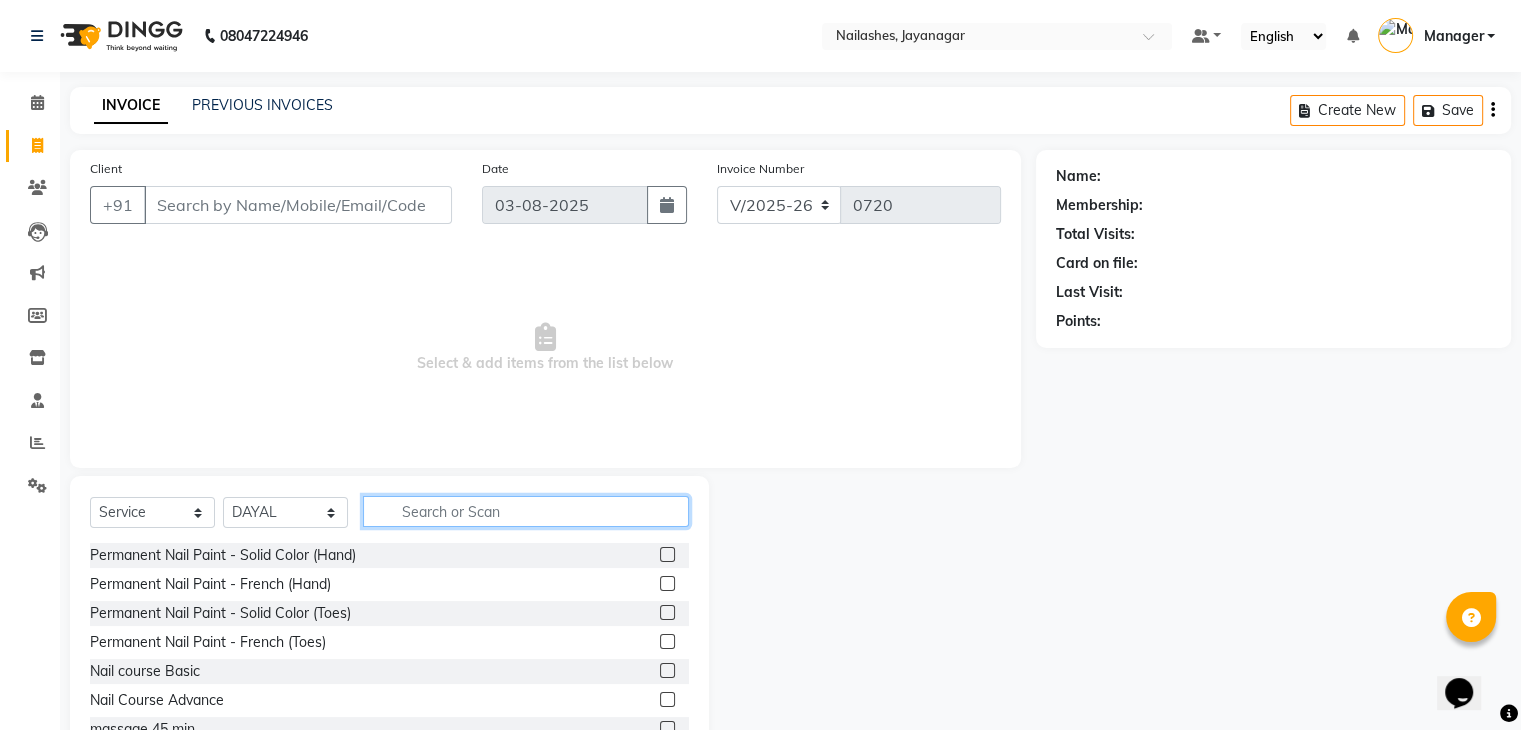 click 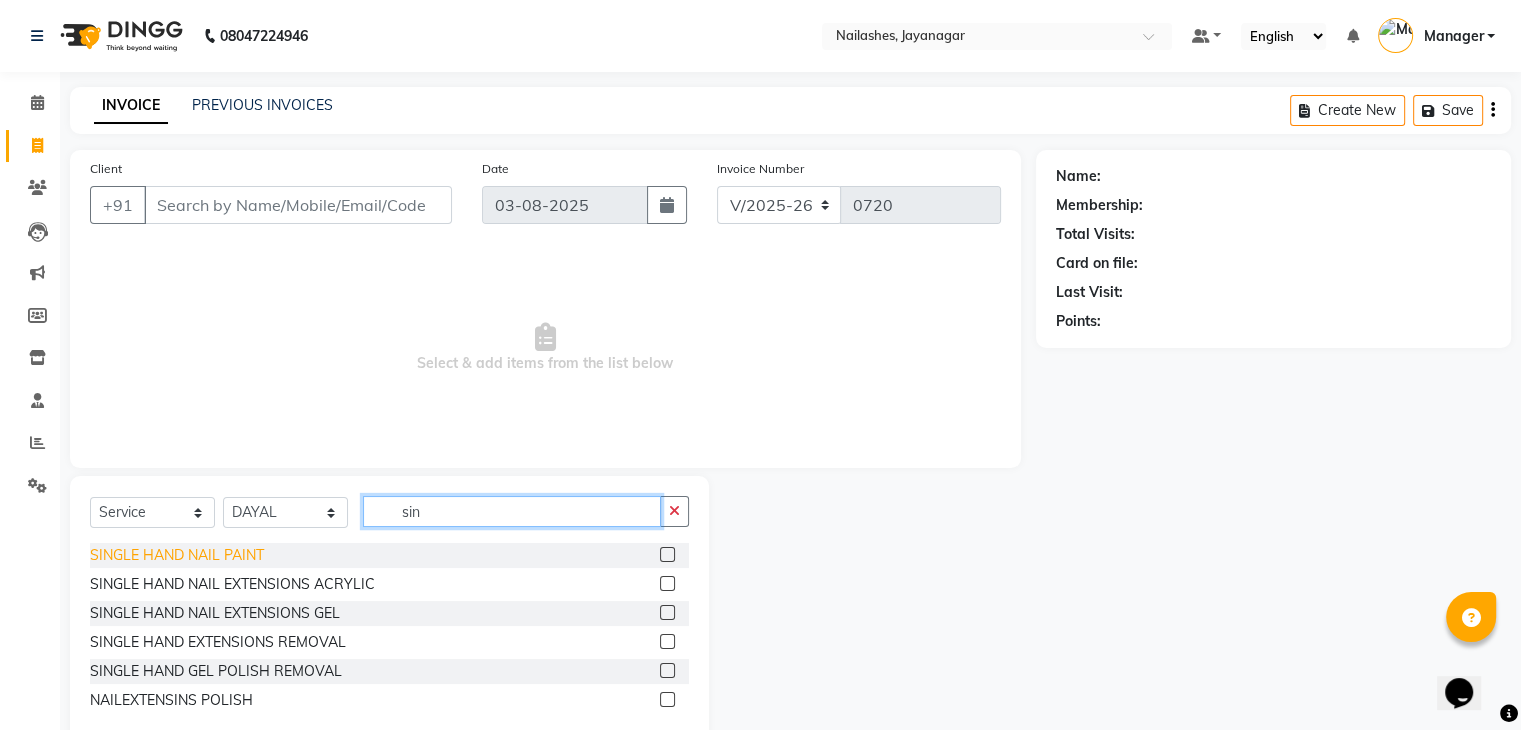 type on "sin" 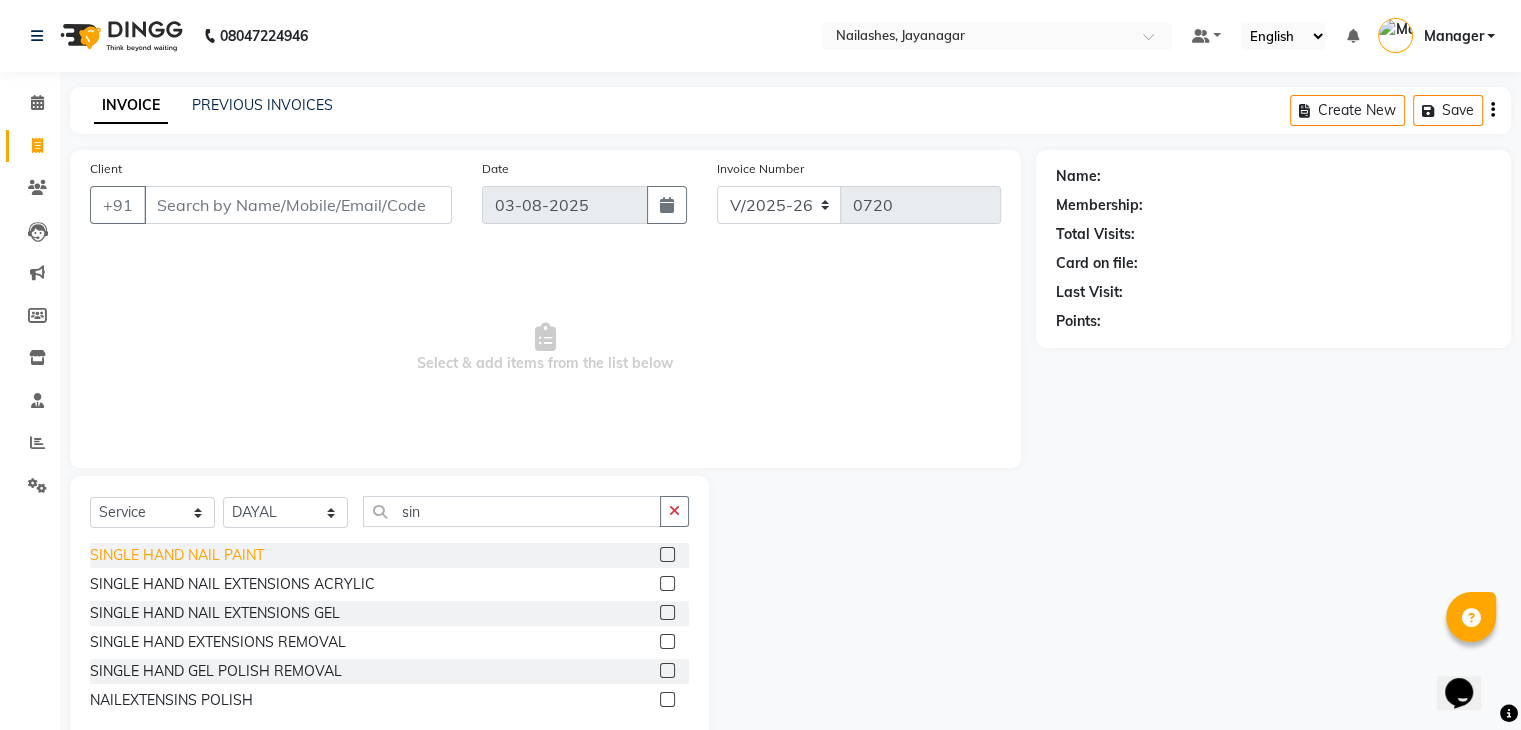click on "SINGLE  HAND  NAIL PAINT" 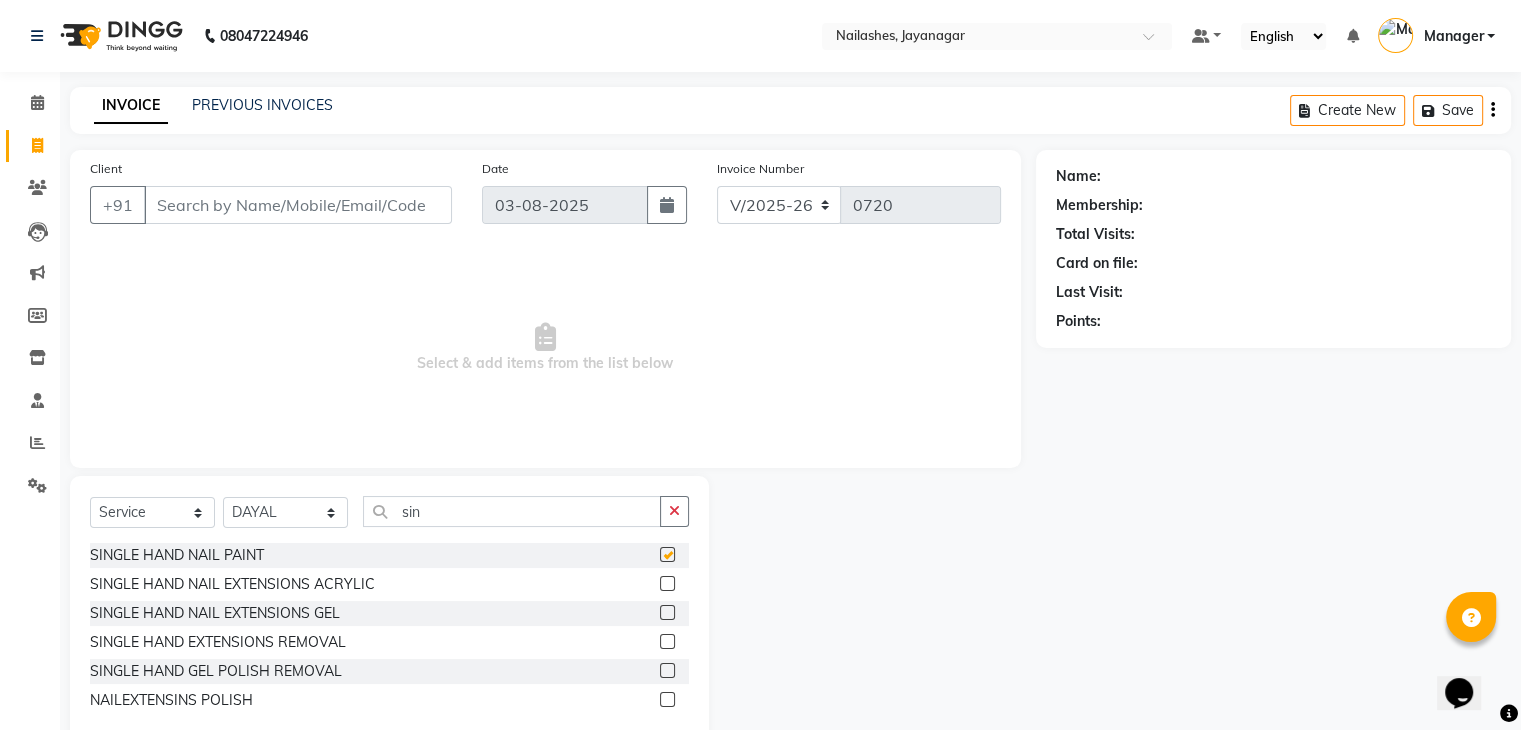 checkbox on "false" 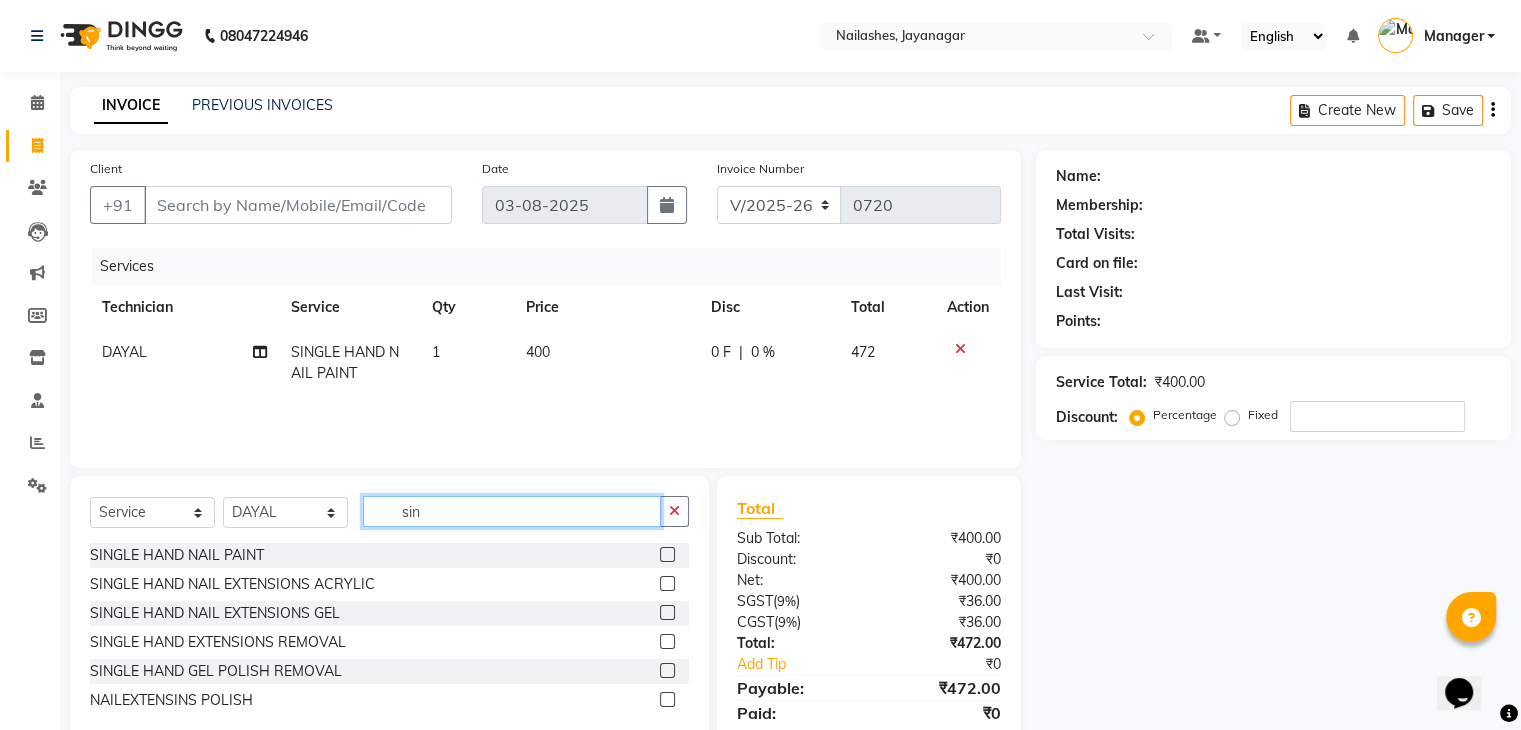click on "sin" 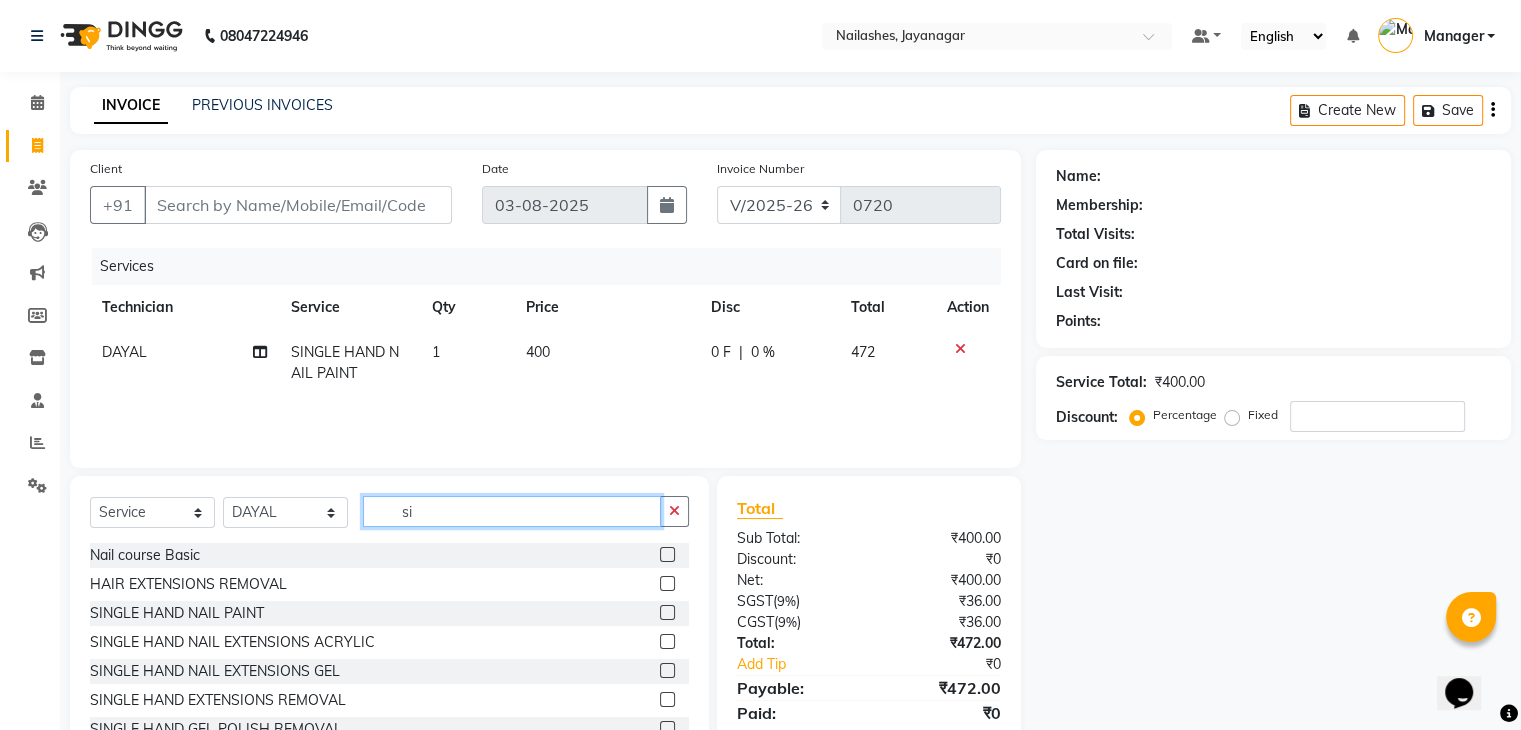 type on "s" 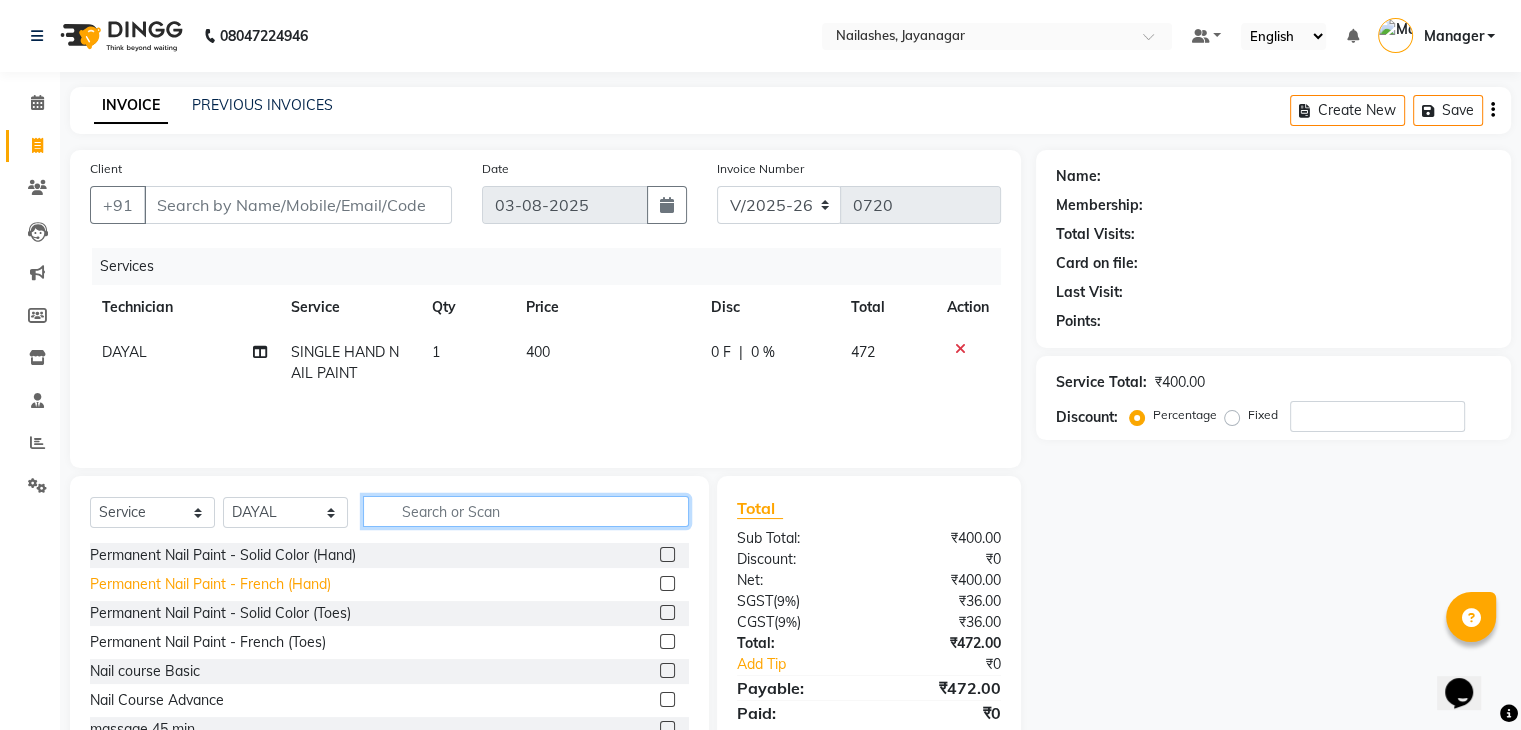 type 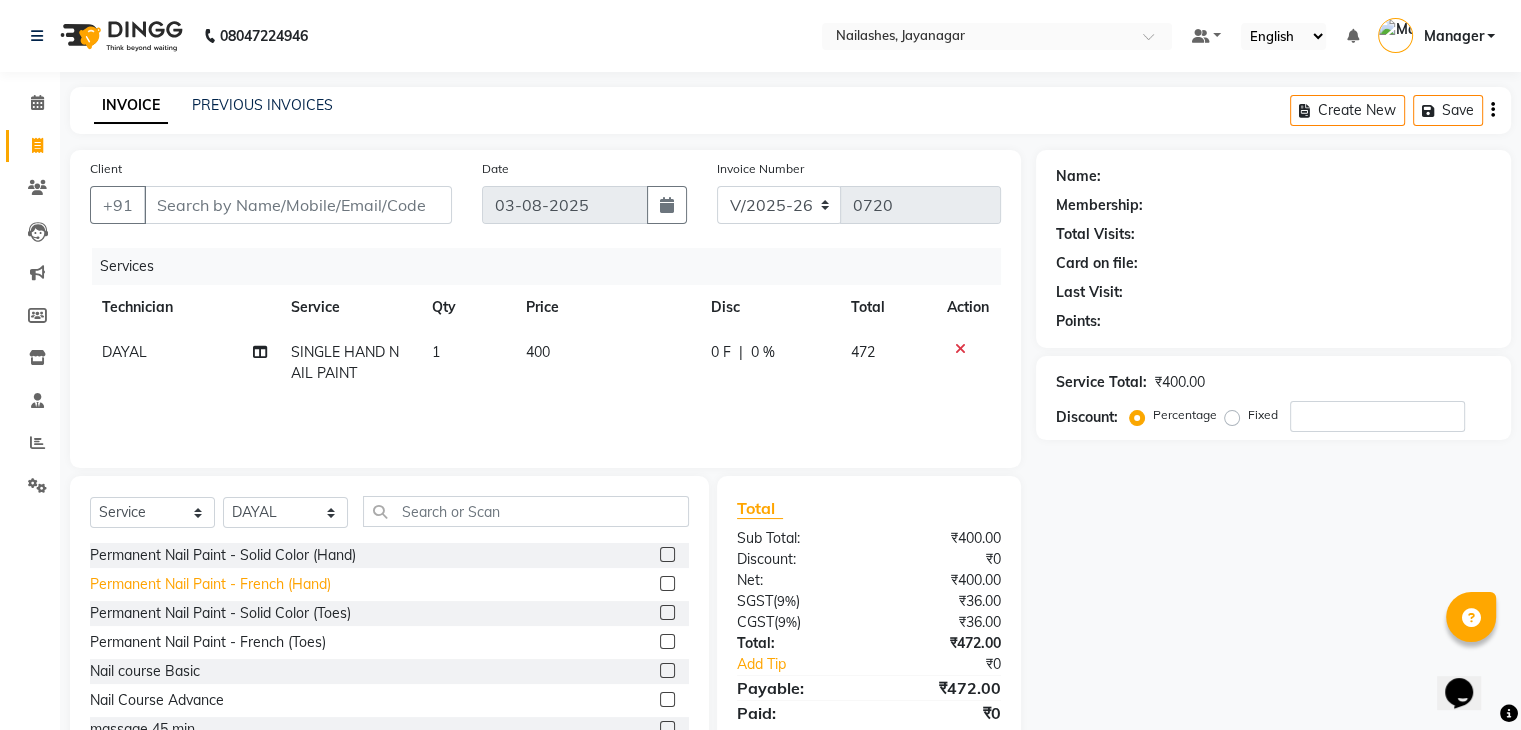 click on "Permanent Nail Paint - French (Hand)" 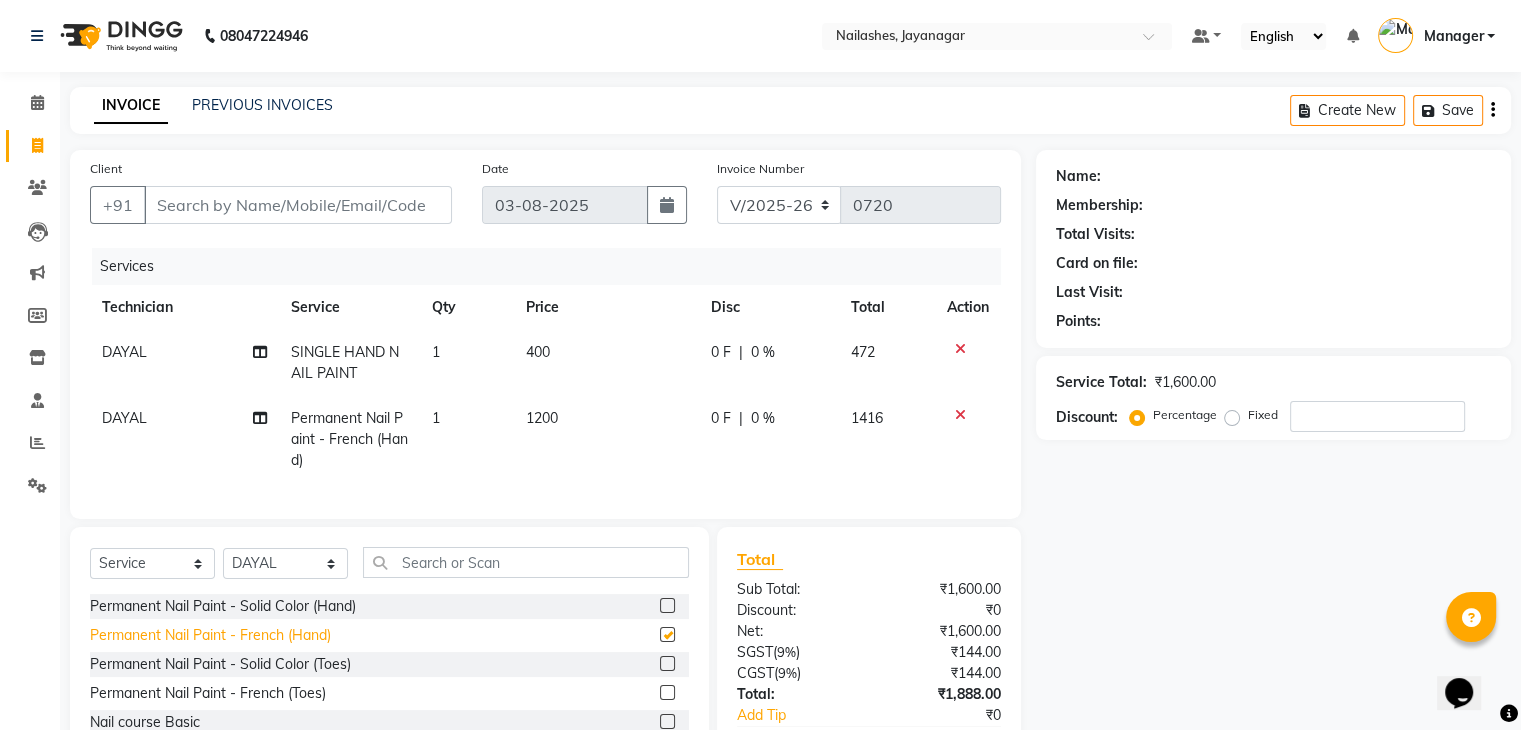 checkbox on "false" 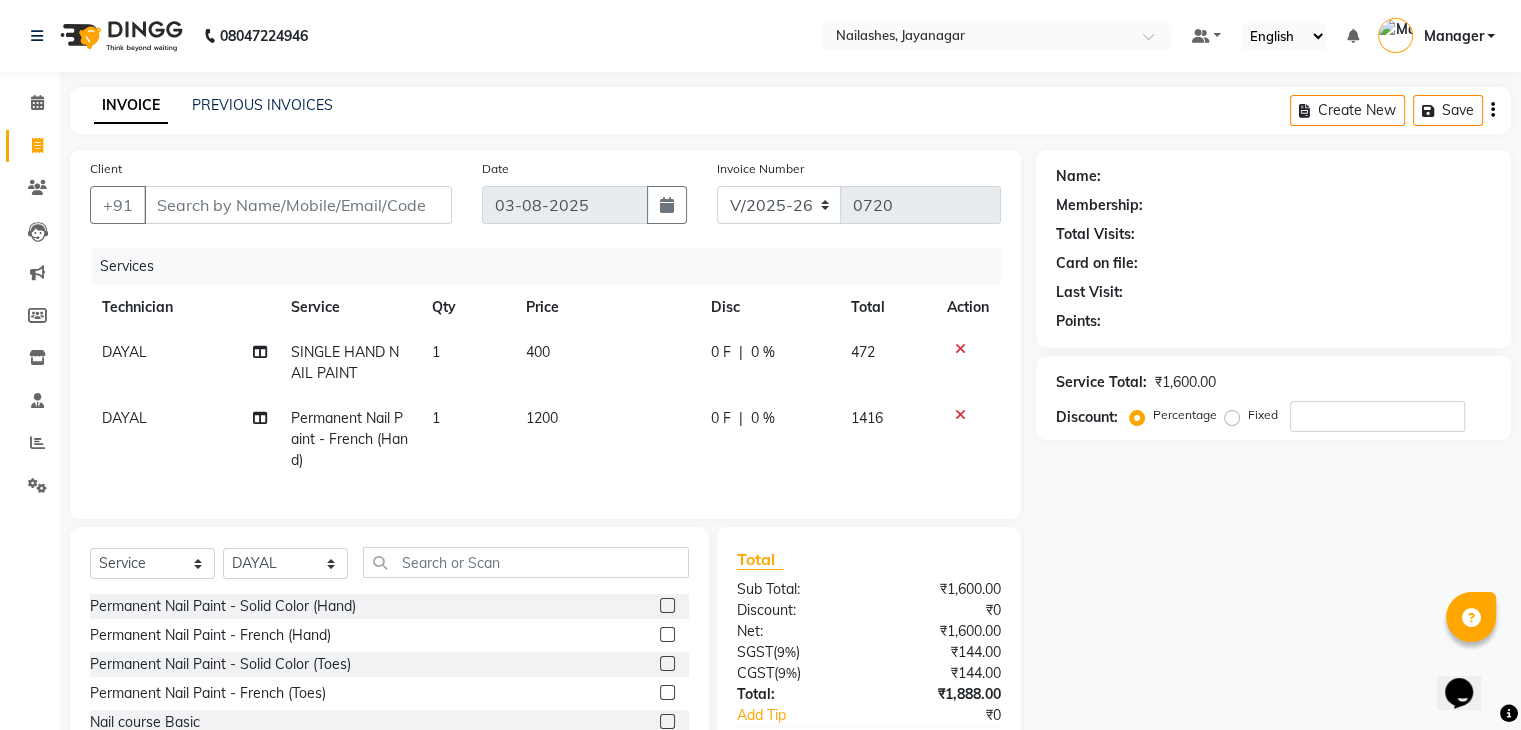 click on "1200" 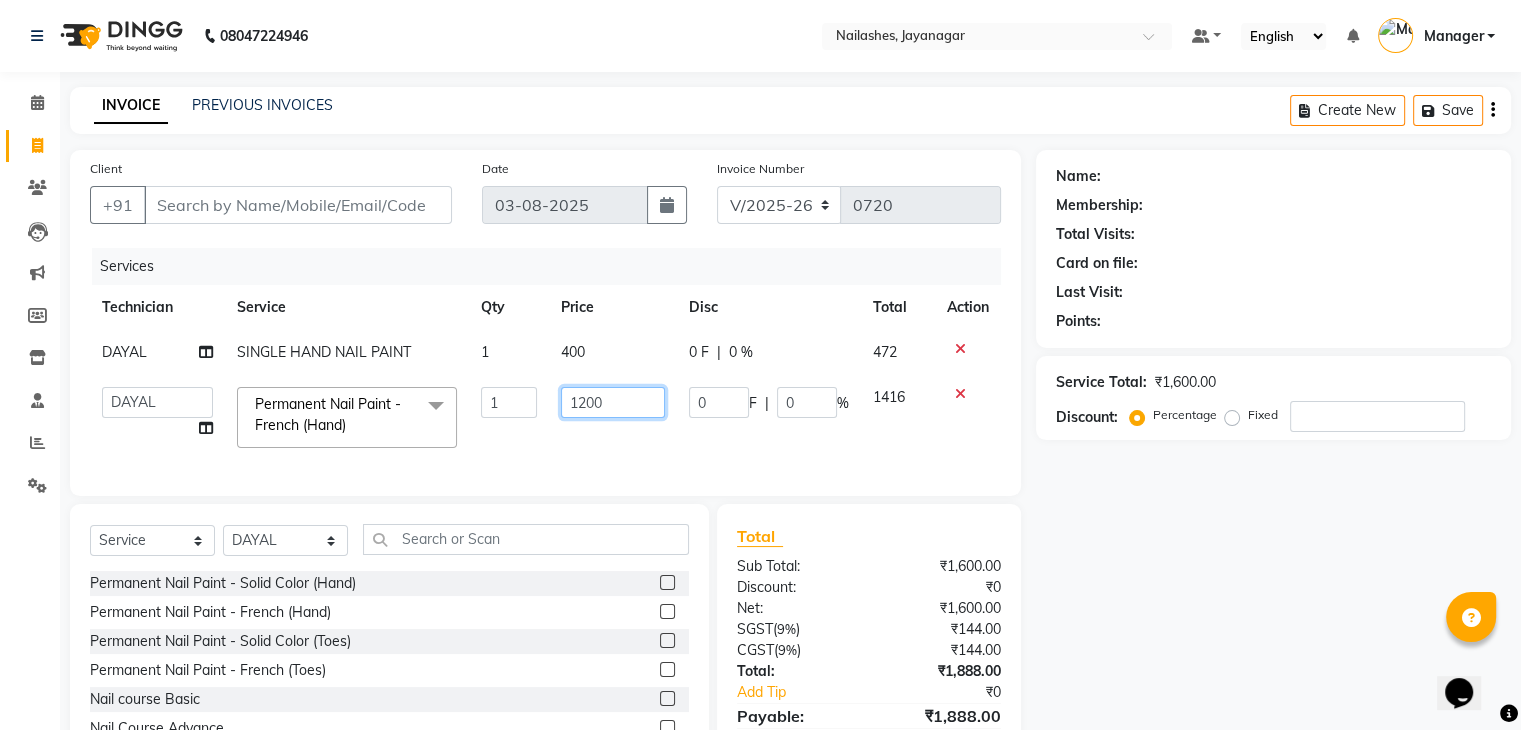 click on "1200" 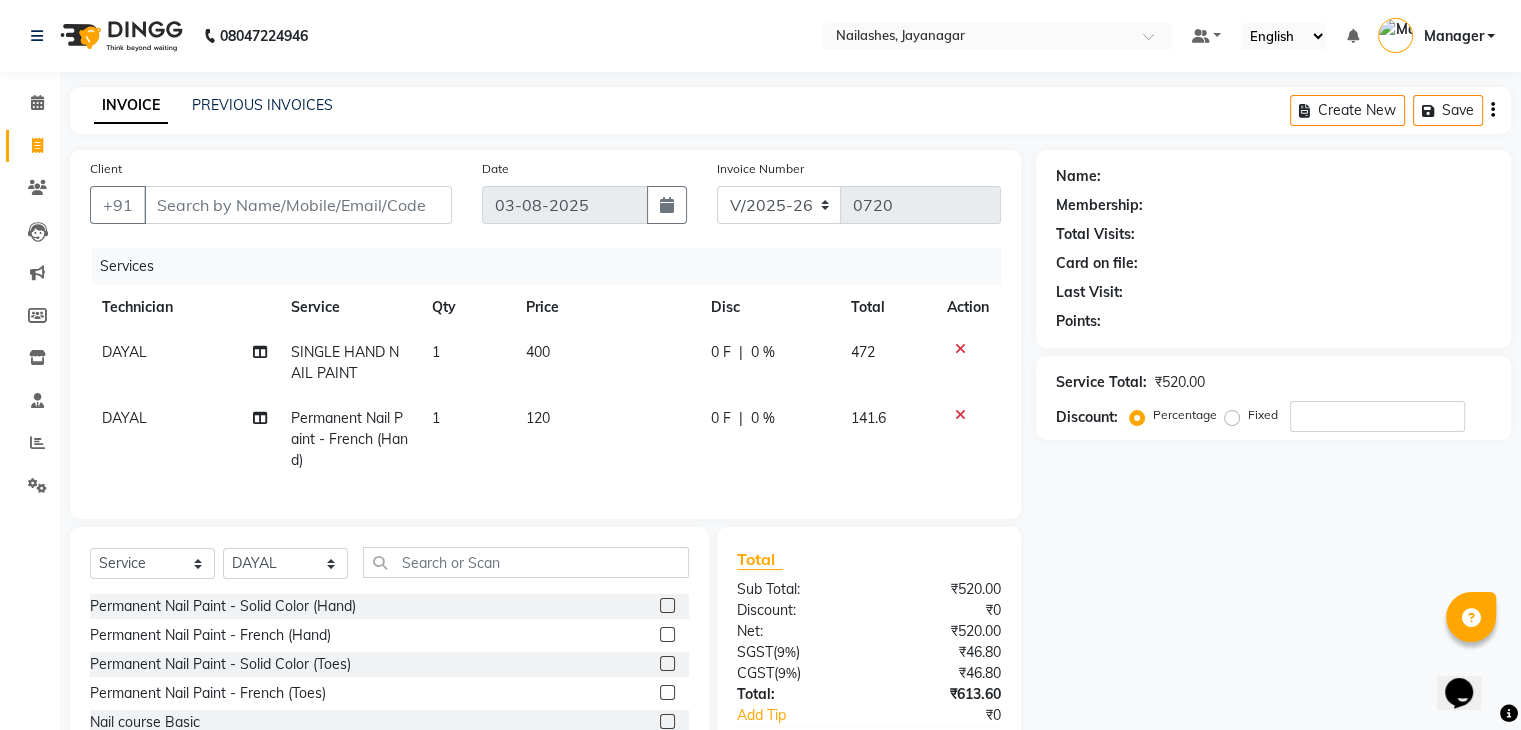 click on "1" 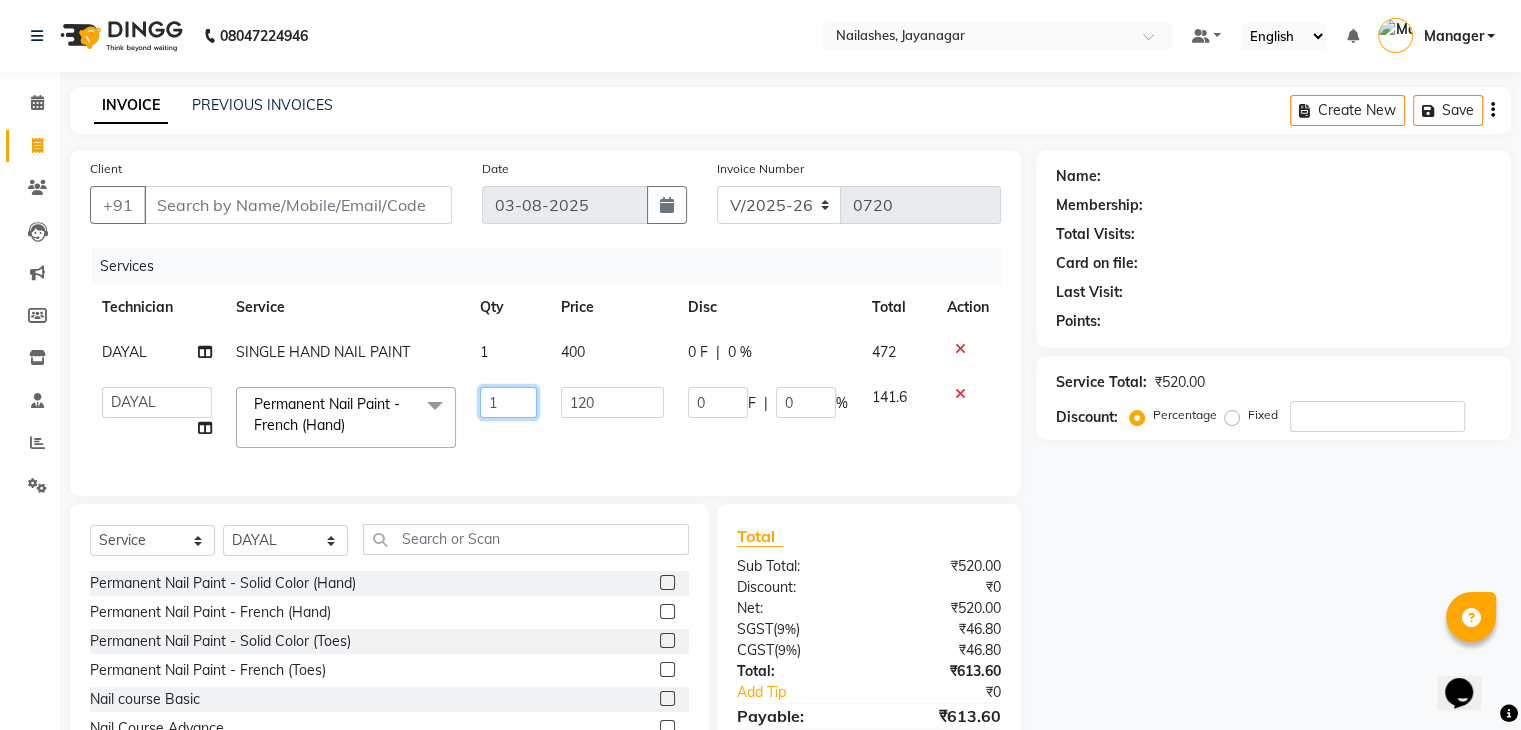 click on "1" 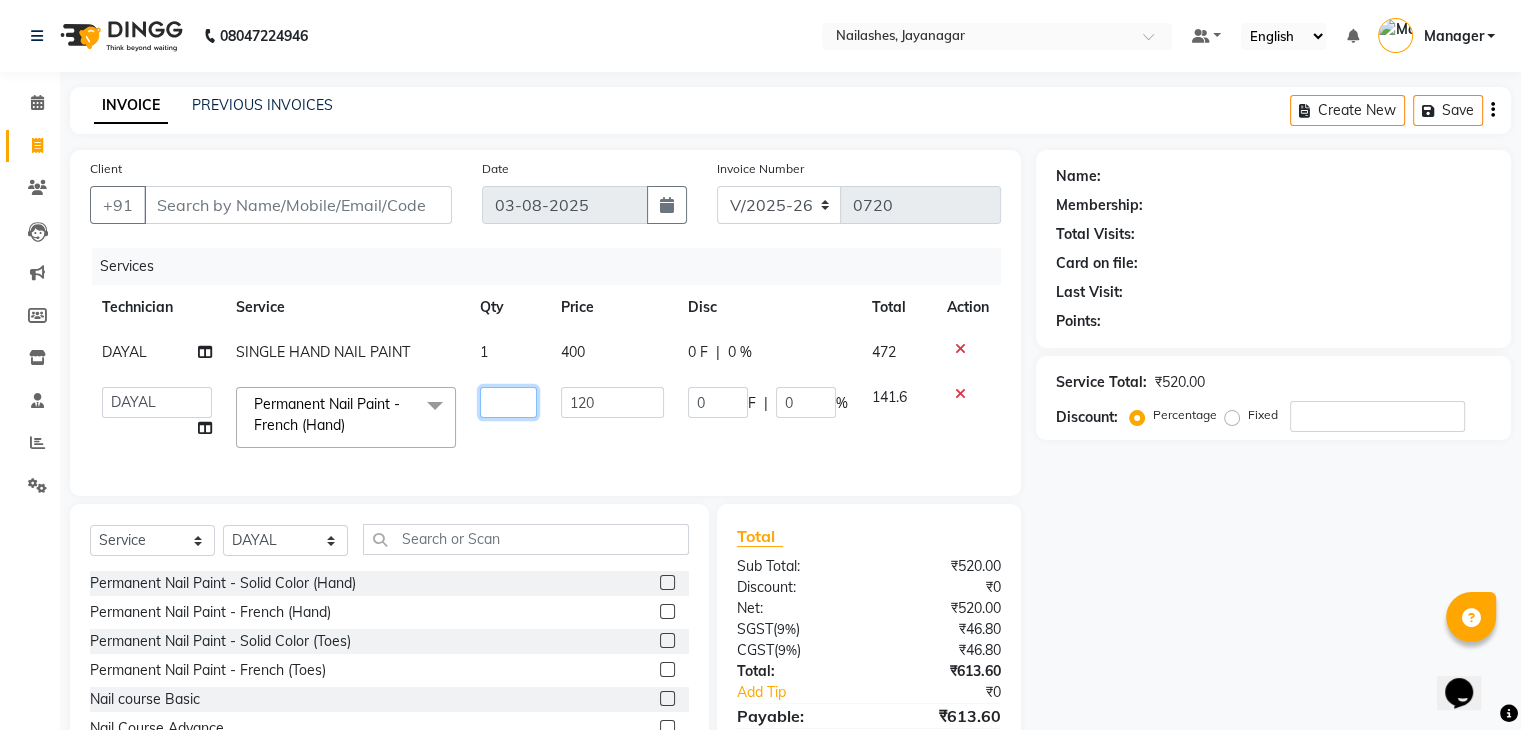 type on "4" 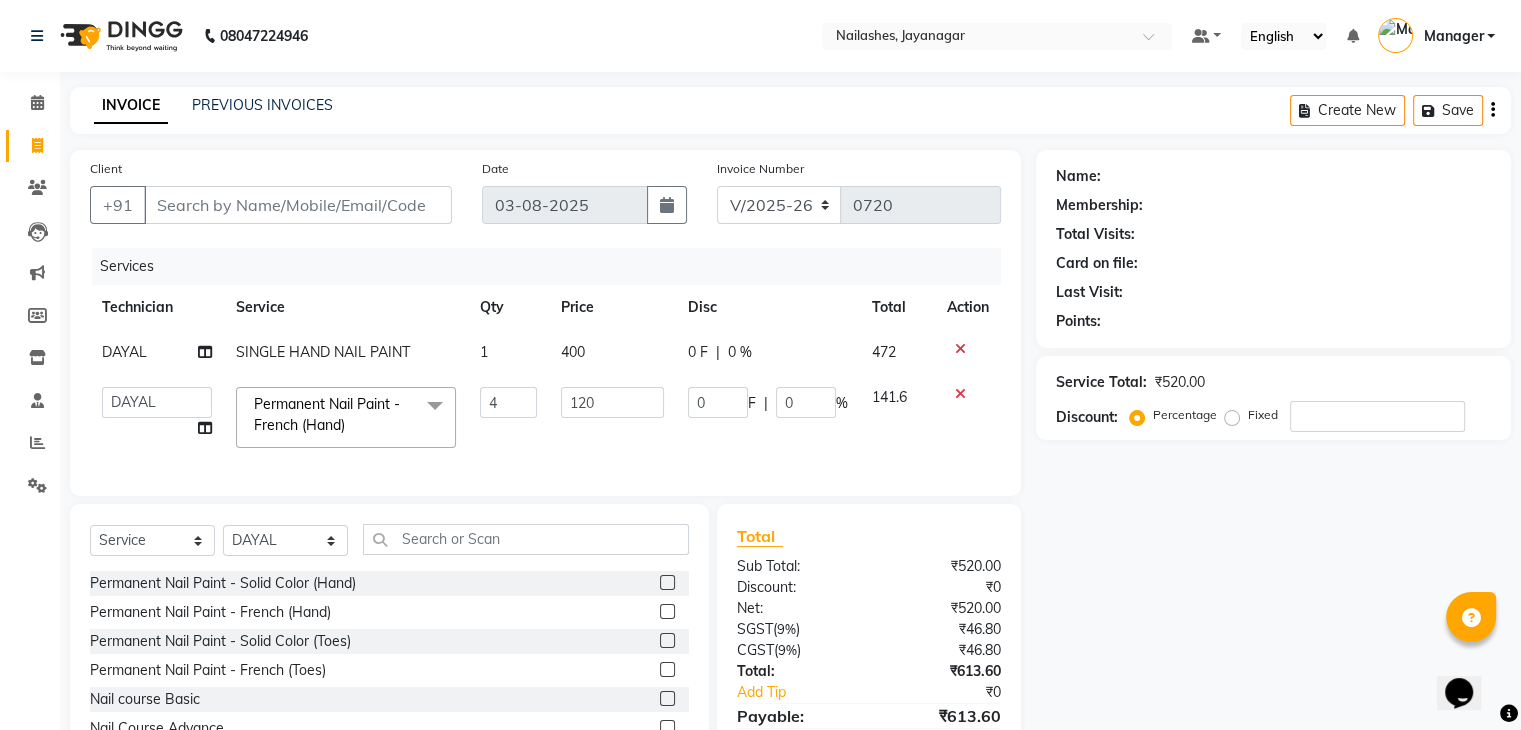 click on "Admin [NAME] [LAST] Manager [NAME] [NAME] [NAME] [NAME] Permanent Nail Paint - Solid Color (Hand) Nail course Basic HAIR SPA" 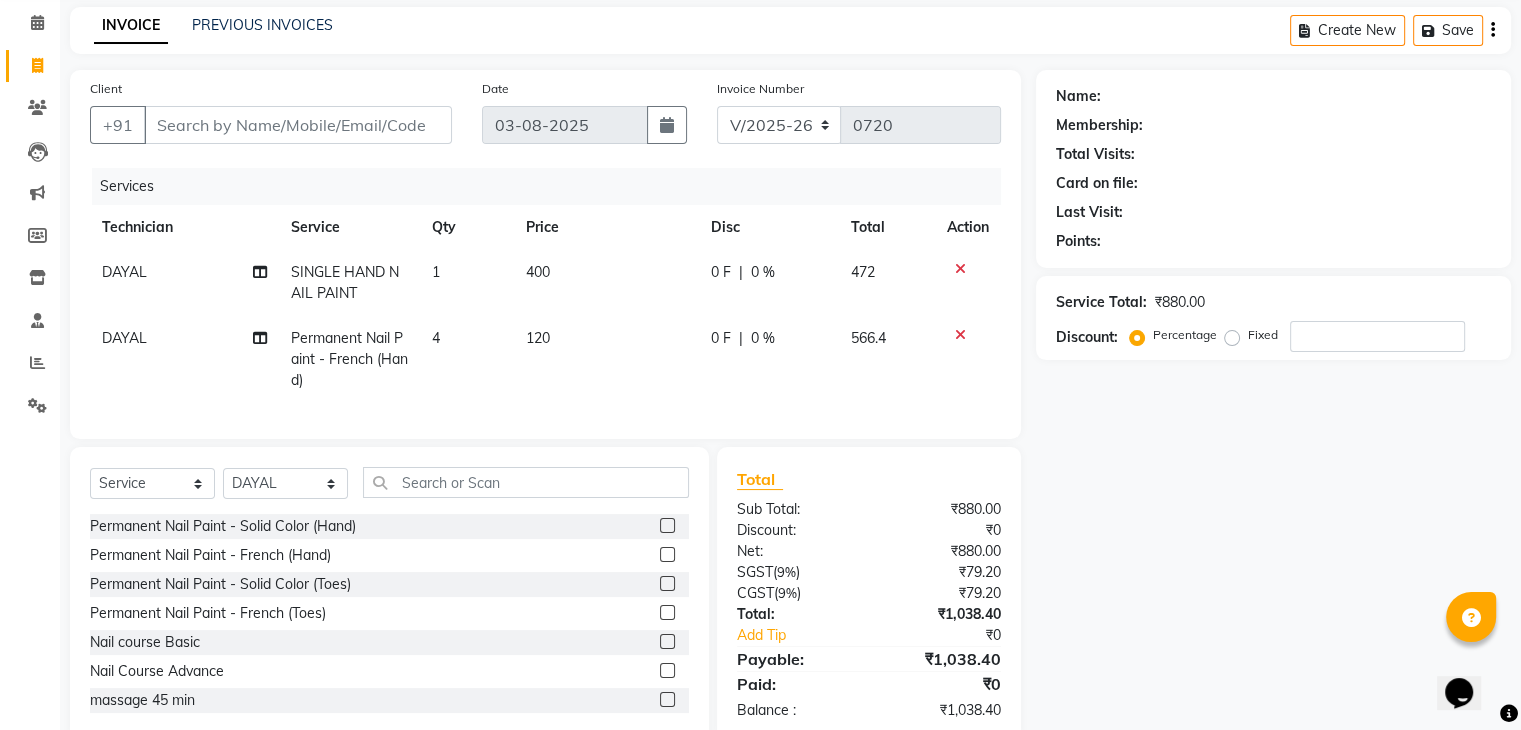 scroll, scrollTop: 138, scrollLeft: 0, axis: vertical 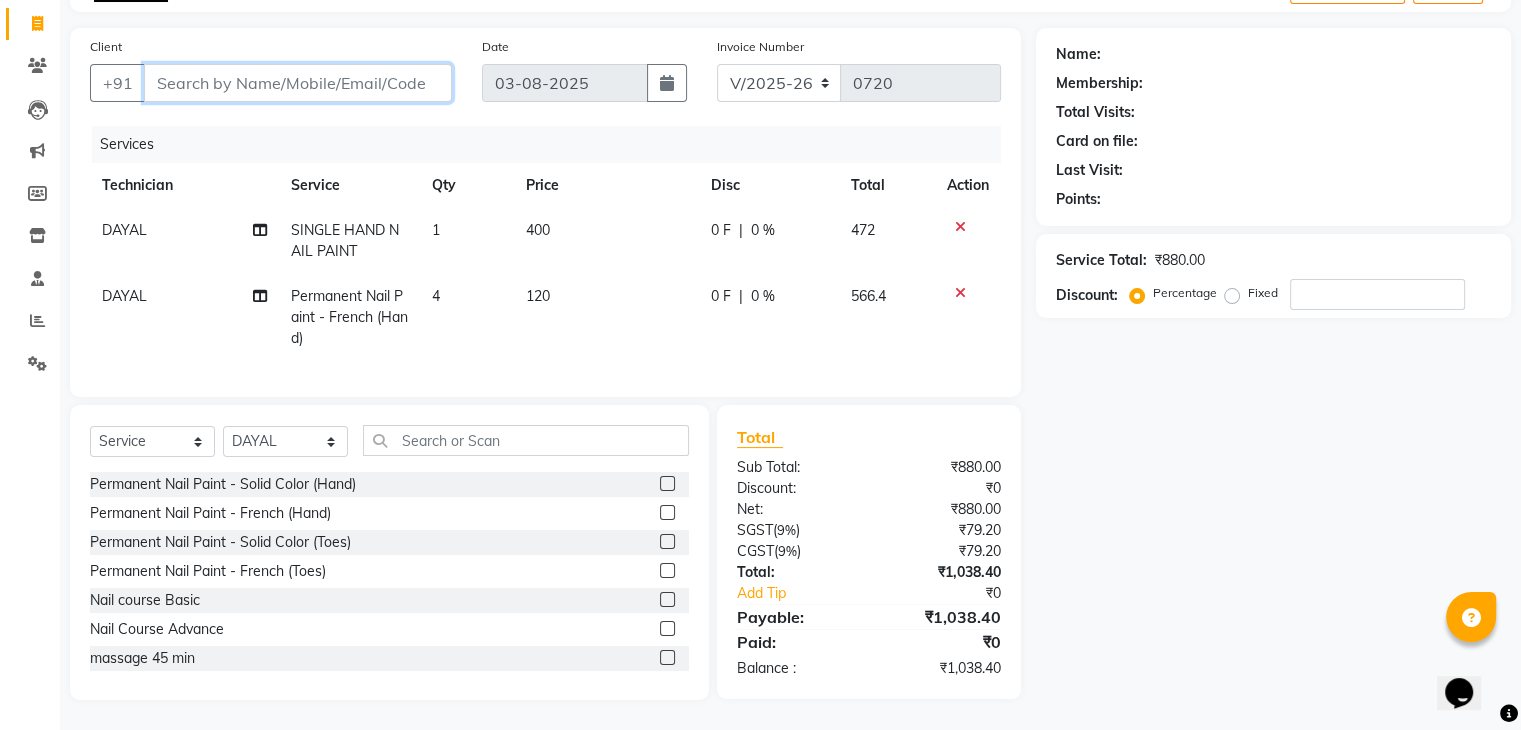 click on "Client" at bounding box center (298, 83) 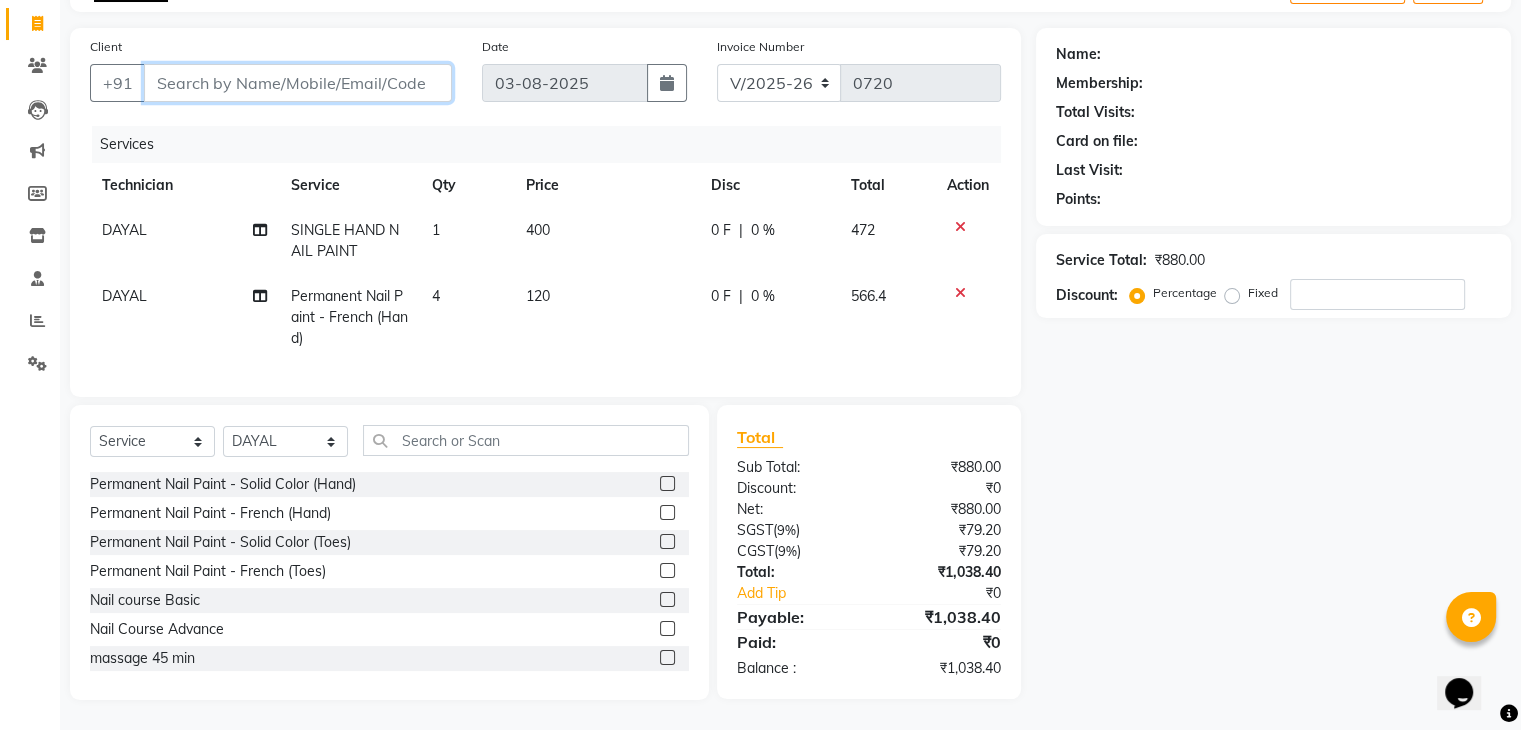 click on "Client" at bounding box center [298, 83] 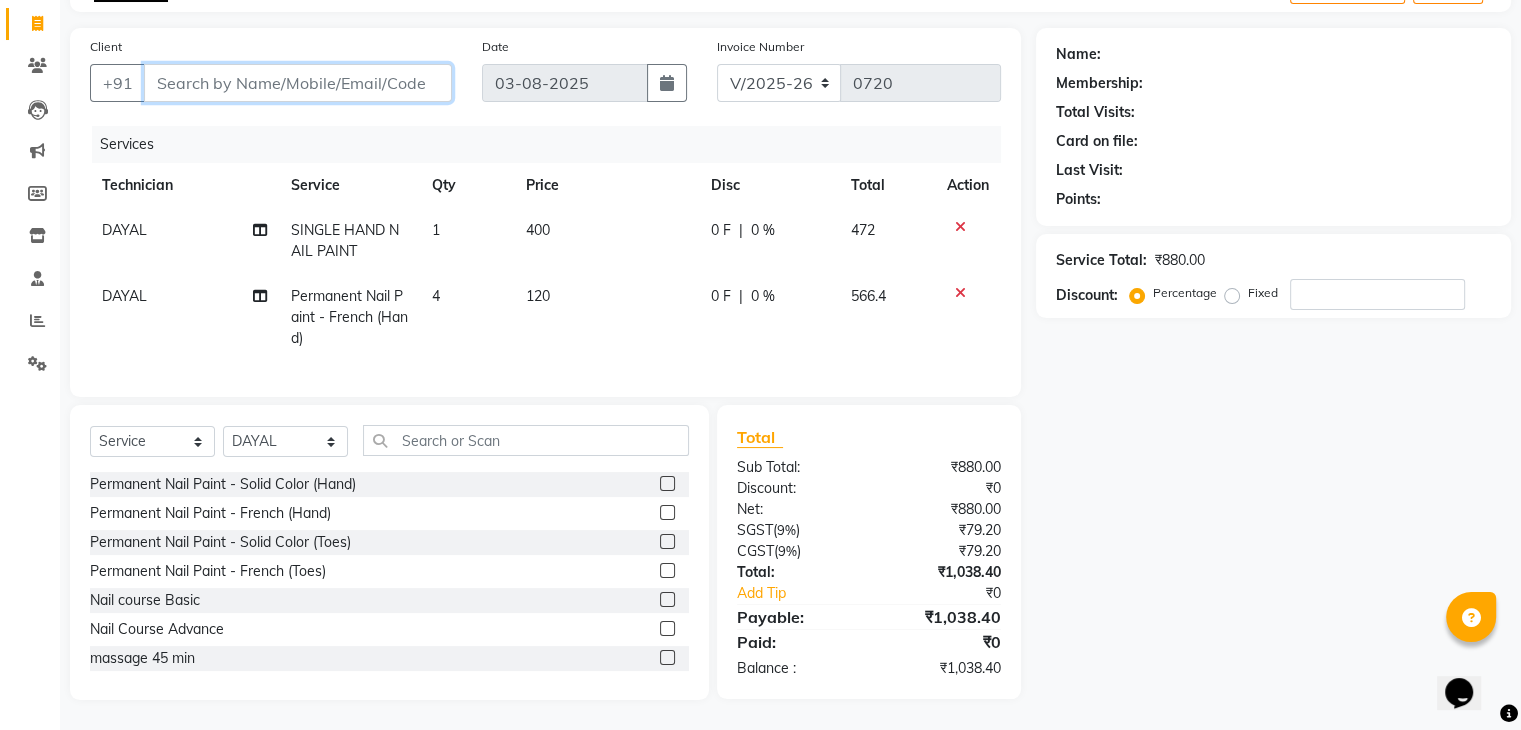 type on "9" 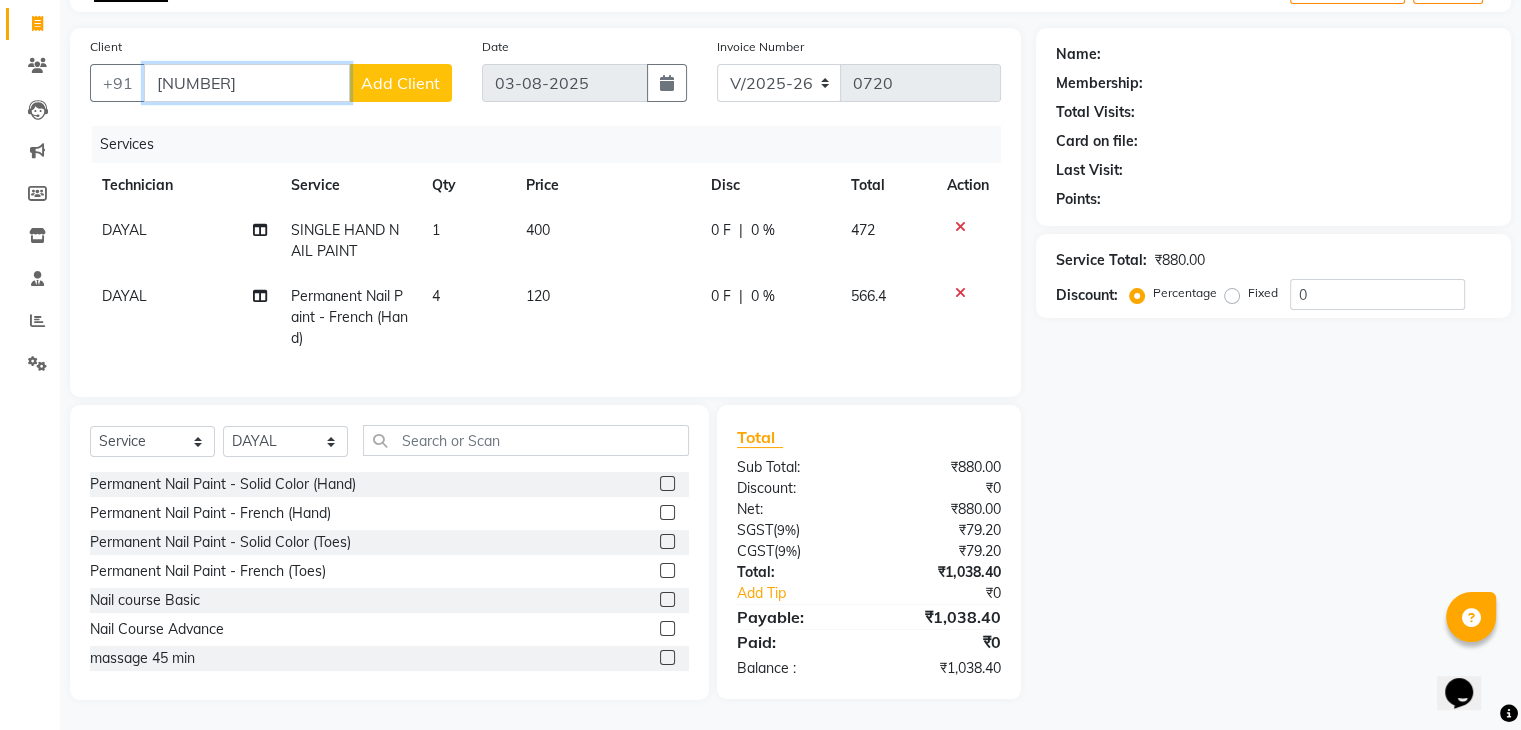click on "[NUMBER]" at bounding box center [247, 83] 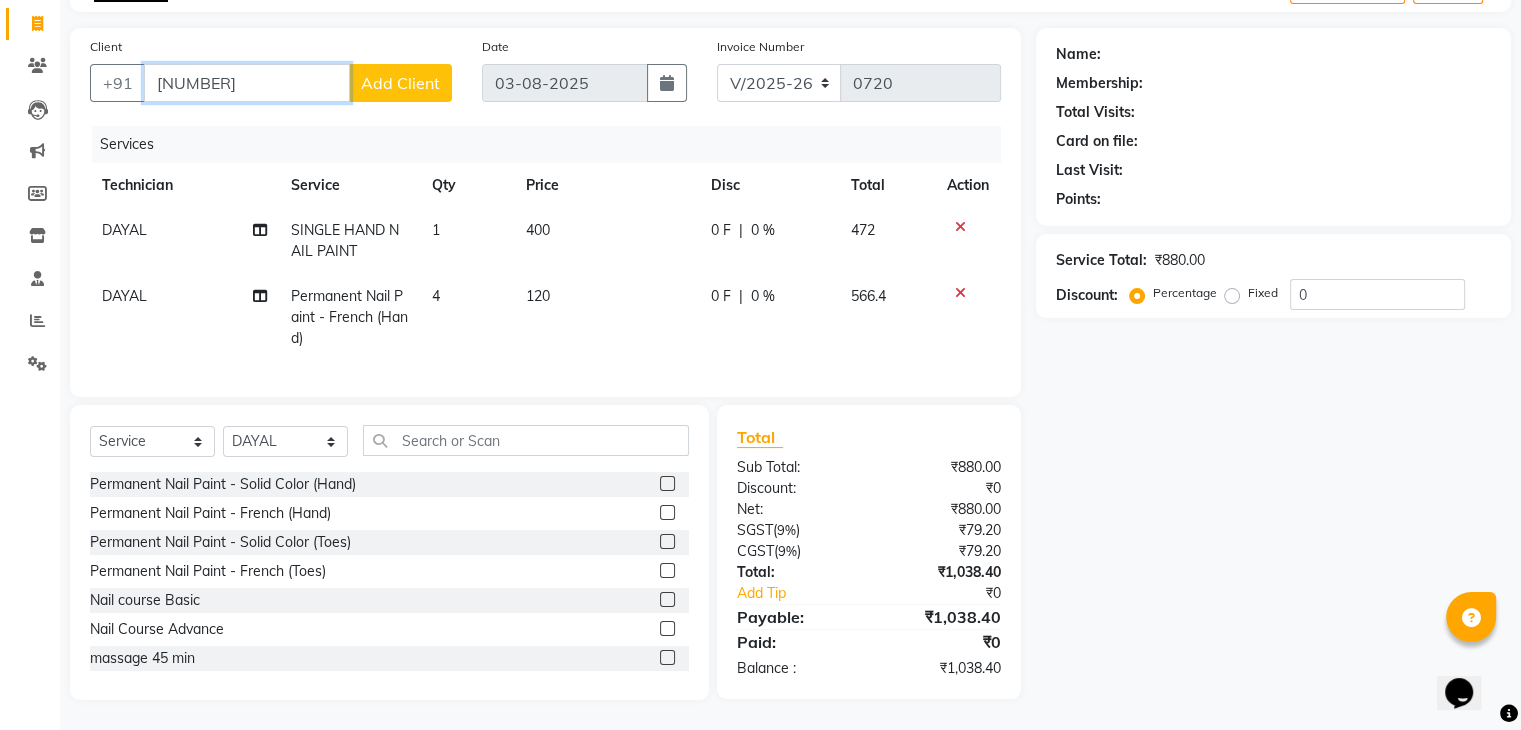 drag, startPoint x: 258, startPoint y: 67, endPoint x: 36, endPoint y: 70, distance: 222.02026 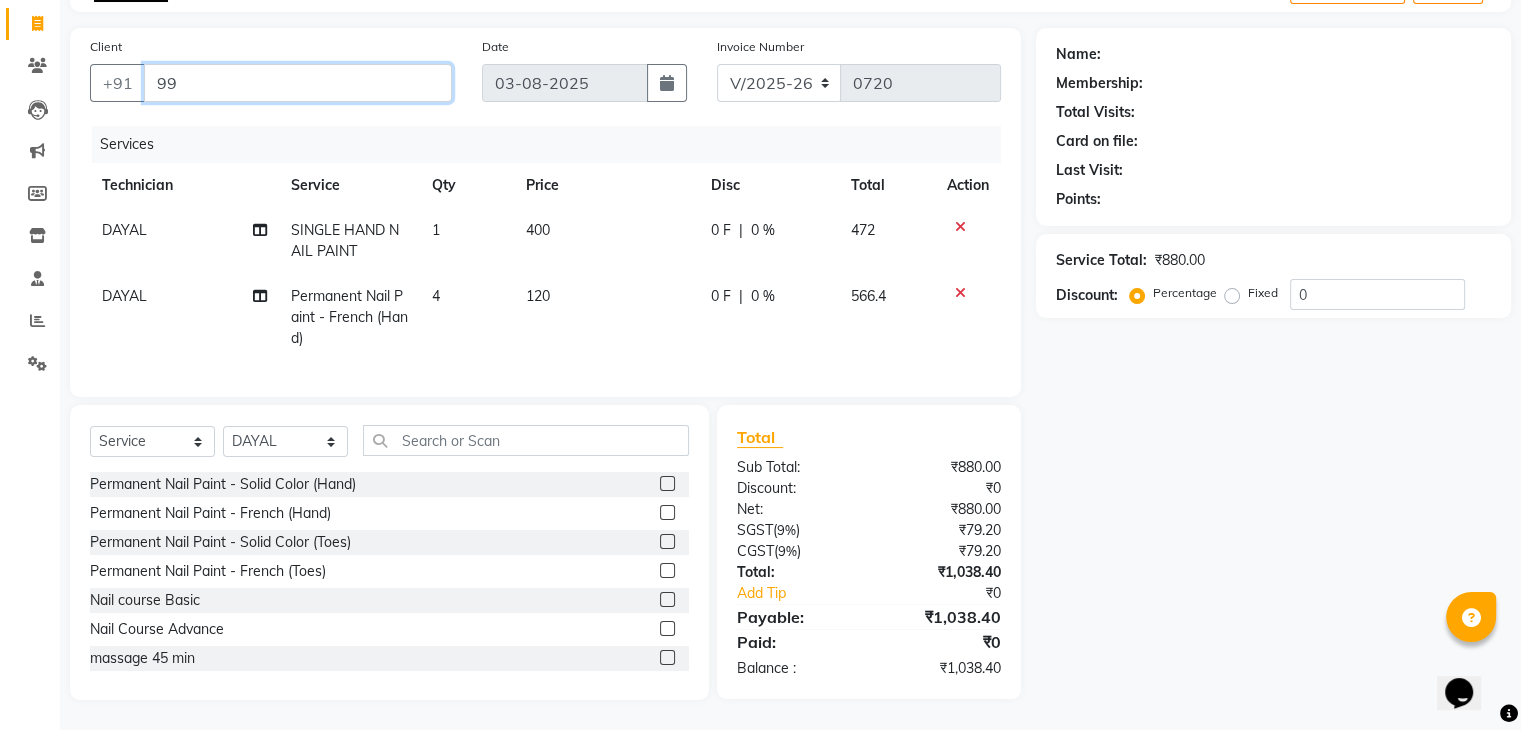 type on "9" 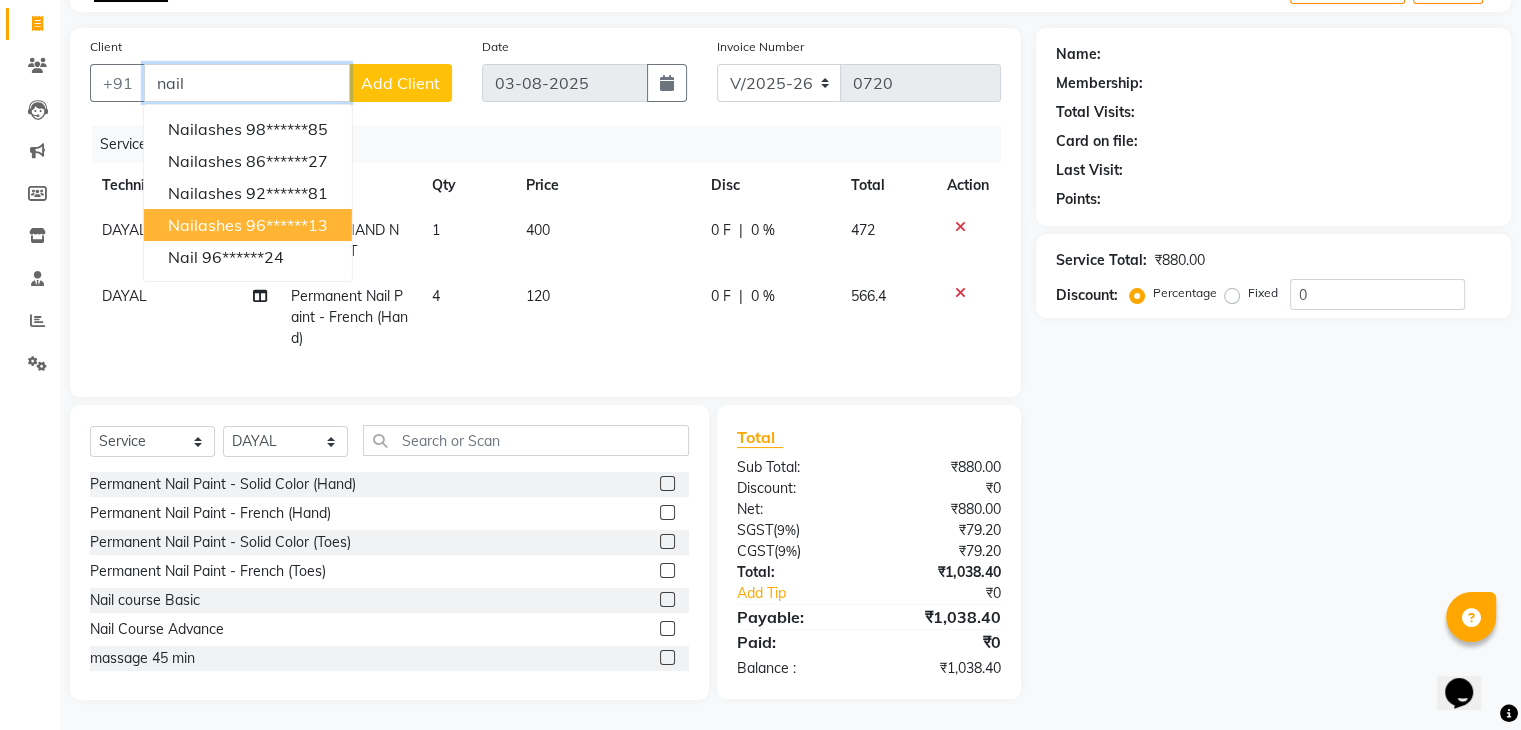click on "96******13" at bounding box center [287, 225] 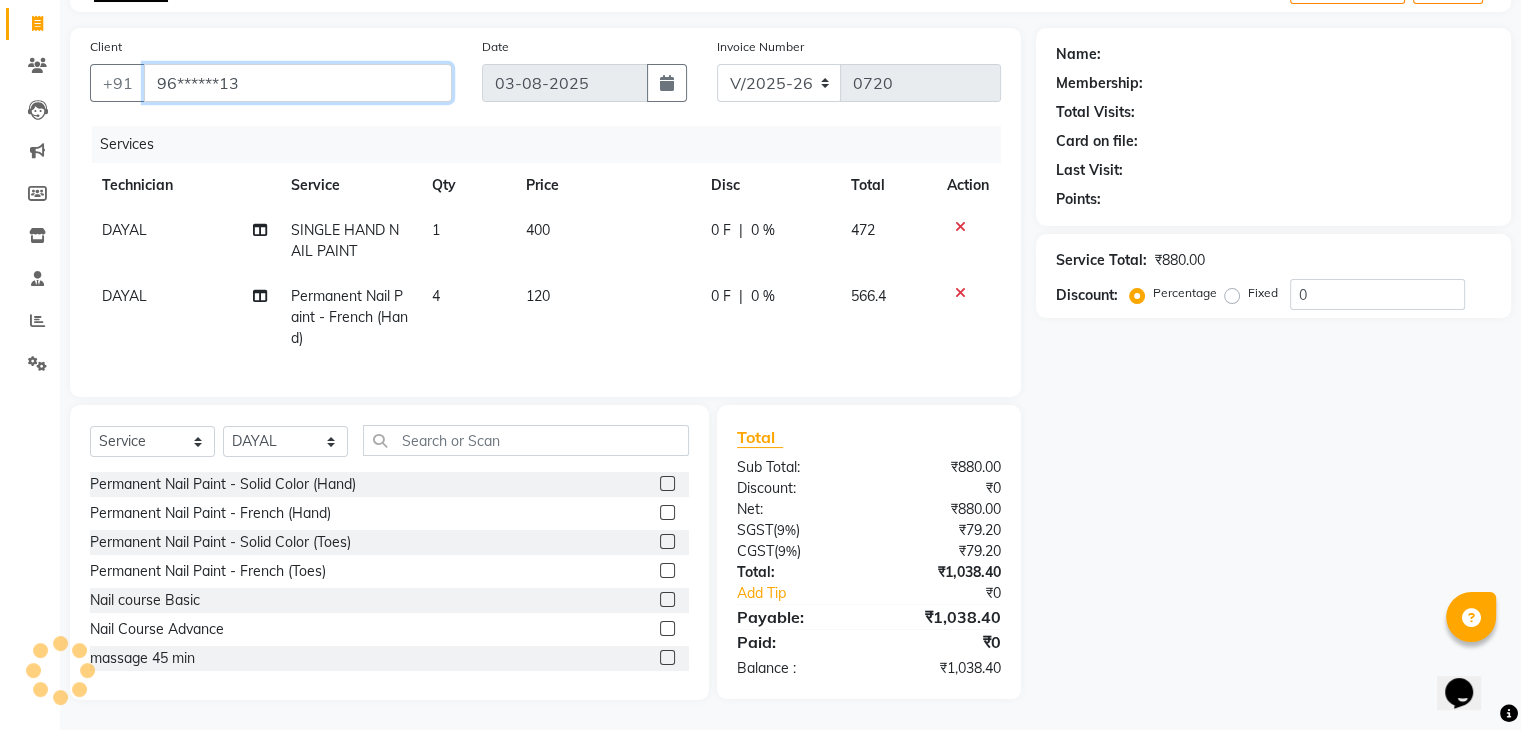 type on "96******13" 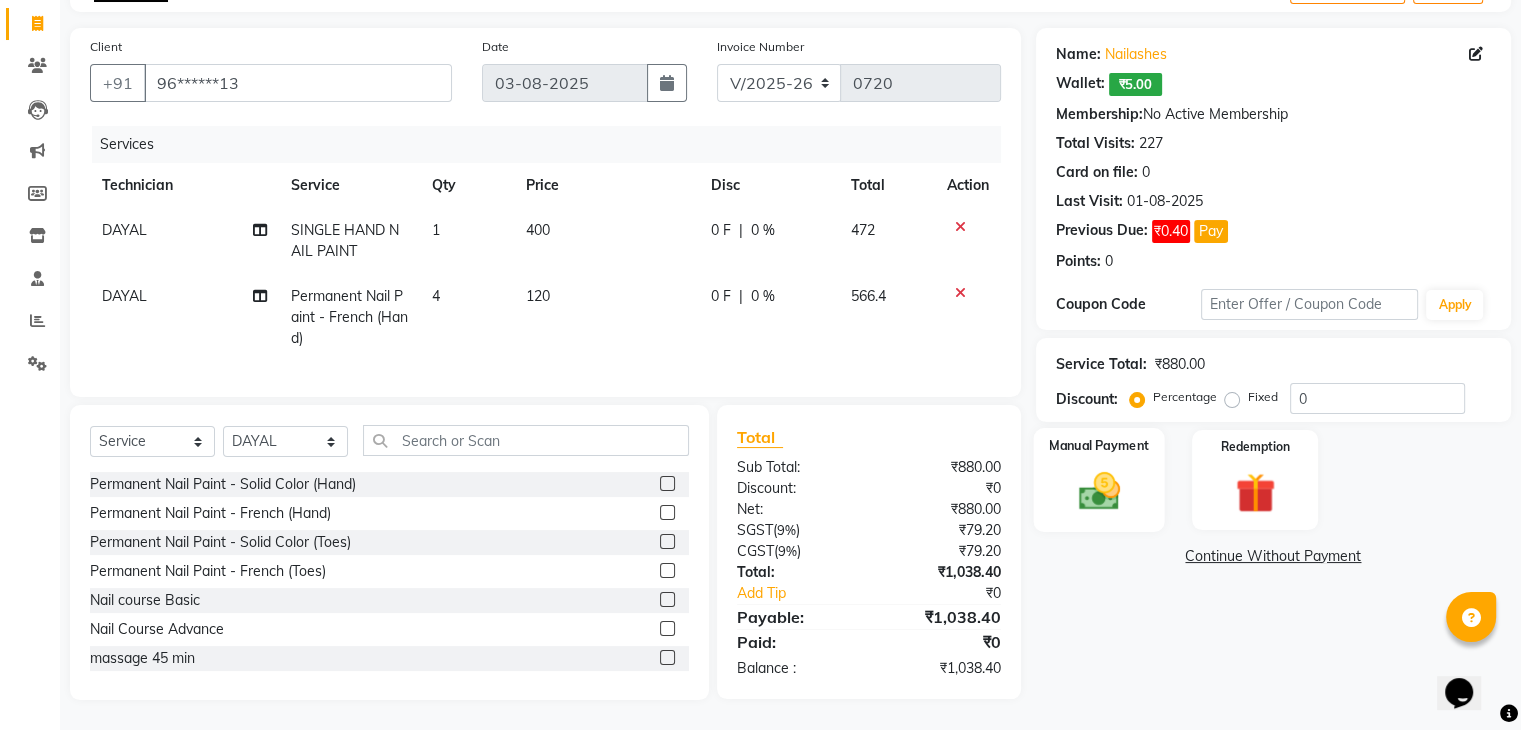 click 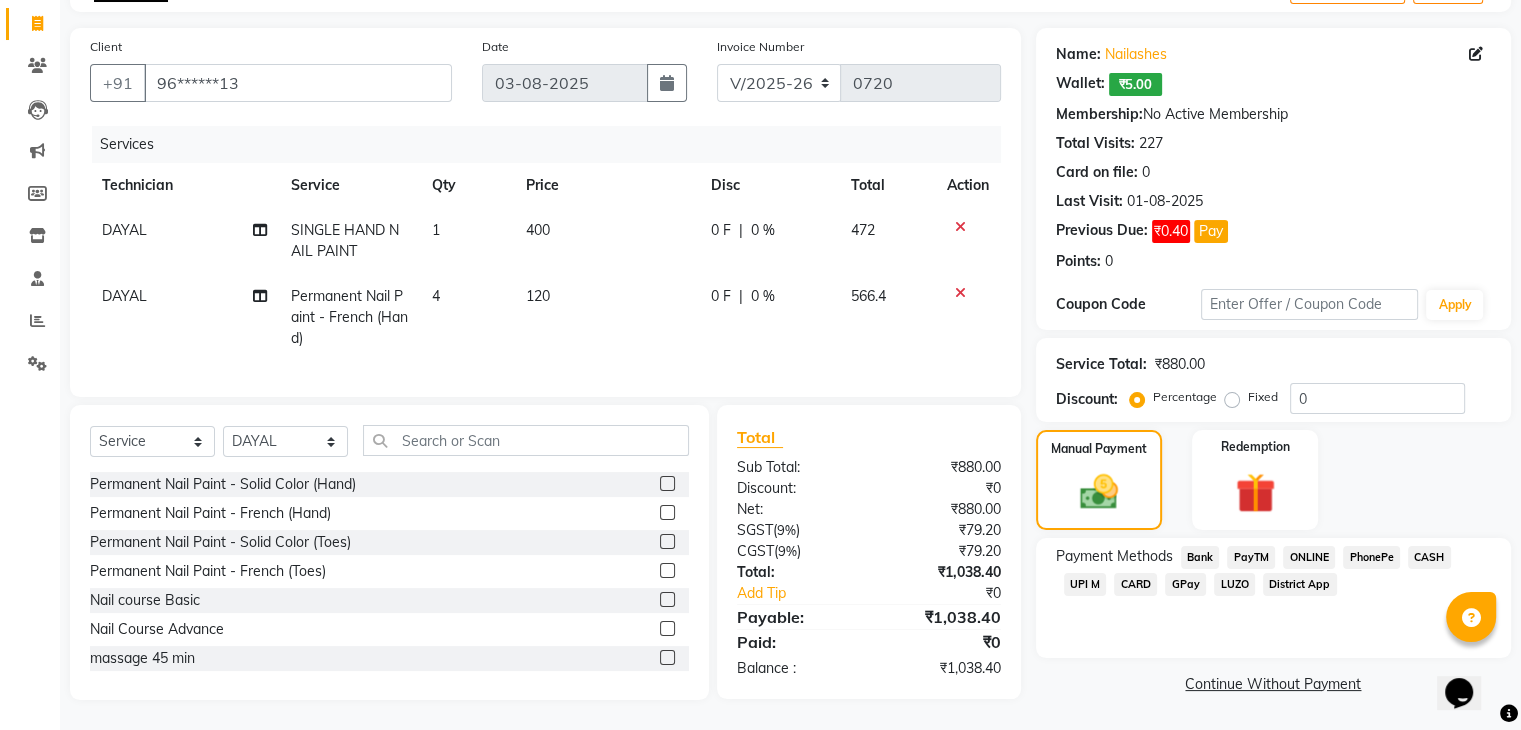 click on "CASH" 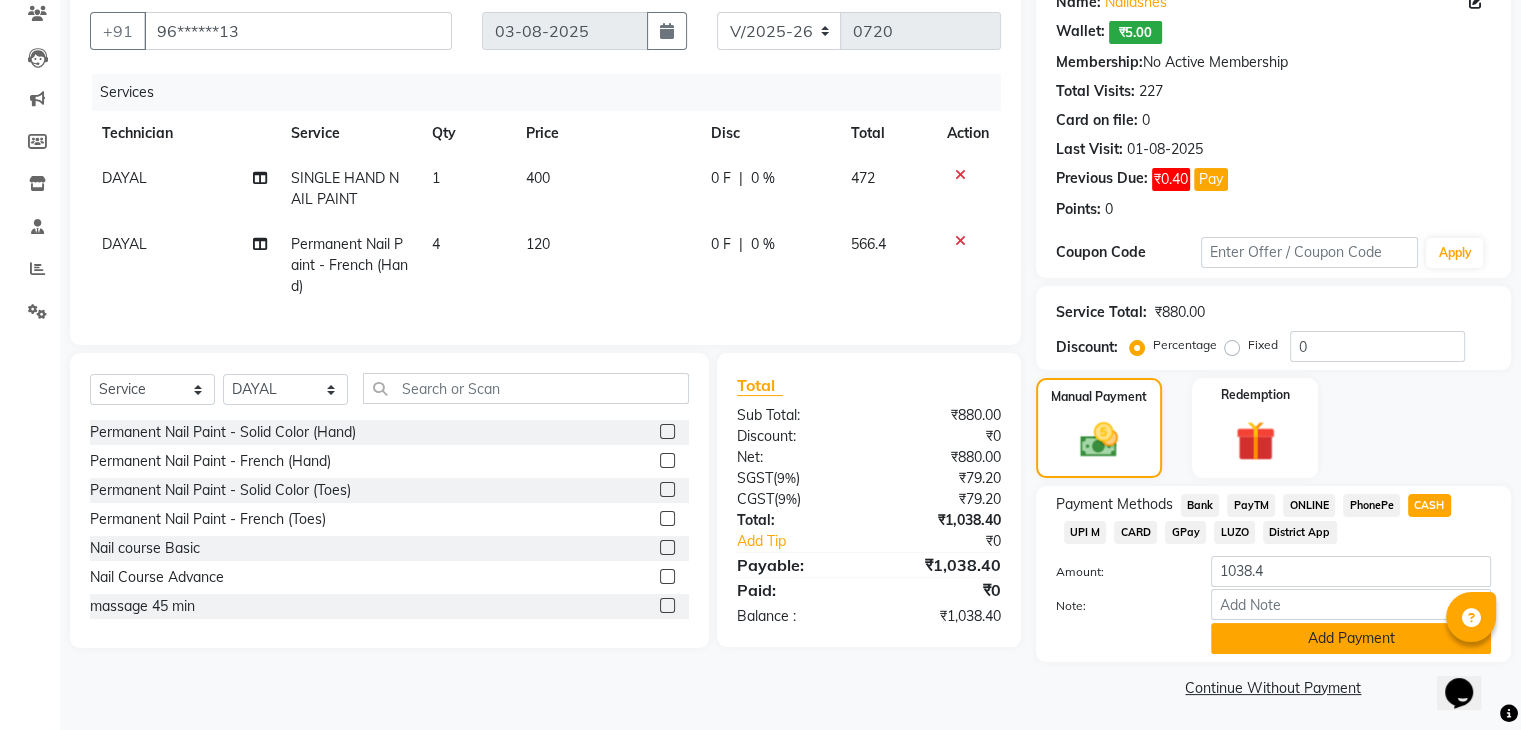 scroll, scrollTop: 179, scrollLeft: 0, axis: vertical 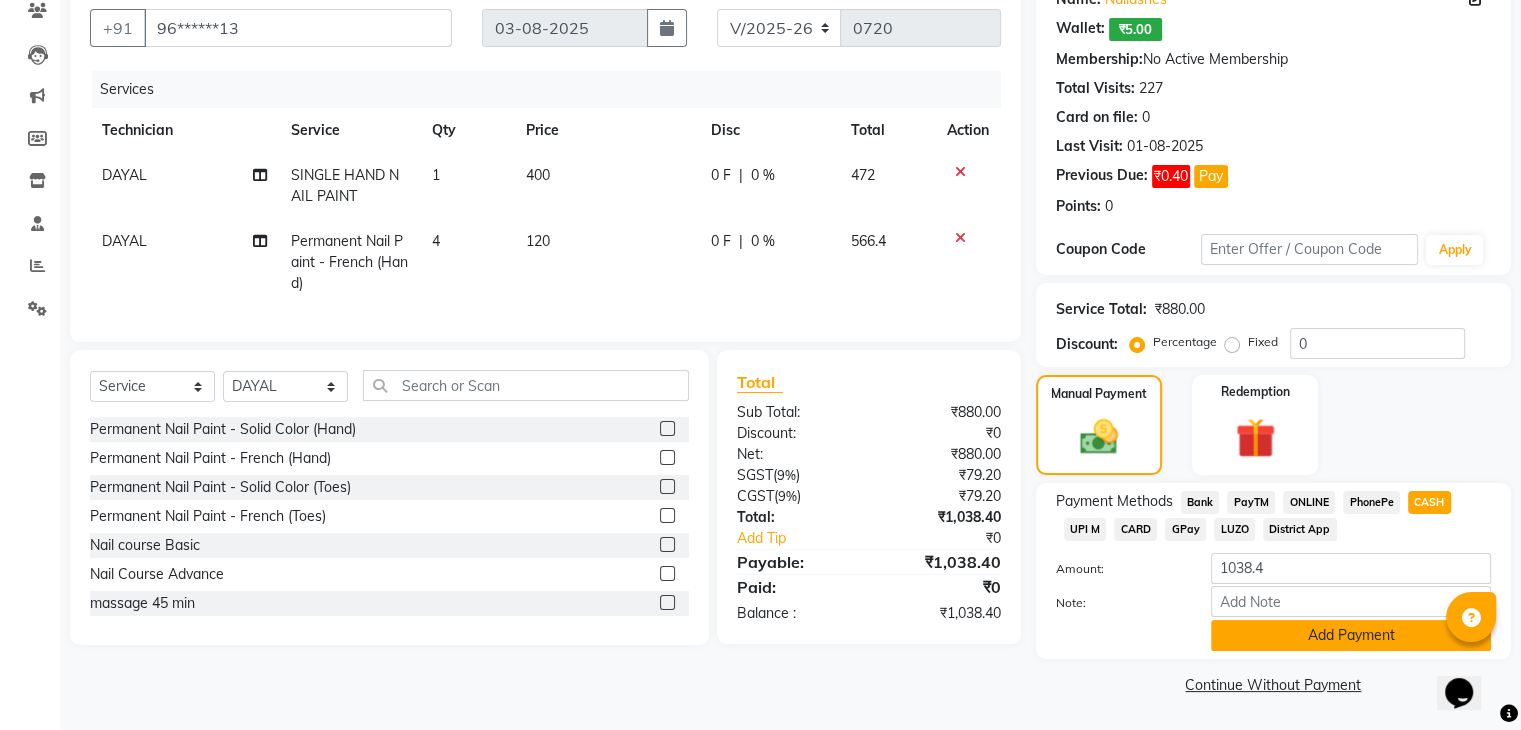 click on "Add Payment" 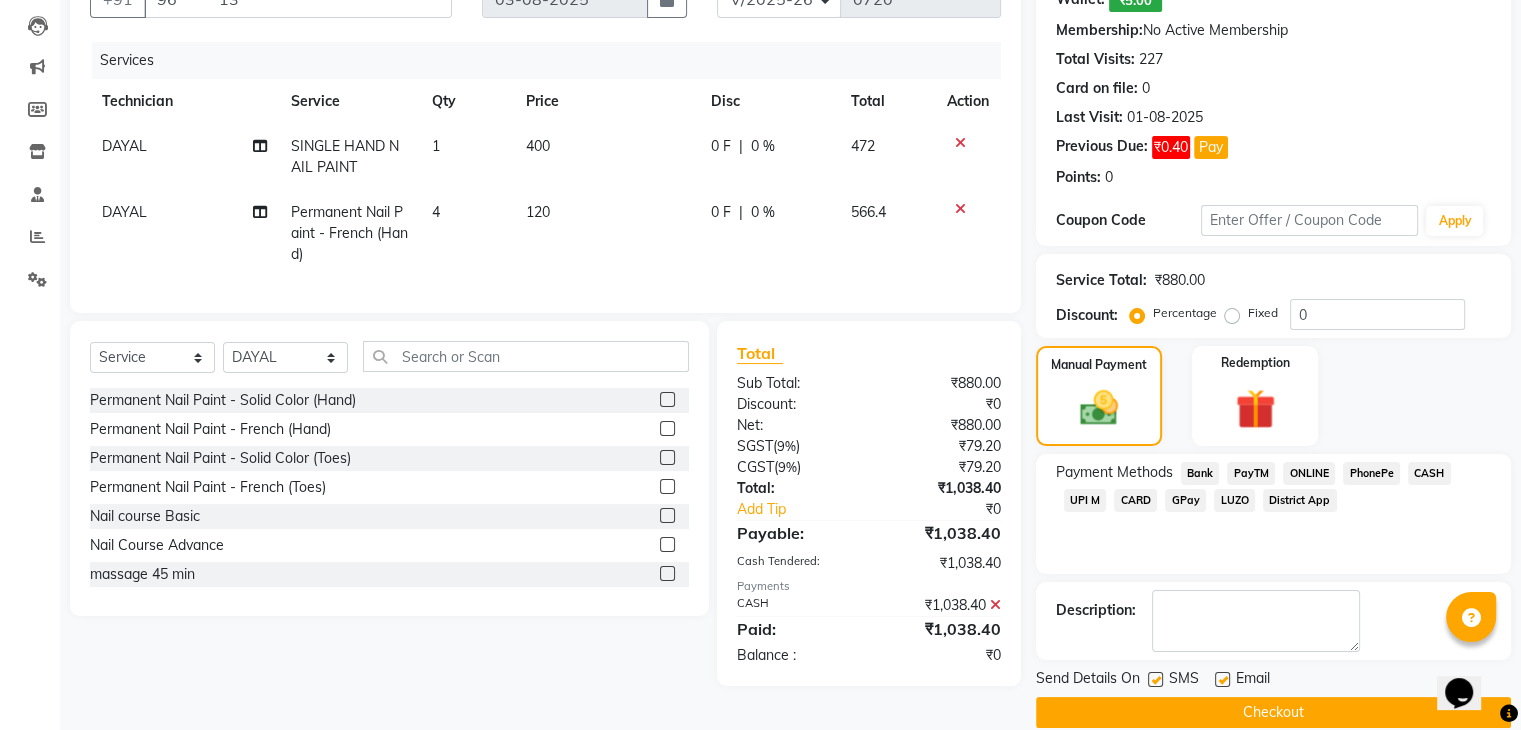 scroll, scrollTop: 232, scrollLeft: 0, axis: vertical 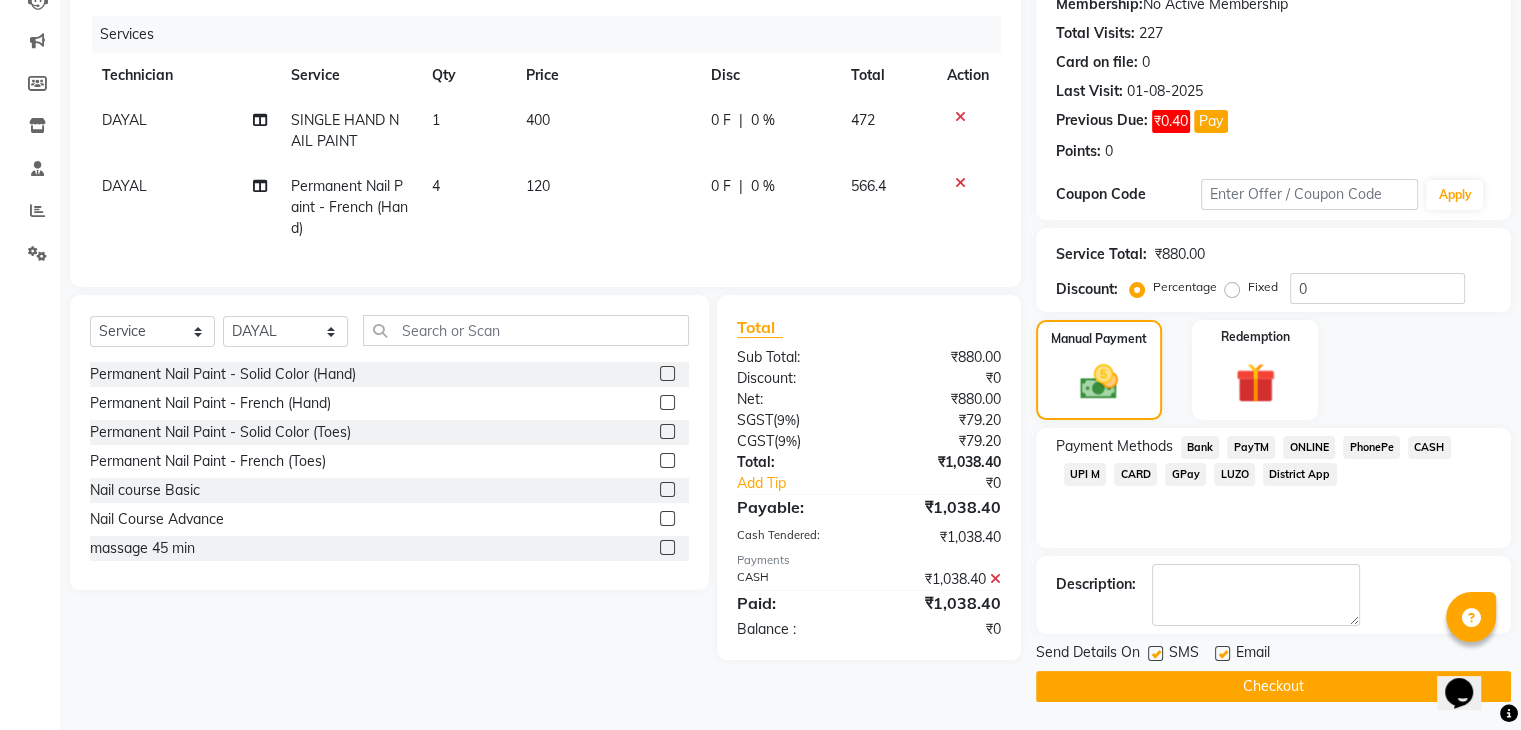 click on "Checkout" 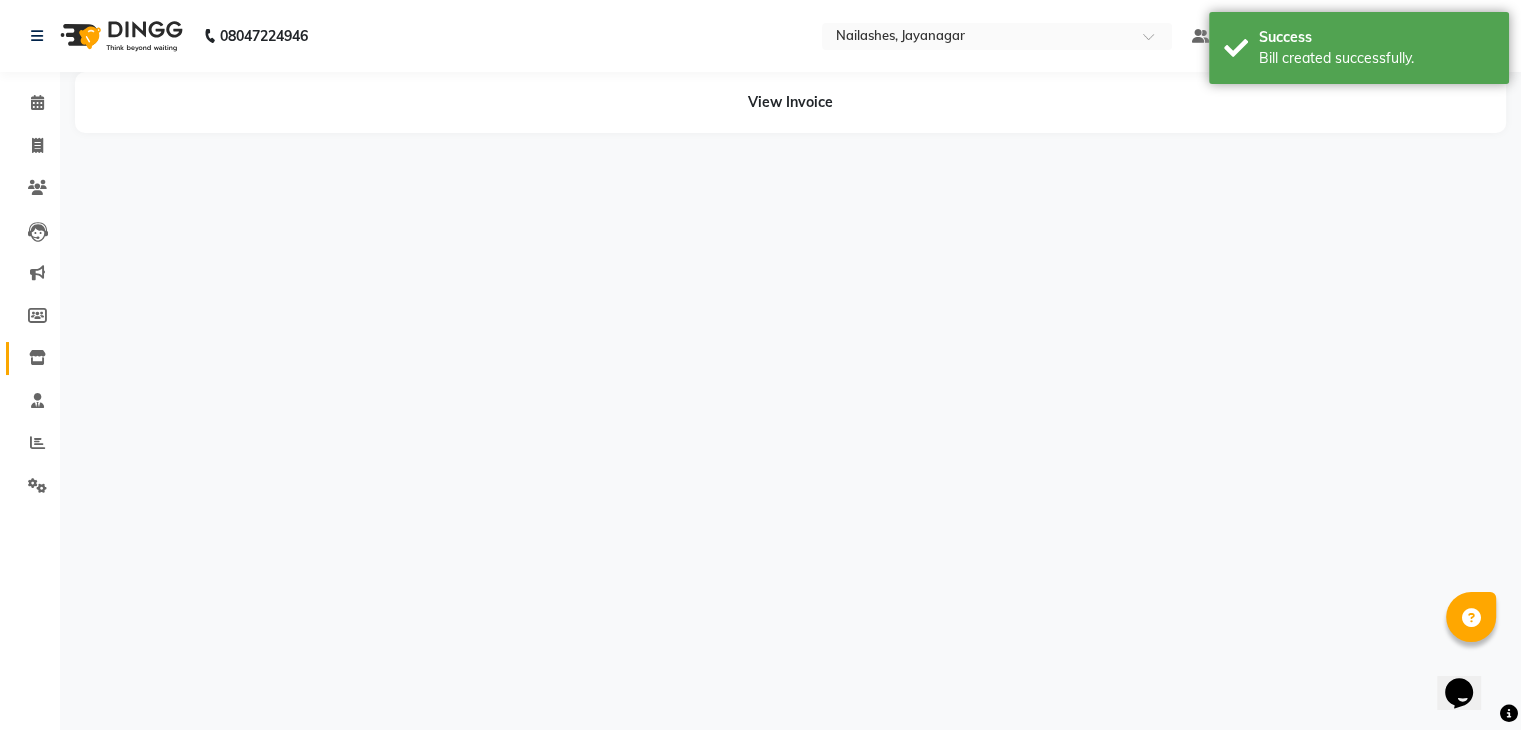 scroll, scrollTop: 0, scrollLeft: 0, axis: both 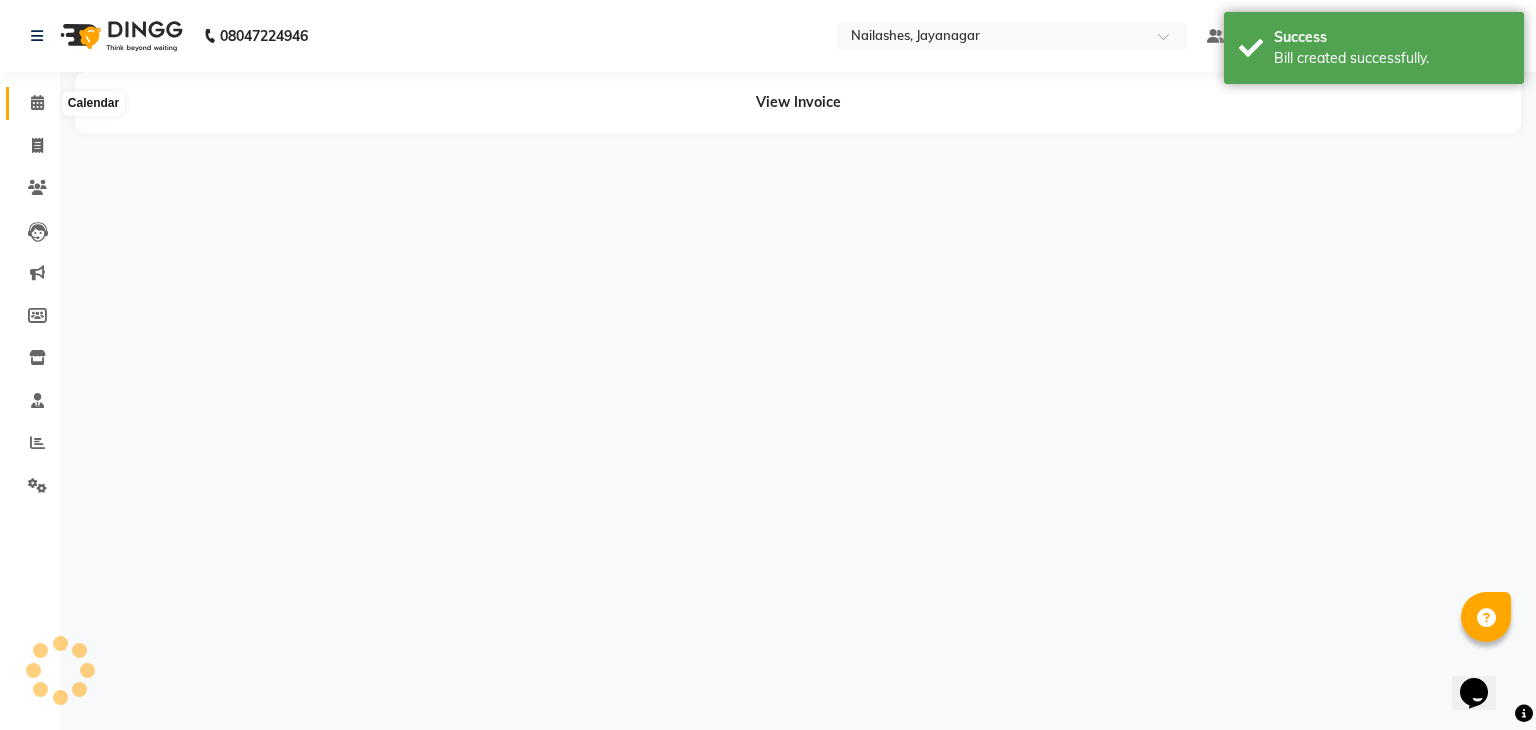 click 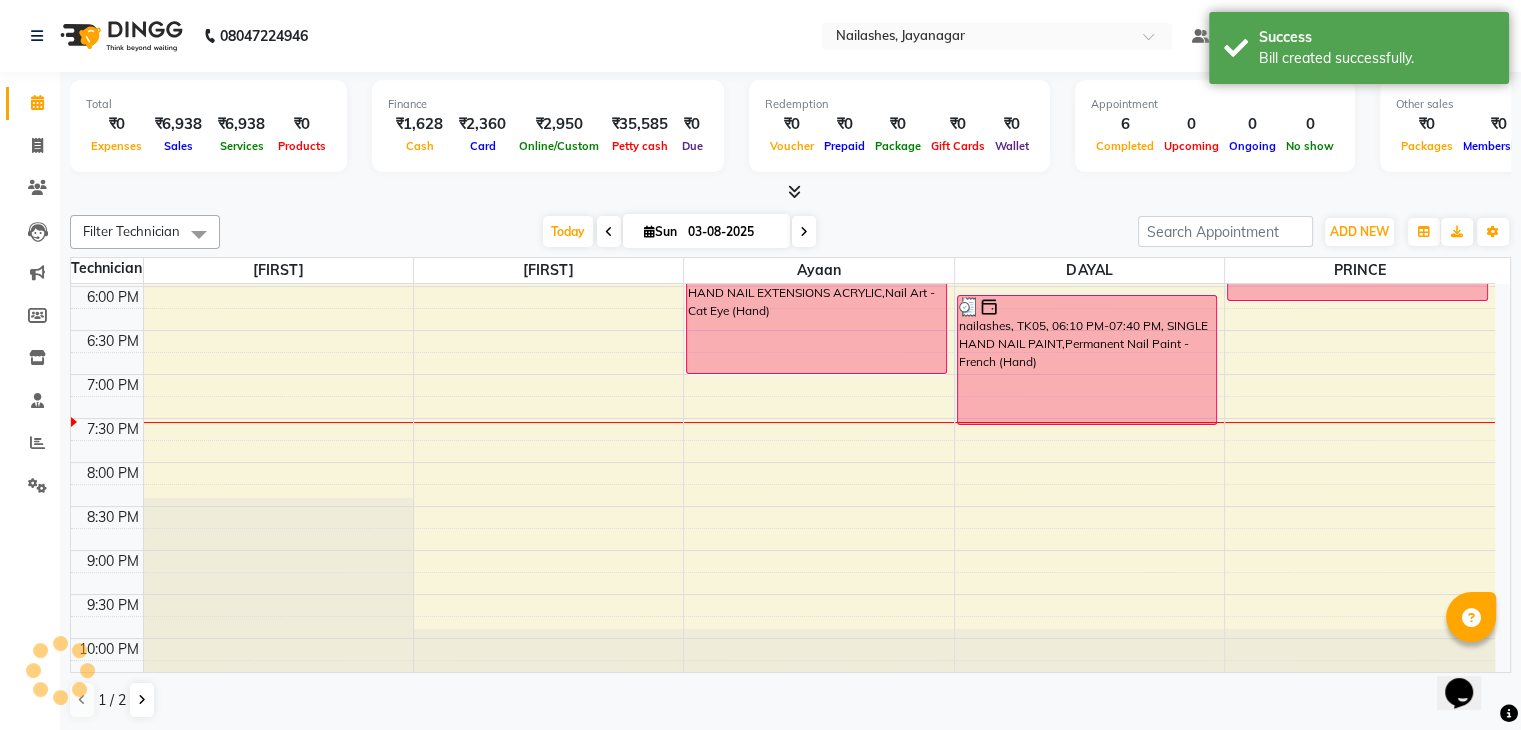 scroll, scrollTop: 0, scrollLeft: 0, axis: both 